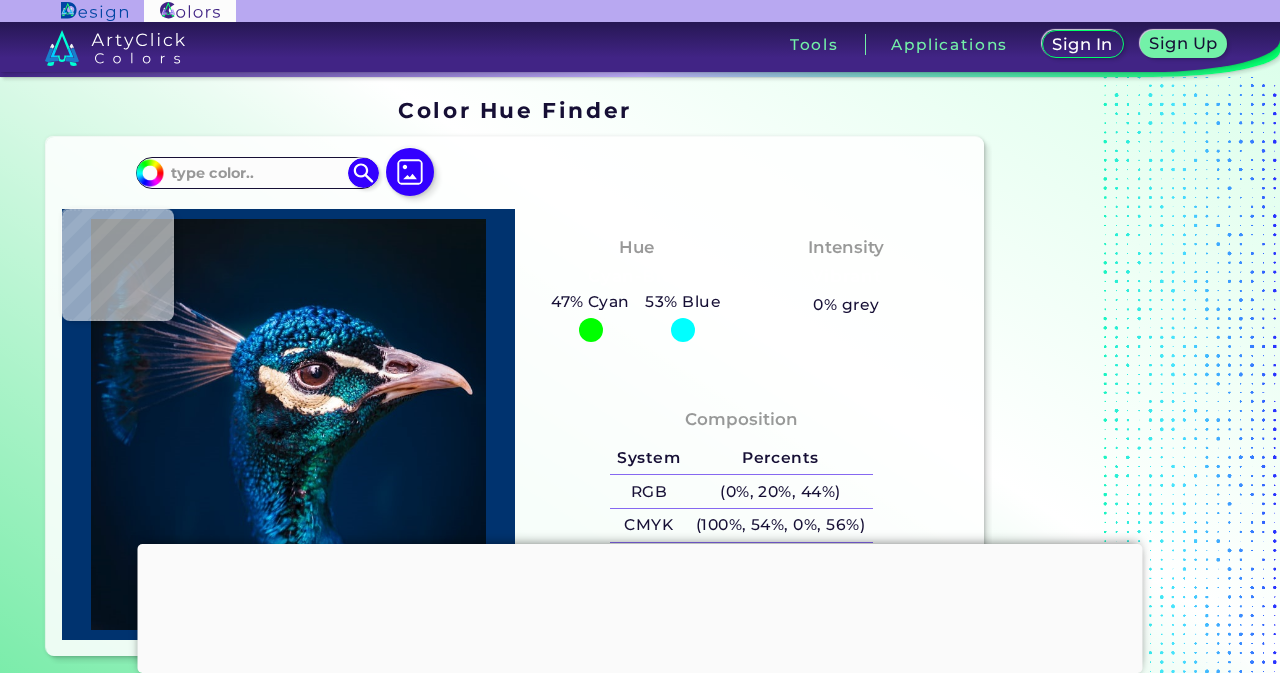 scroll, scrollTop: 0, scrollLeft: 0, axis: both 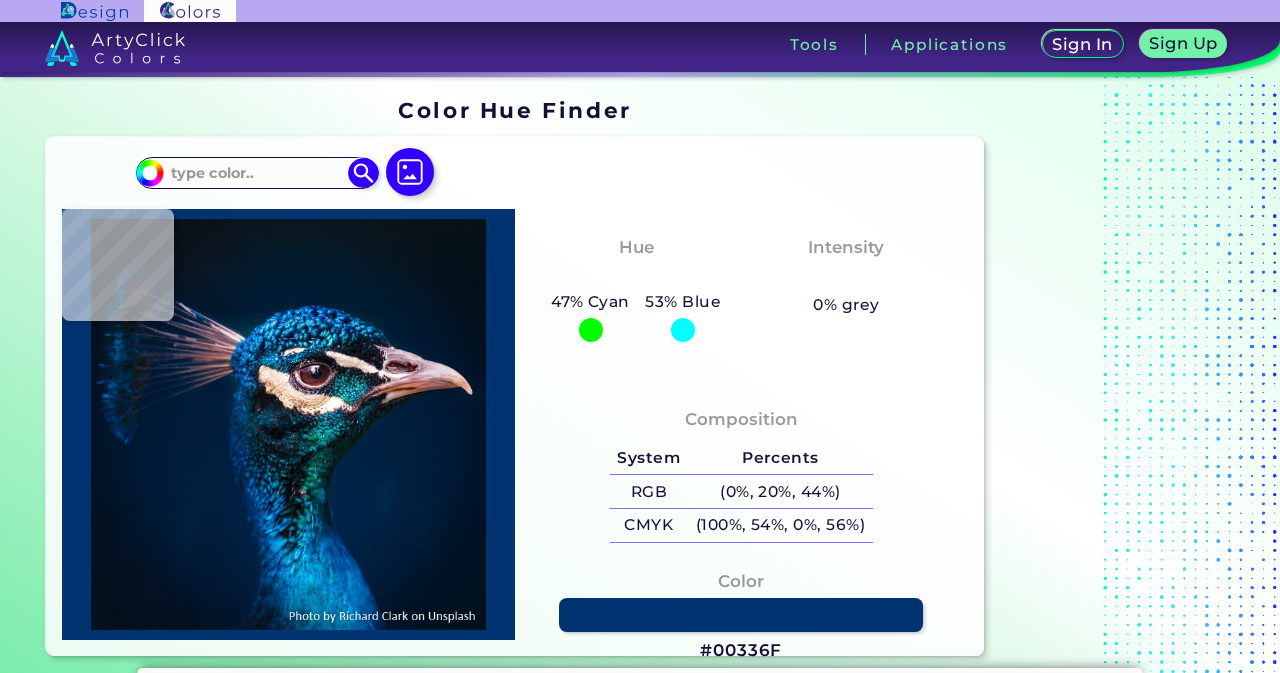 type on "#000000" 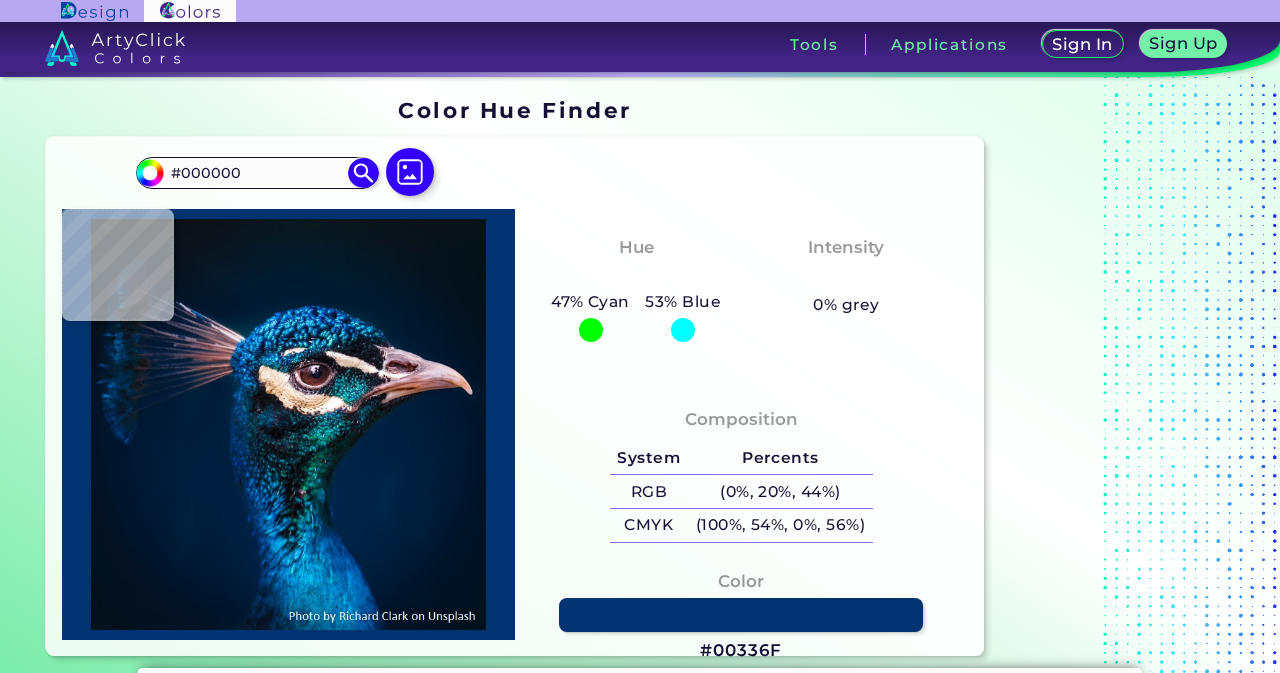 type on "#001830" 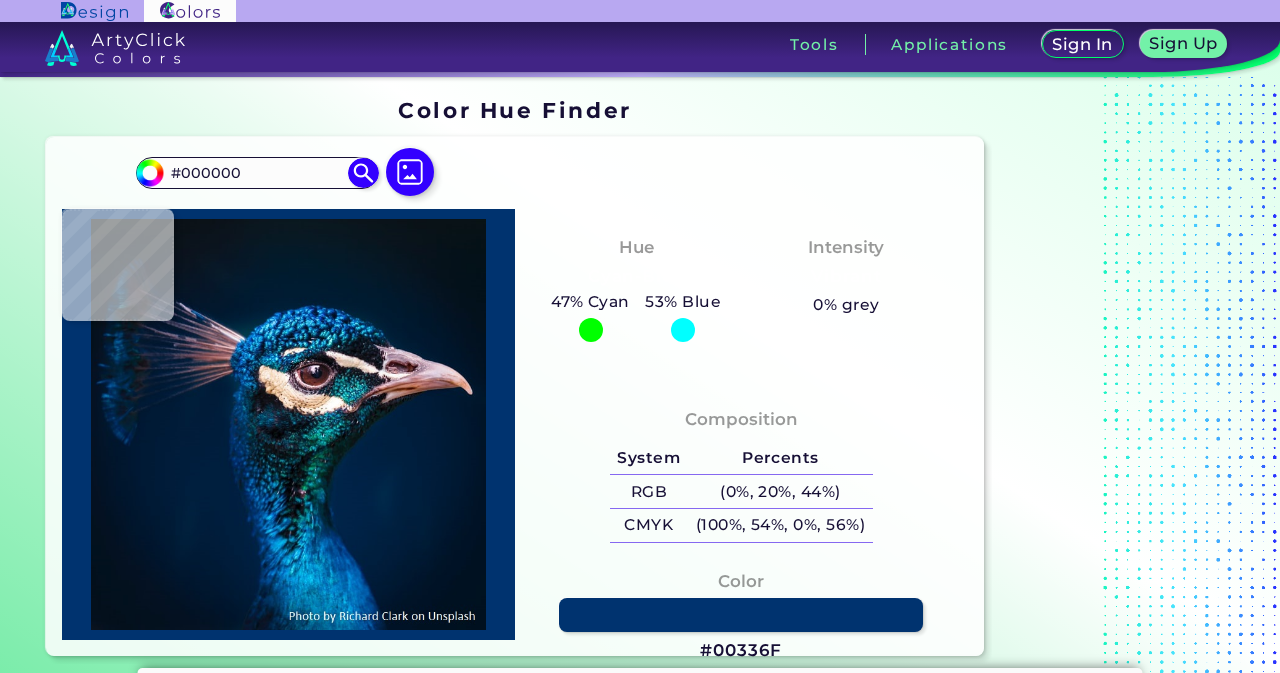 type on "#001830" 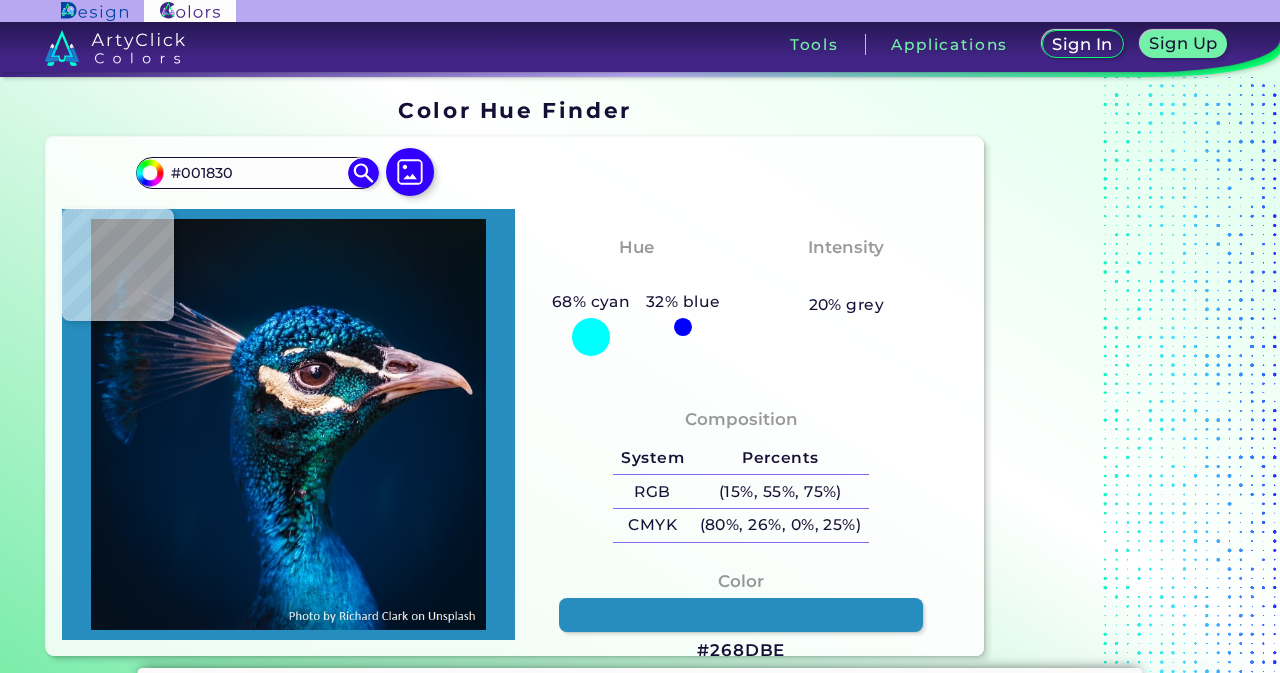 type on "#268dbe" 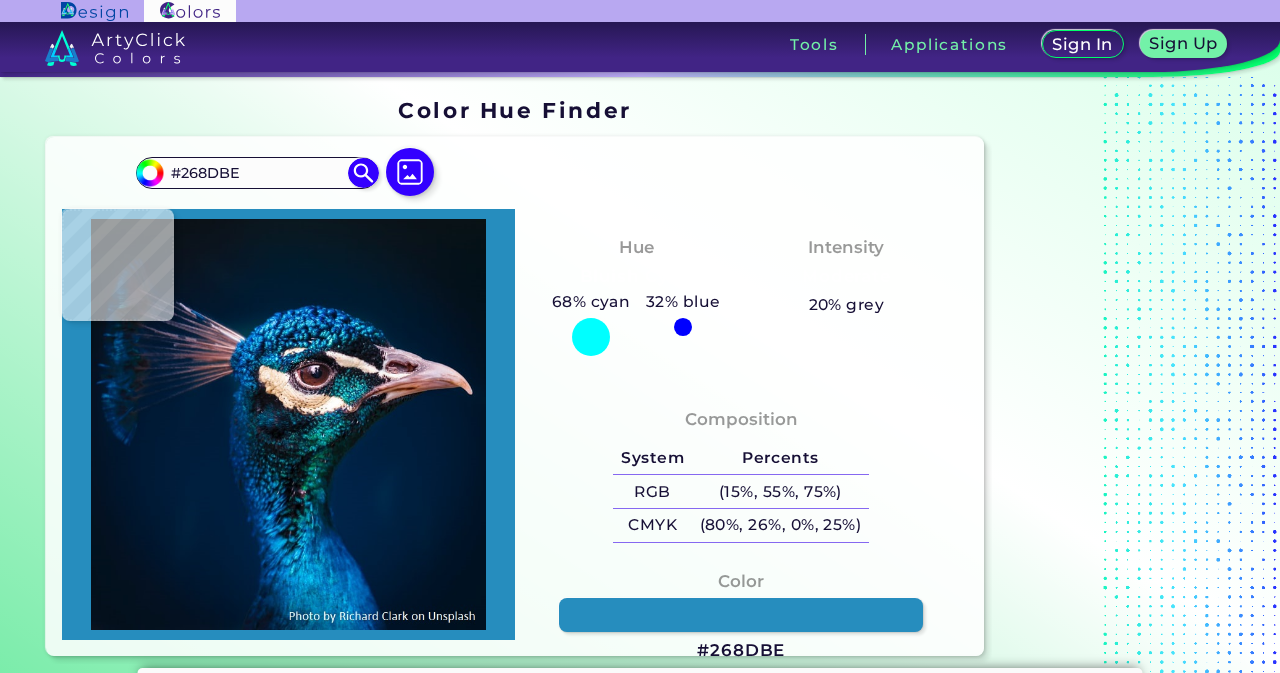 type on "#39b2c3" 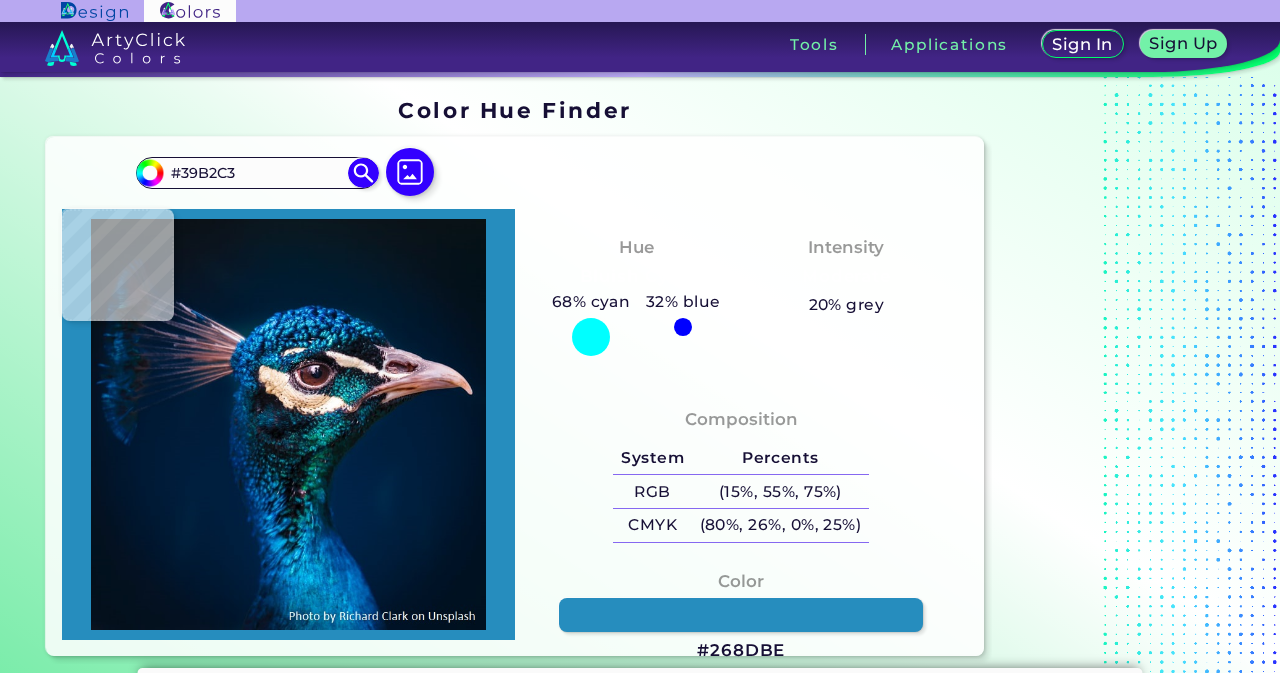 type on "#0e829c" 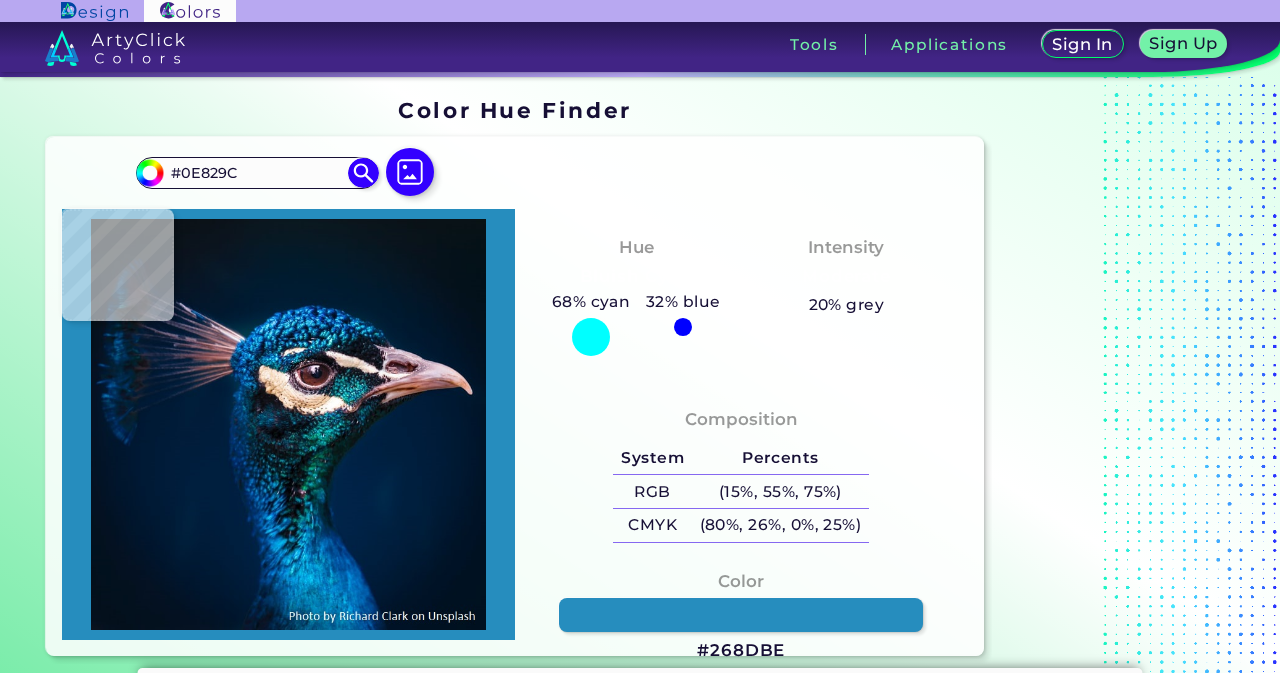 type on "#001d3c" 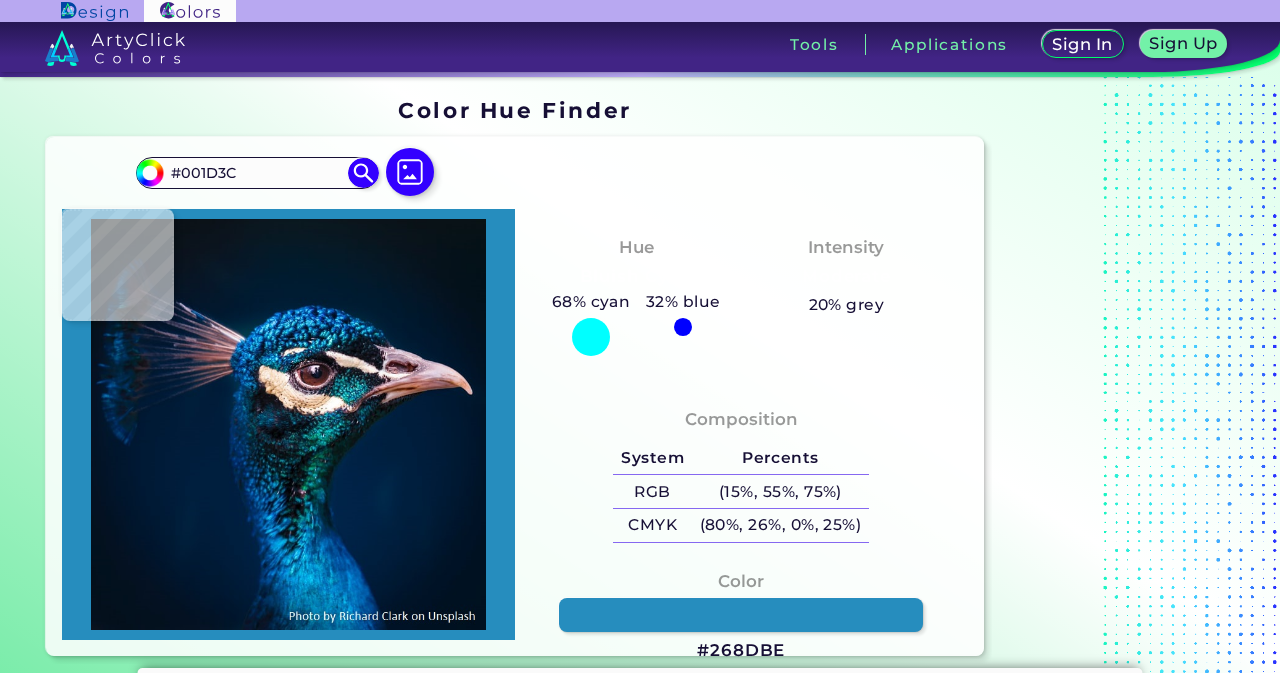 type on "#1074ae" 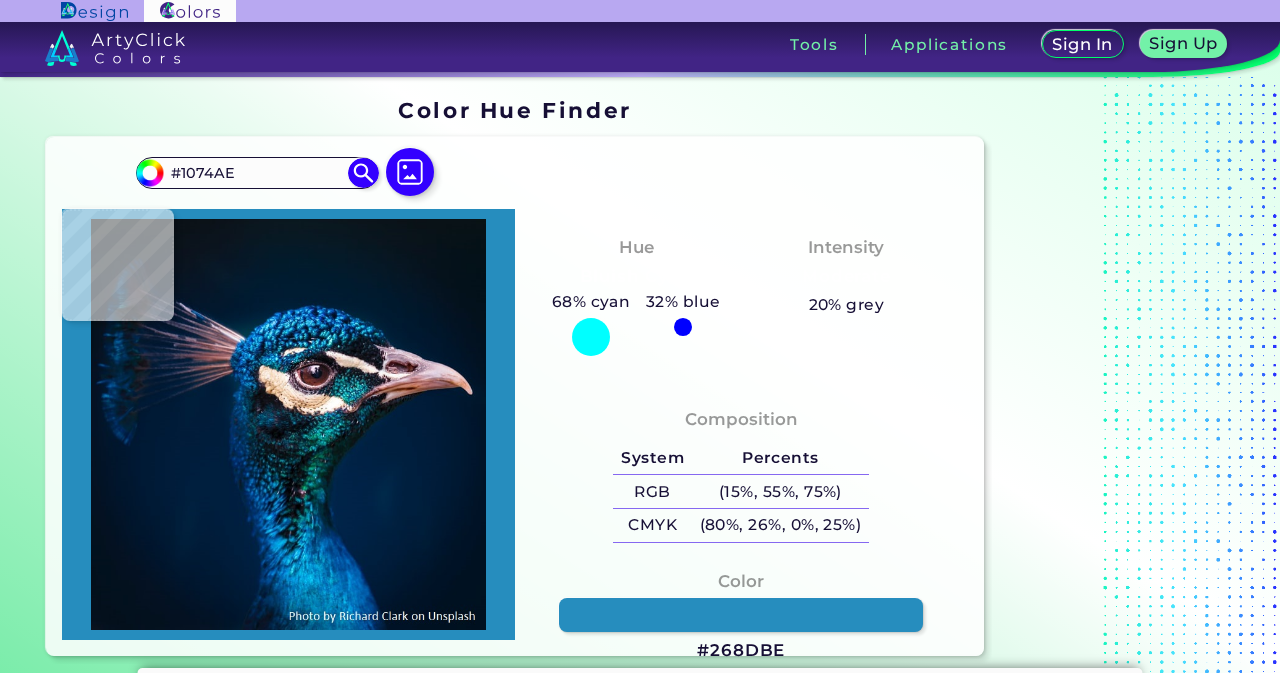 type on "#41c9f1" 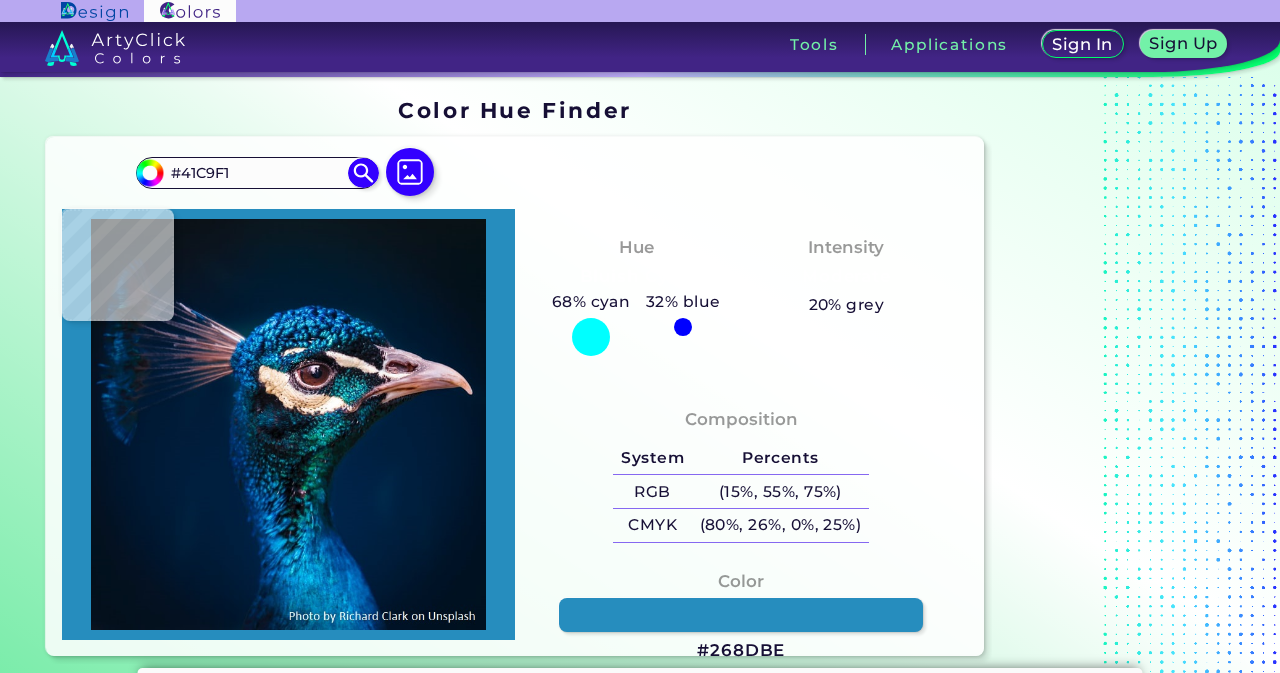type on "#002555" 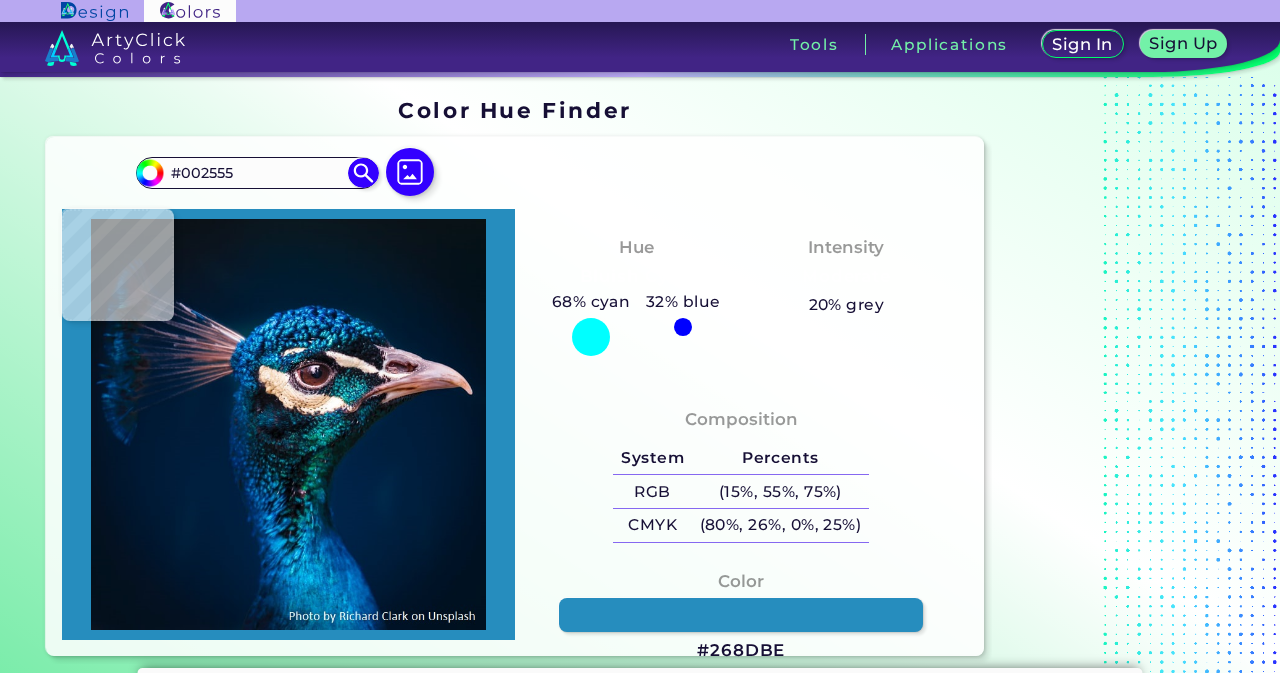 type on "#025682" 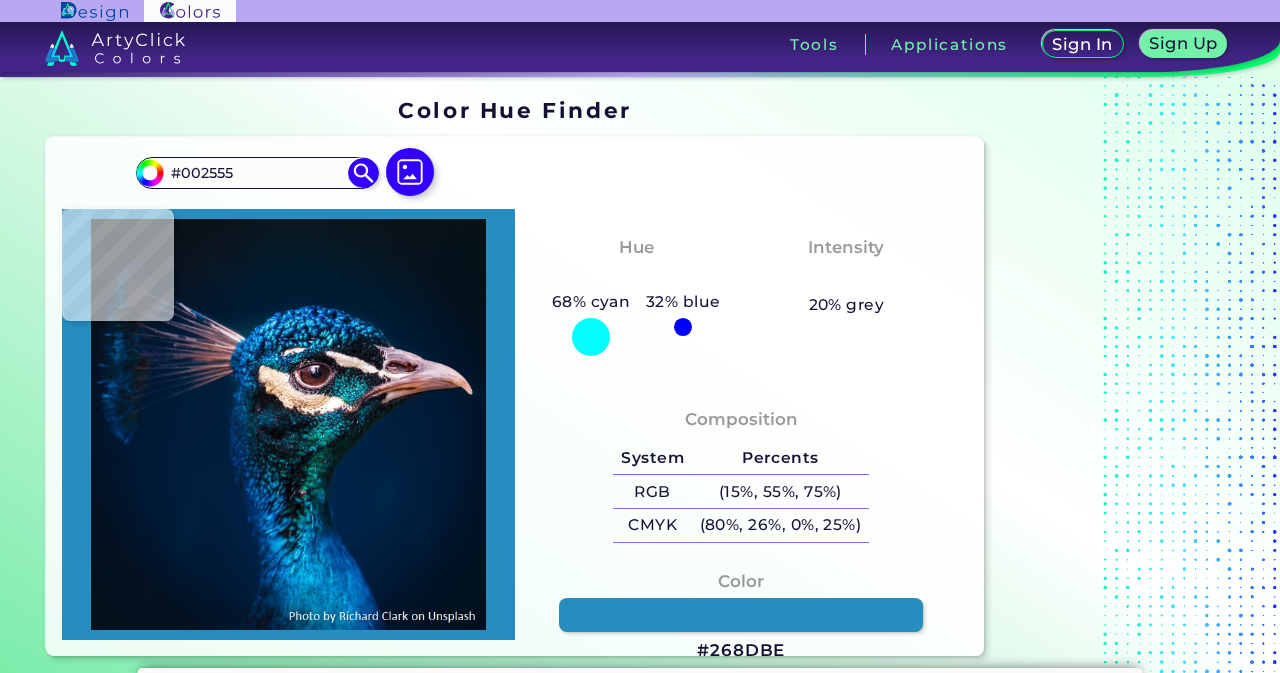 type on "#025682" 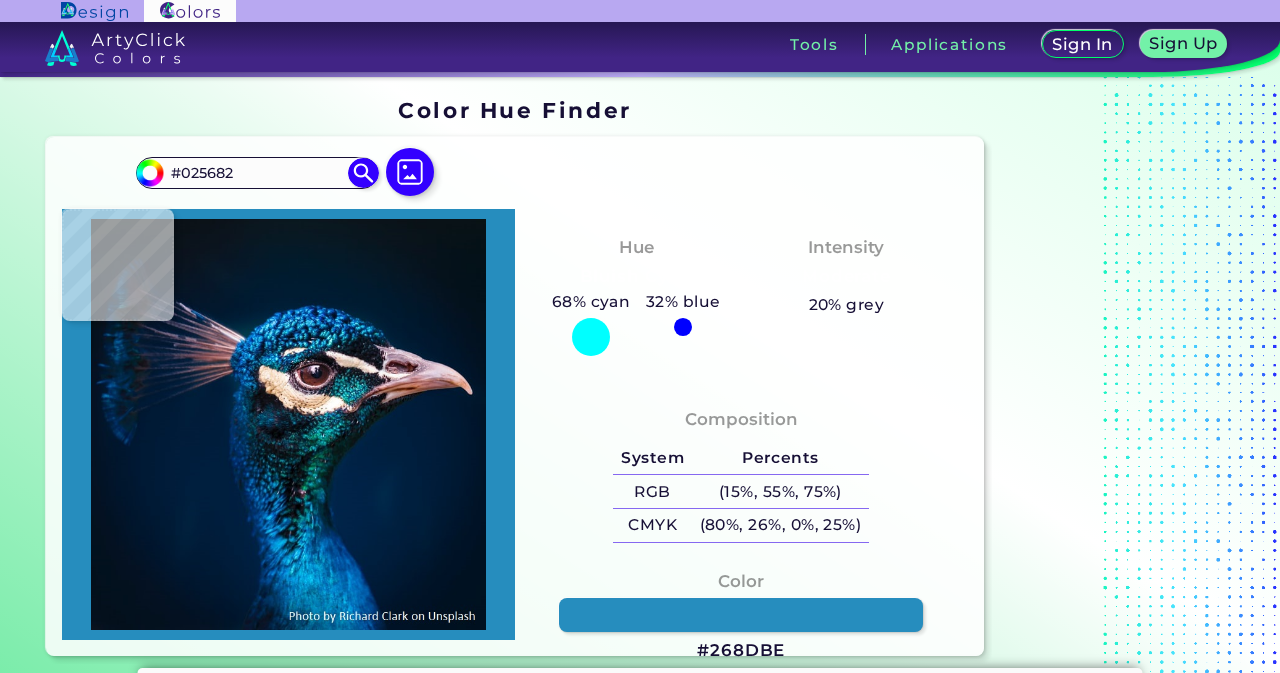 type on "#3cc0f3" 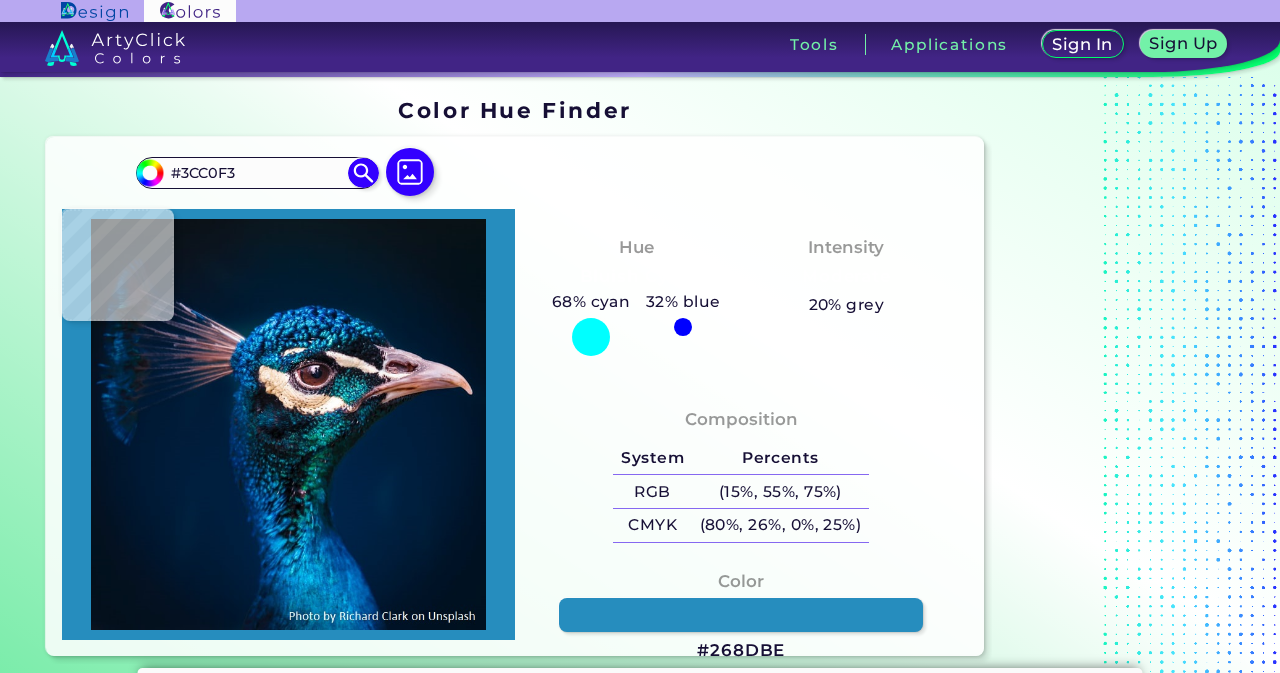 type on "#0e79b6" 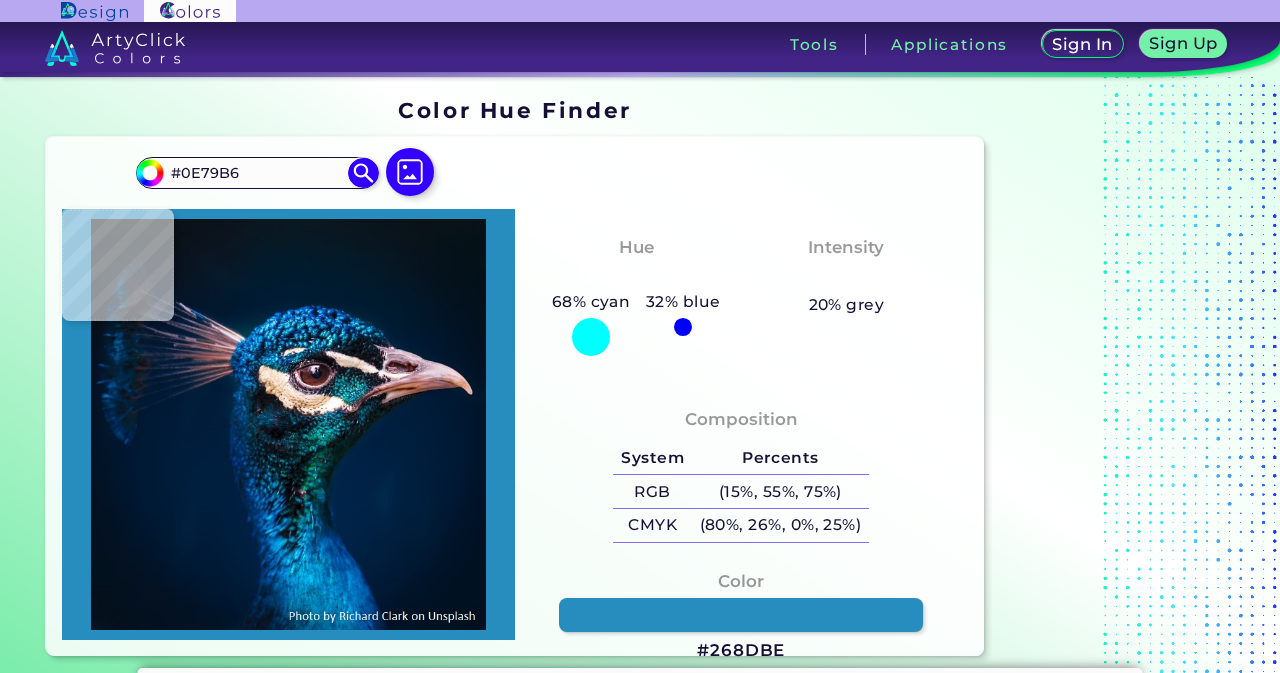 type on "#0d4e86" 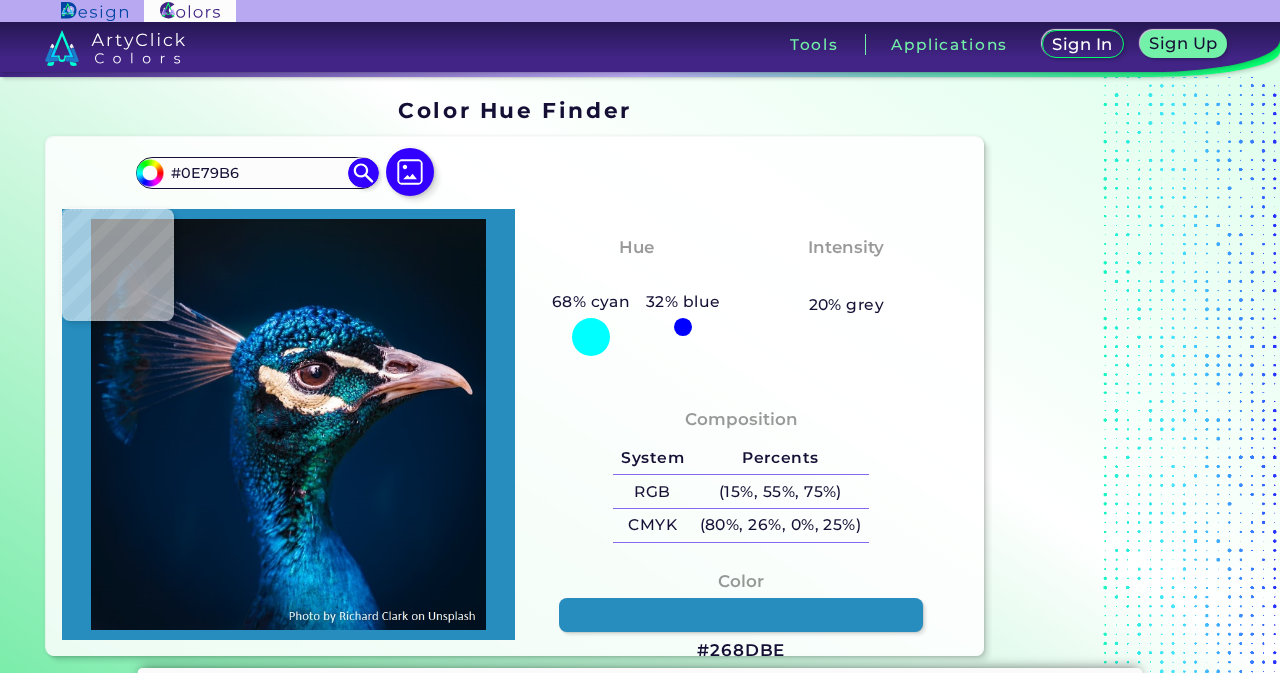 type on "#0D4E86" 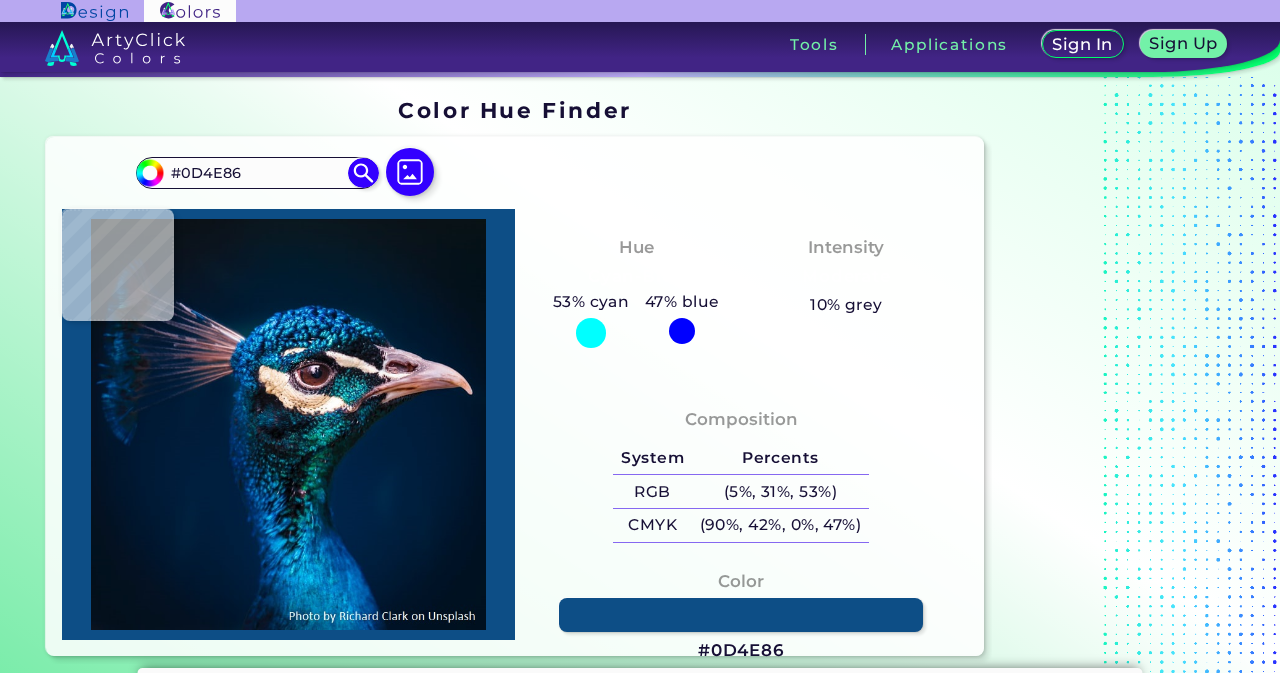 type on "#0d9dc1" 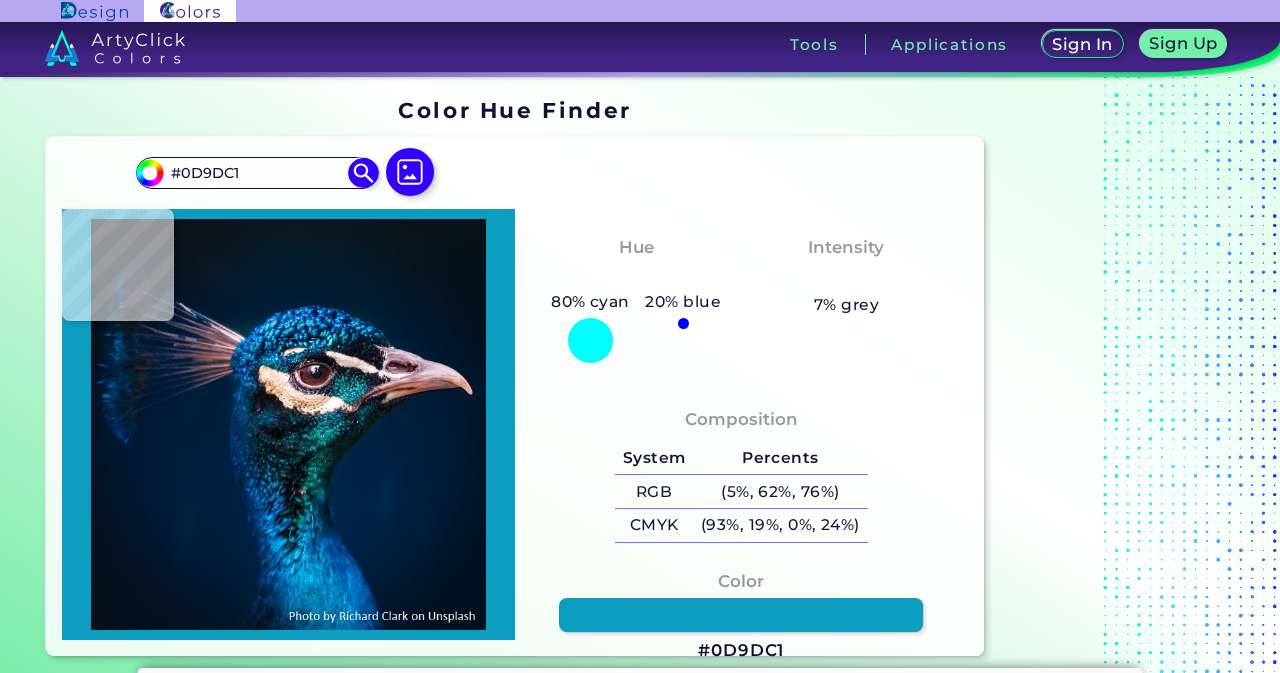 type on "#586d97" 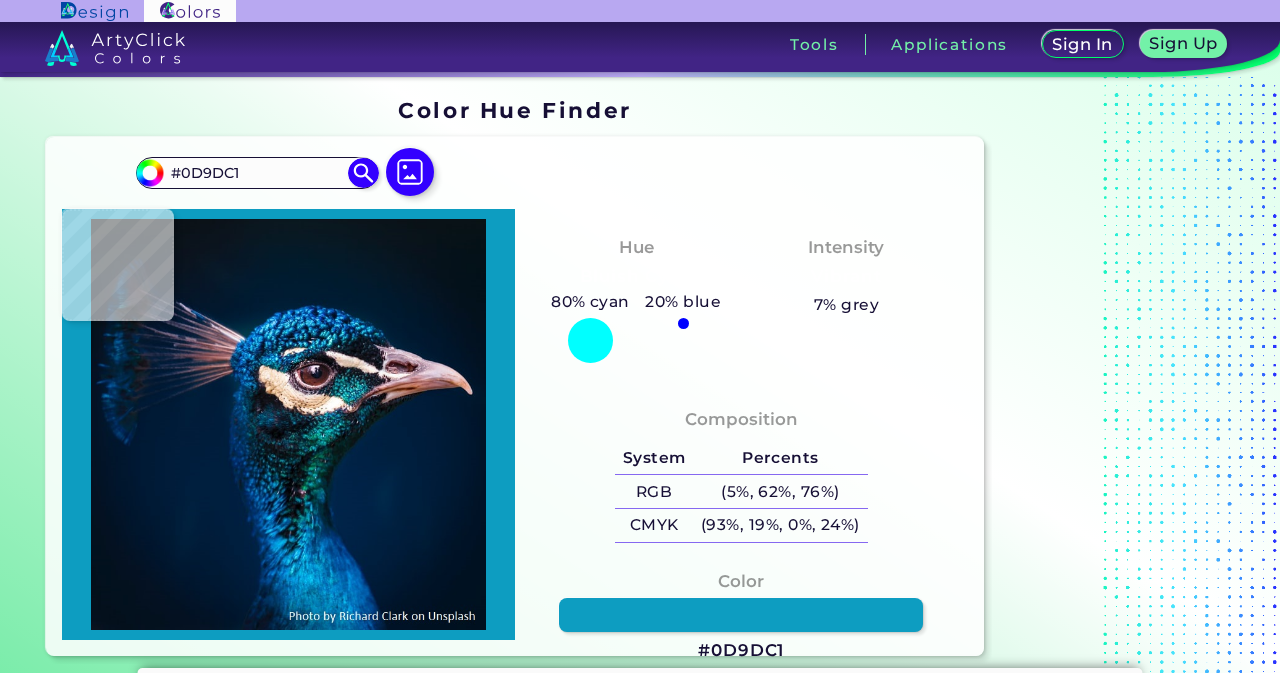 type on "#586D97" 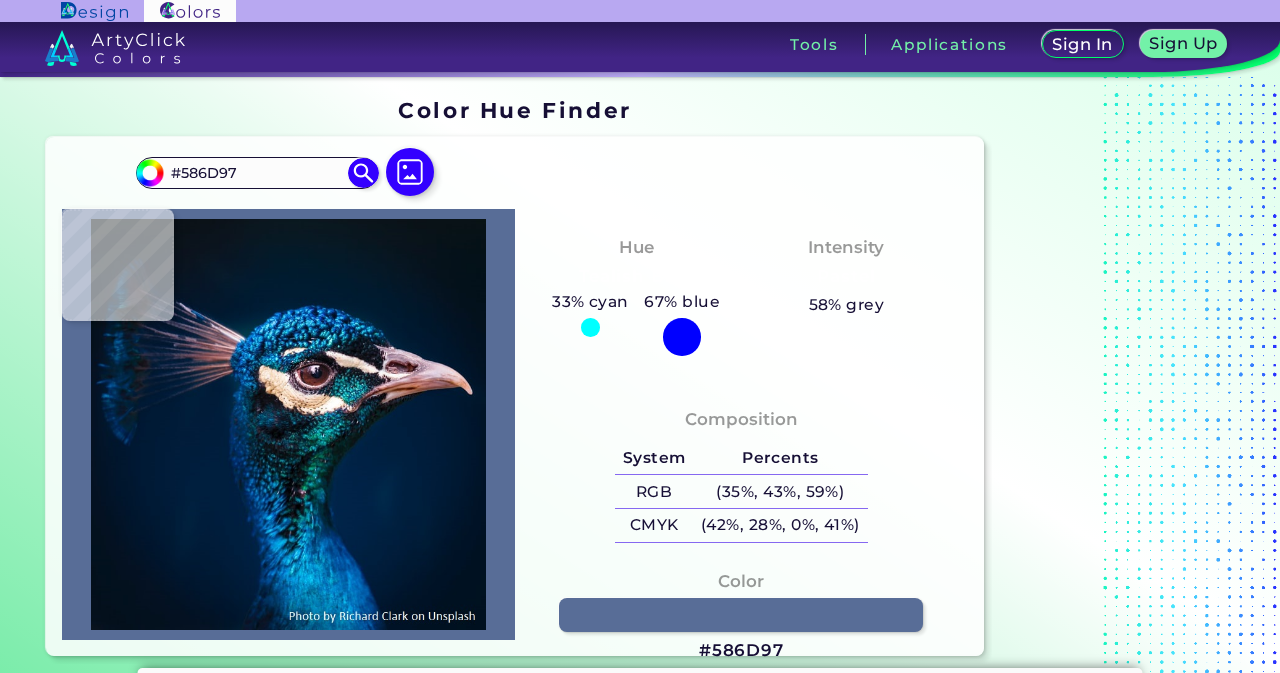 type on "#435f5e" 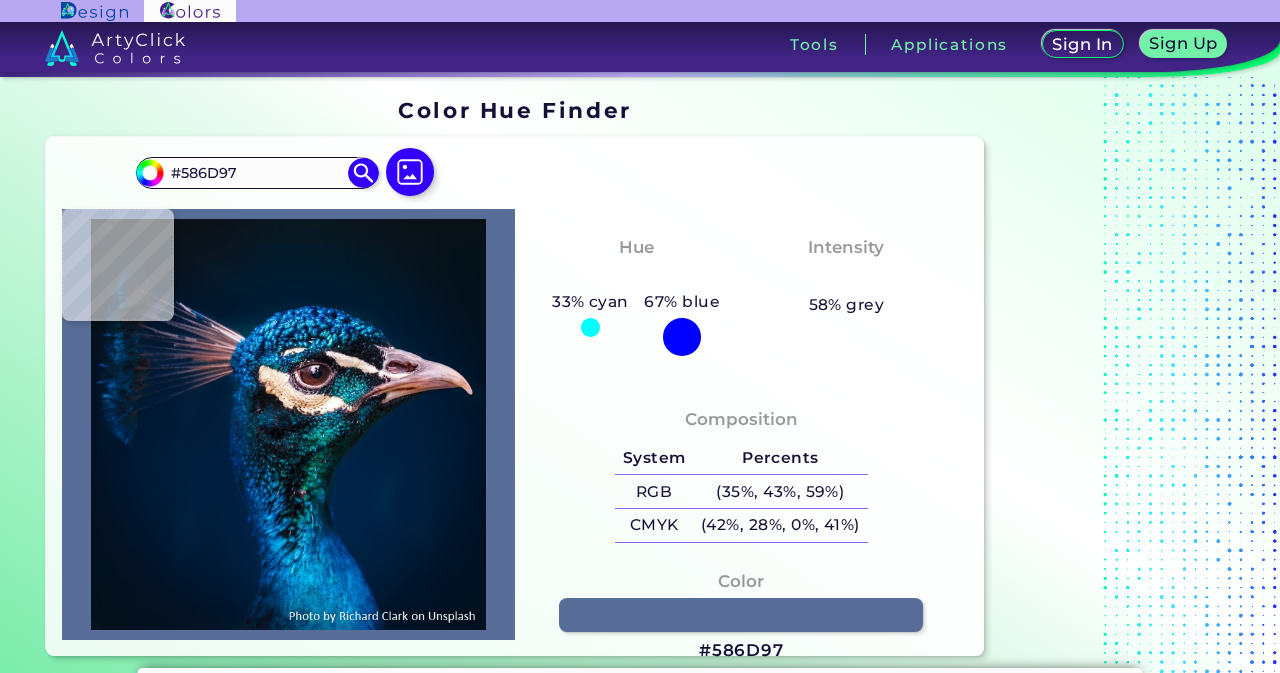 type on "#435F5E" 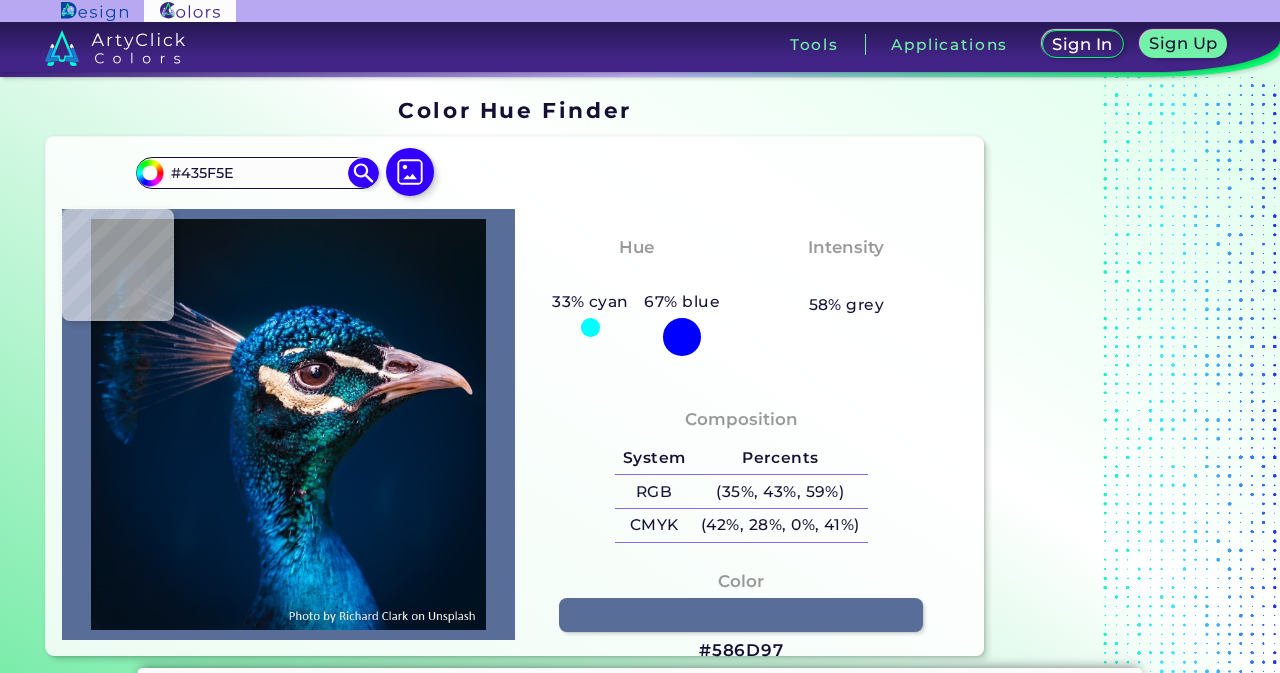 type on "#26689e" 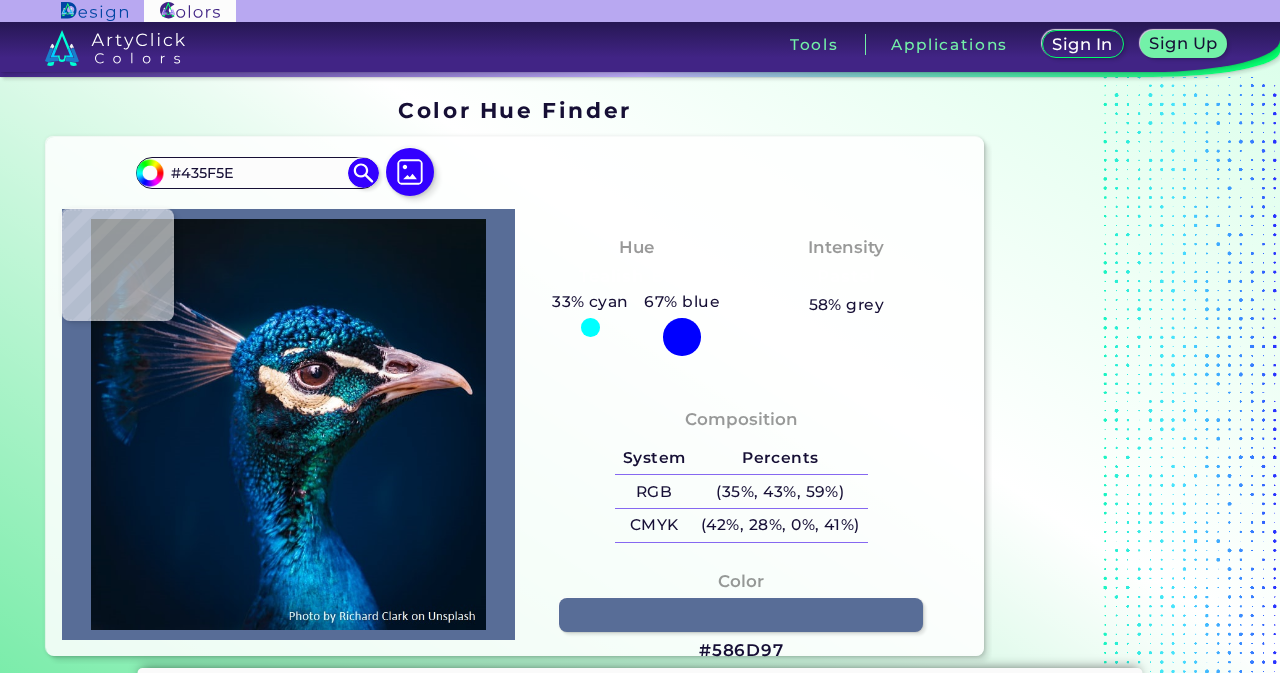 type on "#26689E" 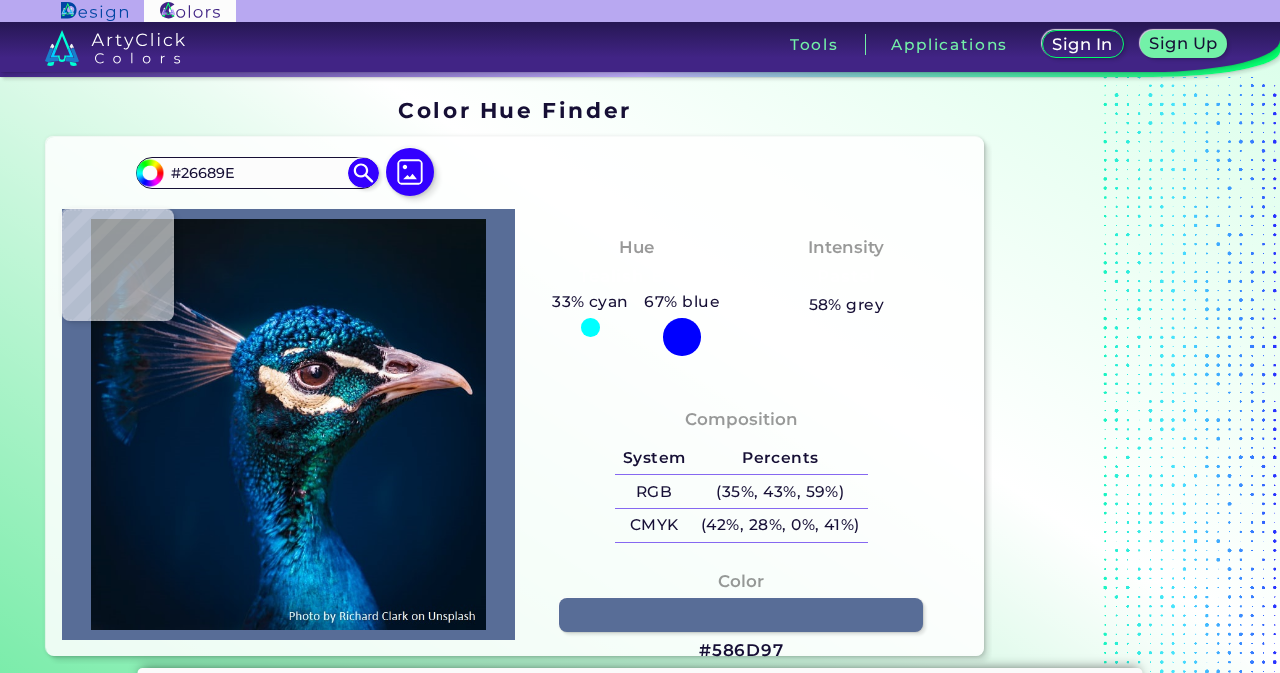 type on "#116b9c" 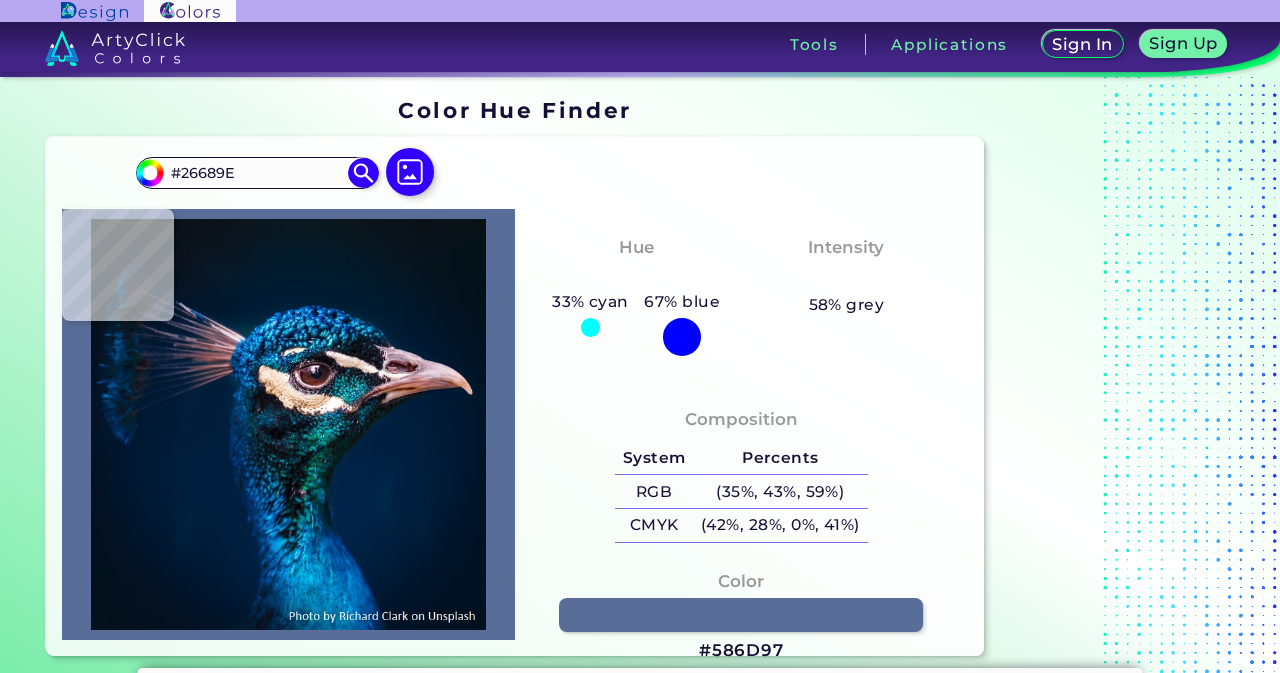 type on "#116B9C" 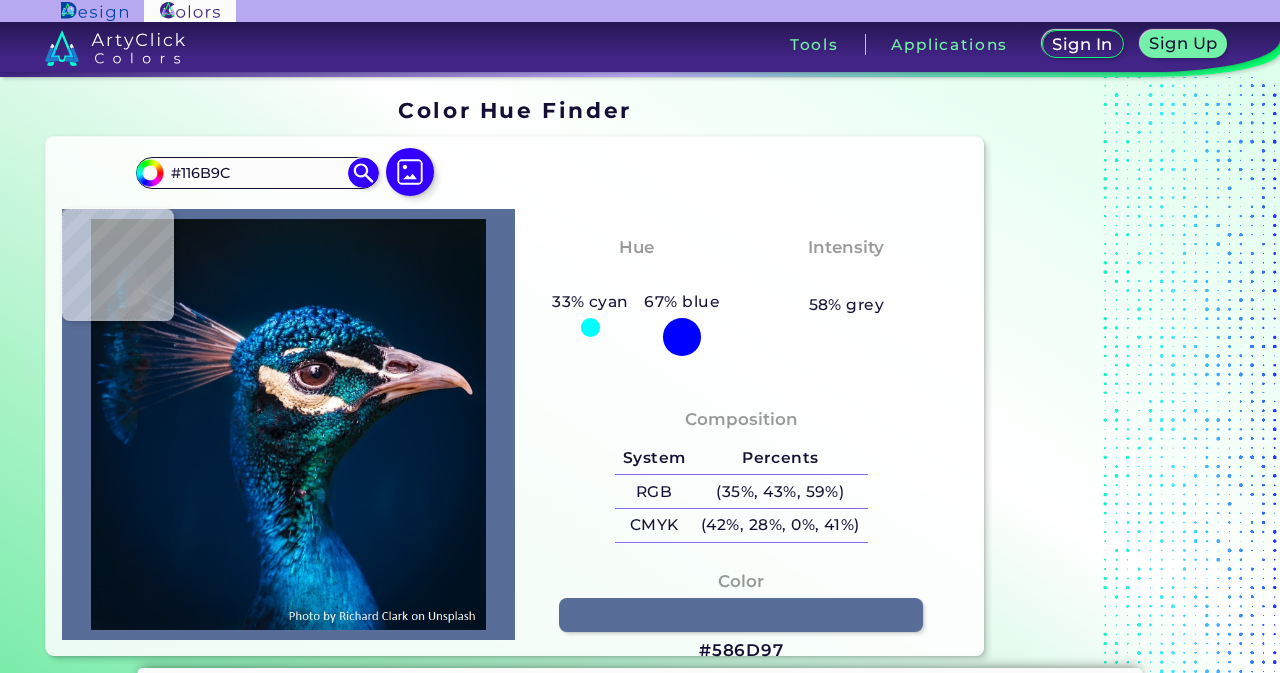 type on "#4abcdf" 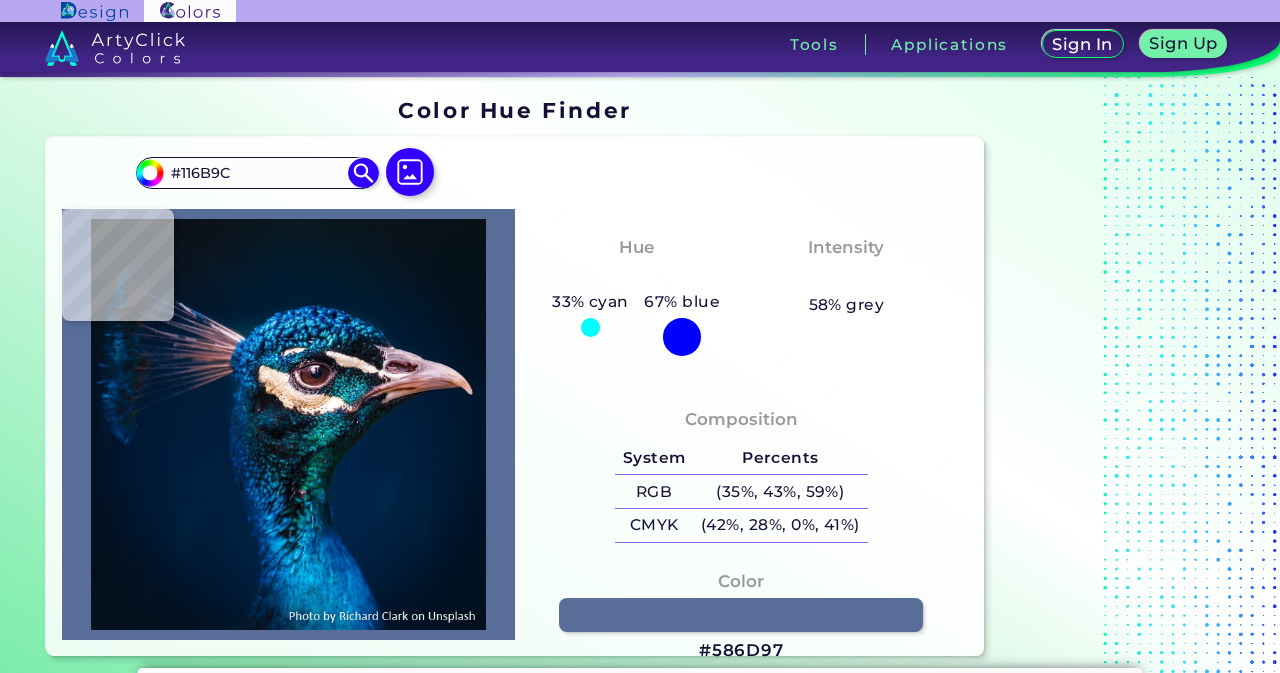 type on "#4ABCDF" 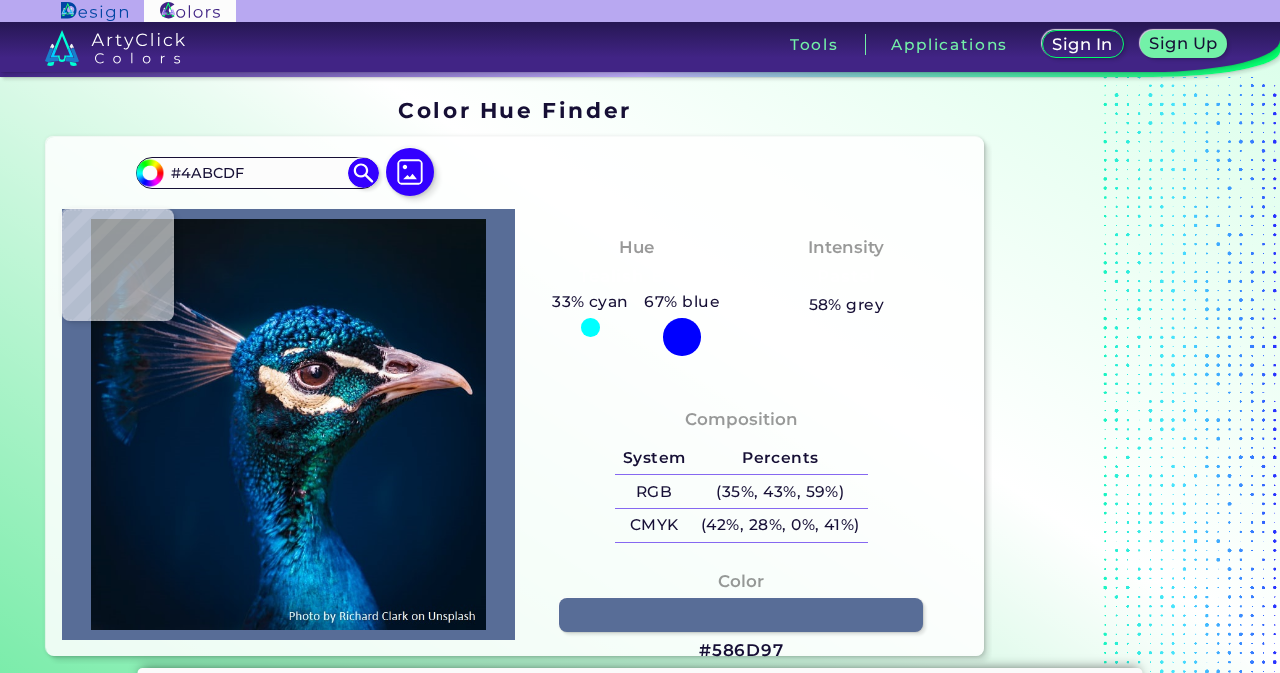 type on "#0674cf" 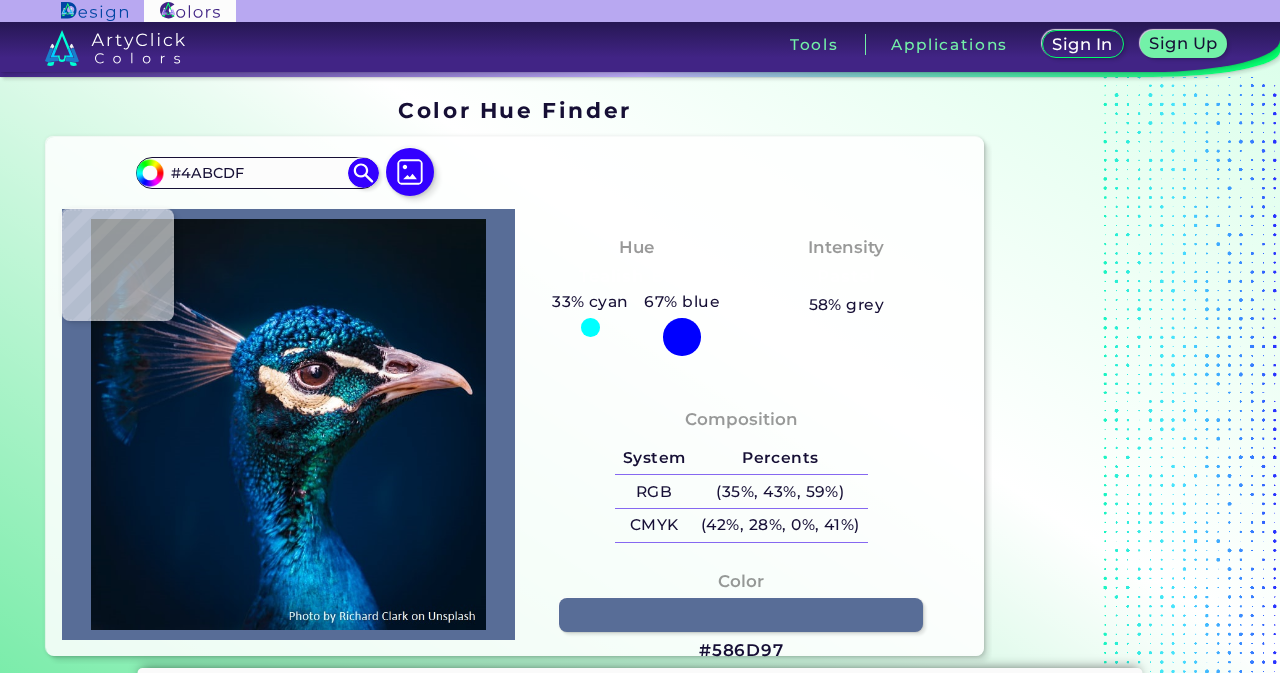 type on "#0674CF" 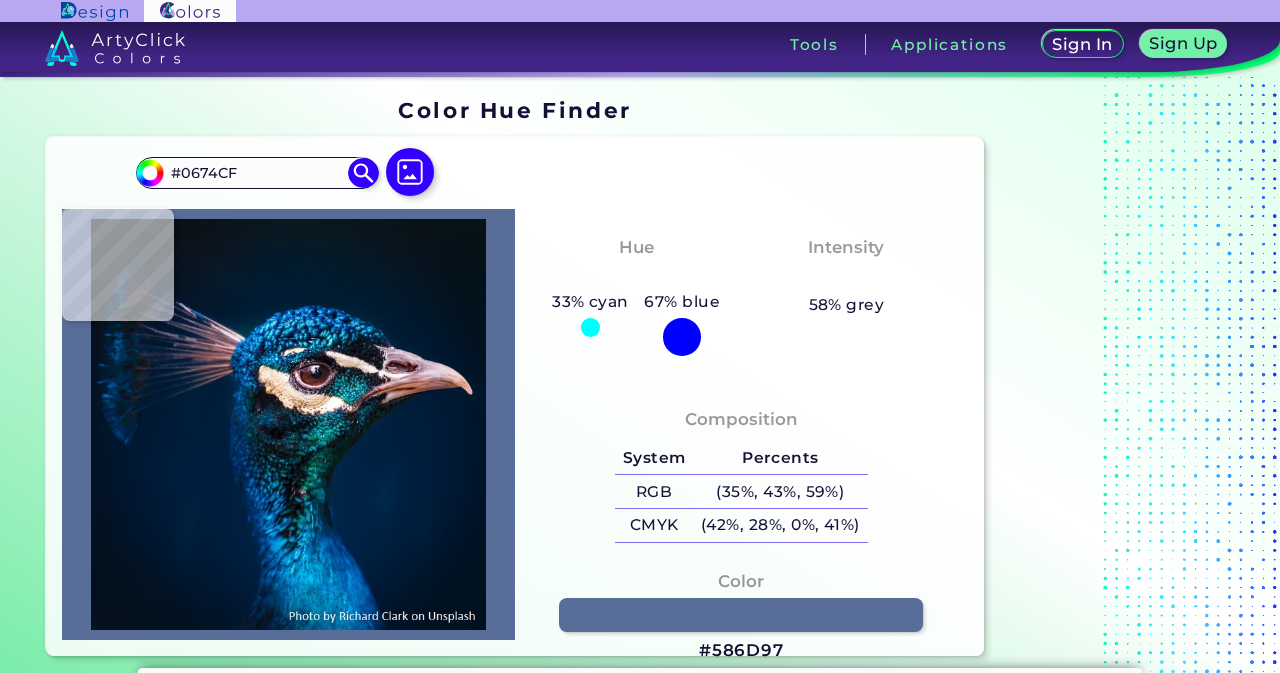 type on "#012942" 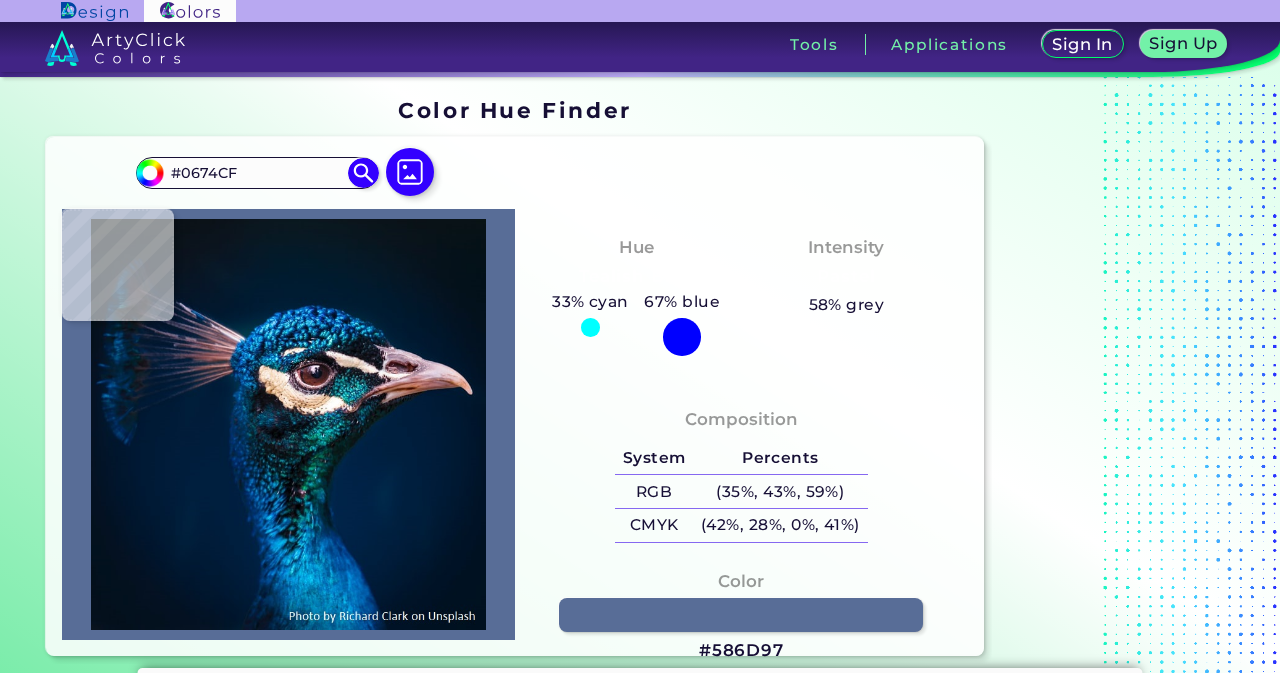 type on "#012942" 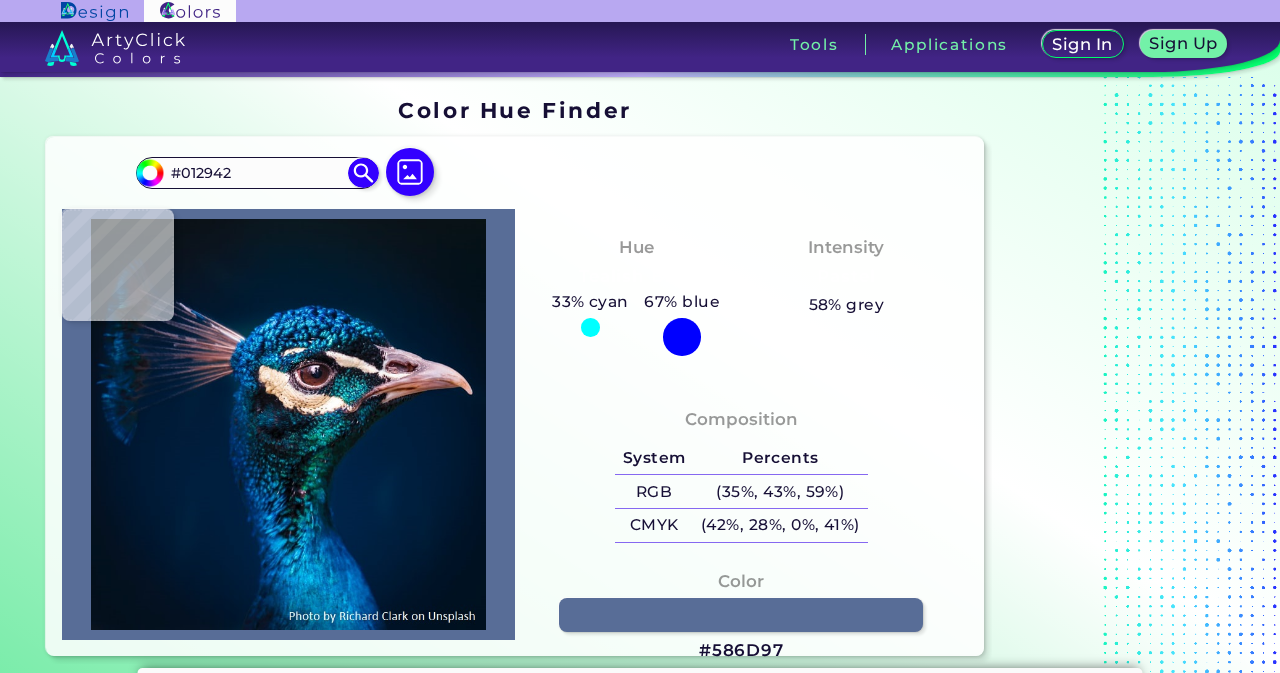 type on "#00223b" 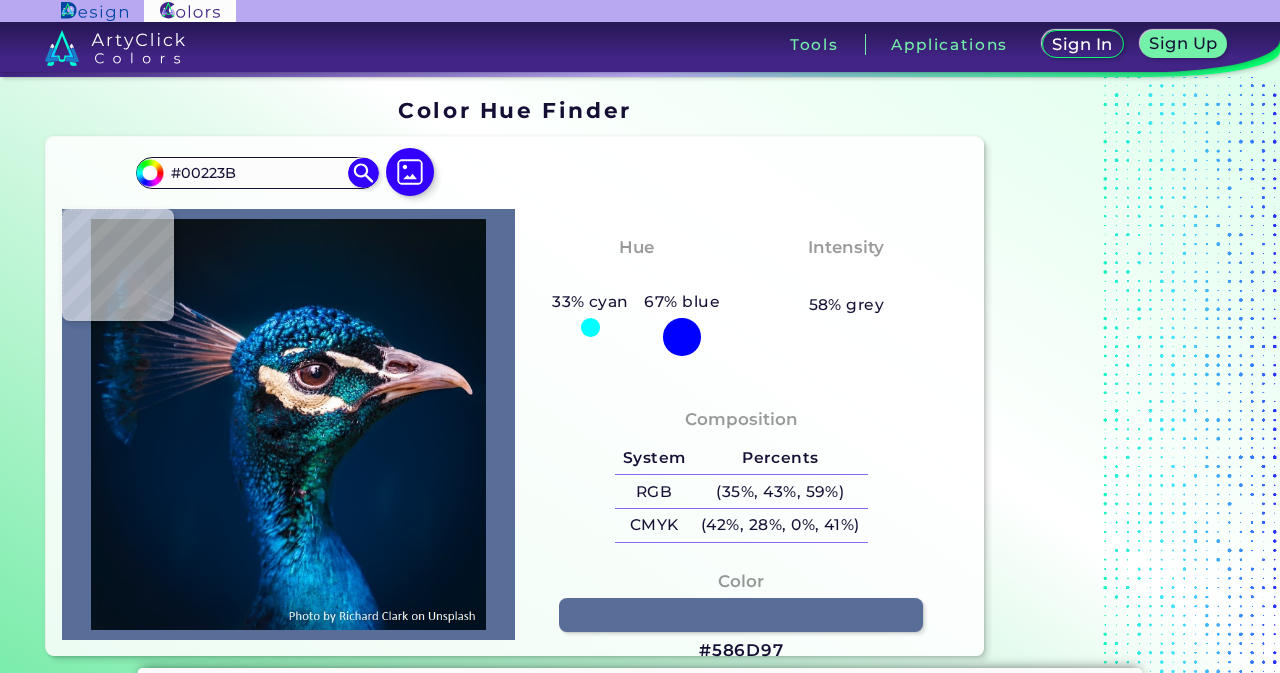 type on "#011c36" 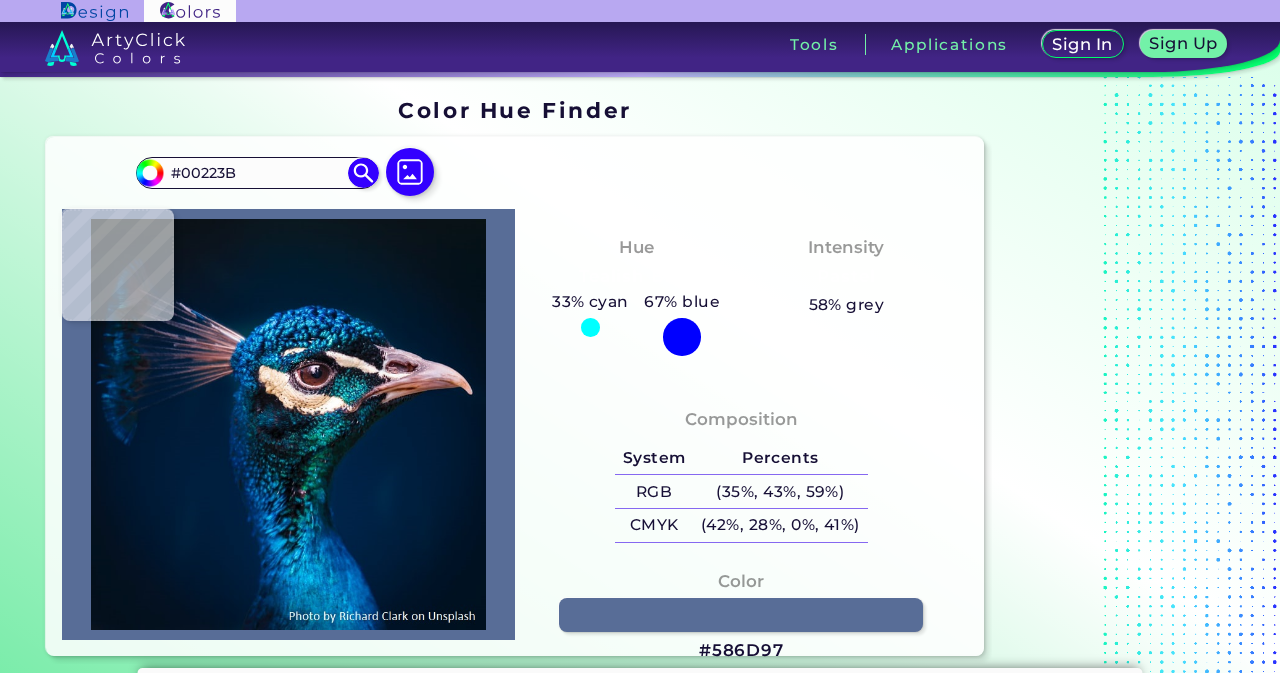 type on "#011C36" 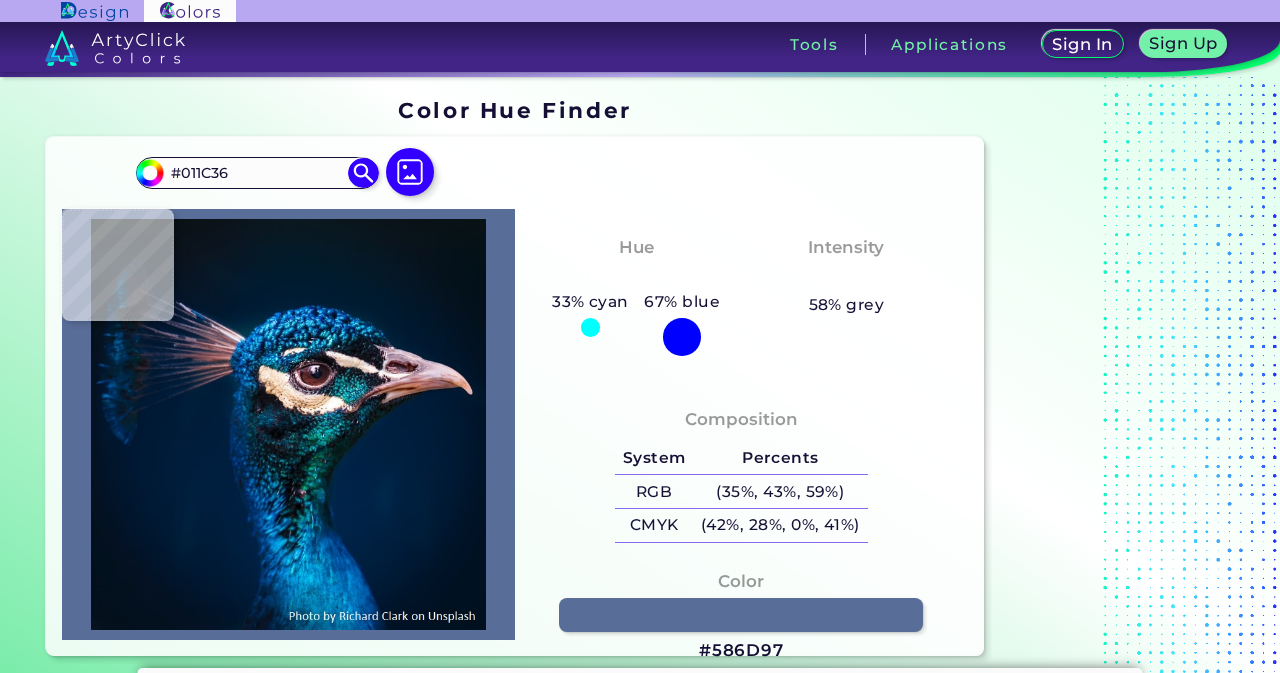 type on "#011c37" 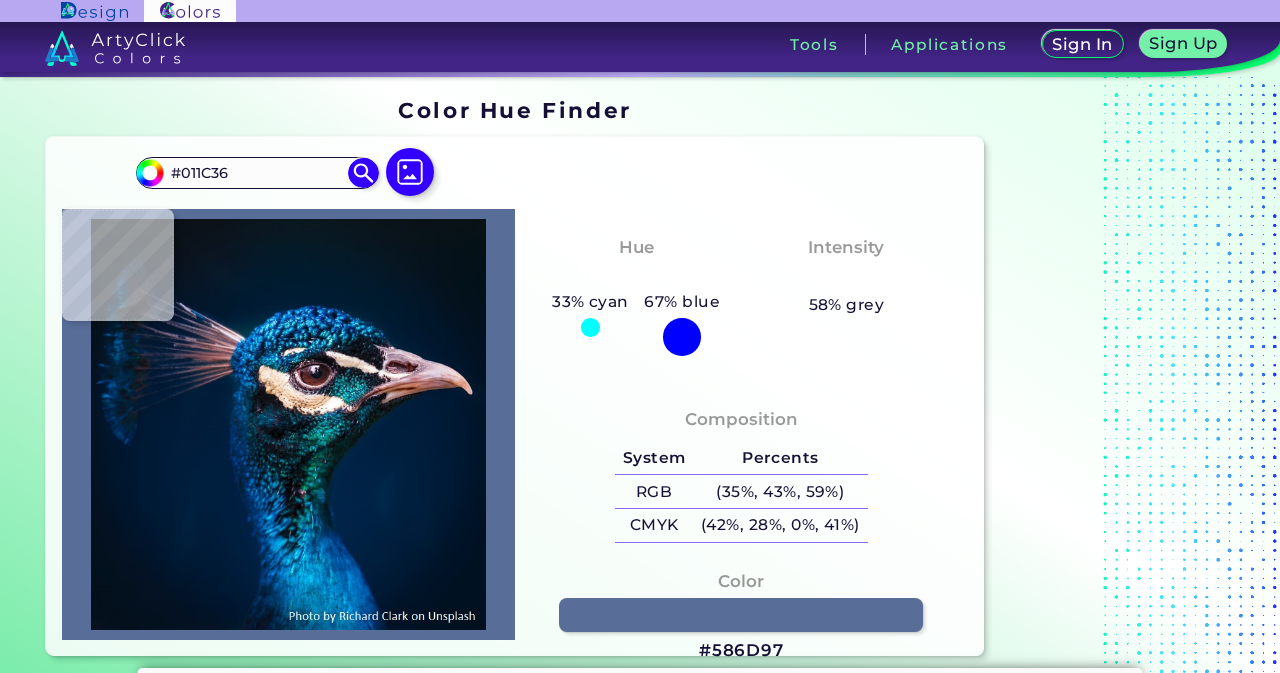 type on "#011C37" 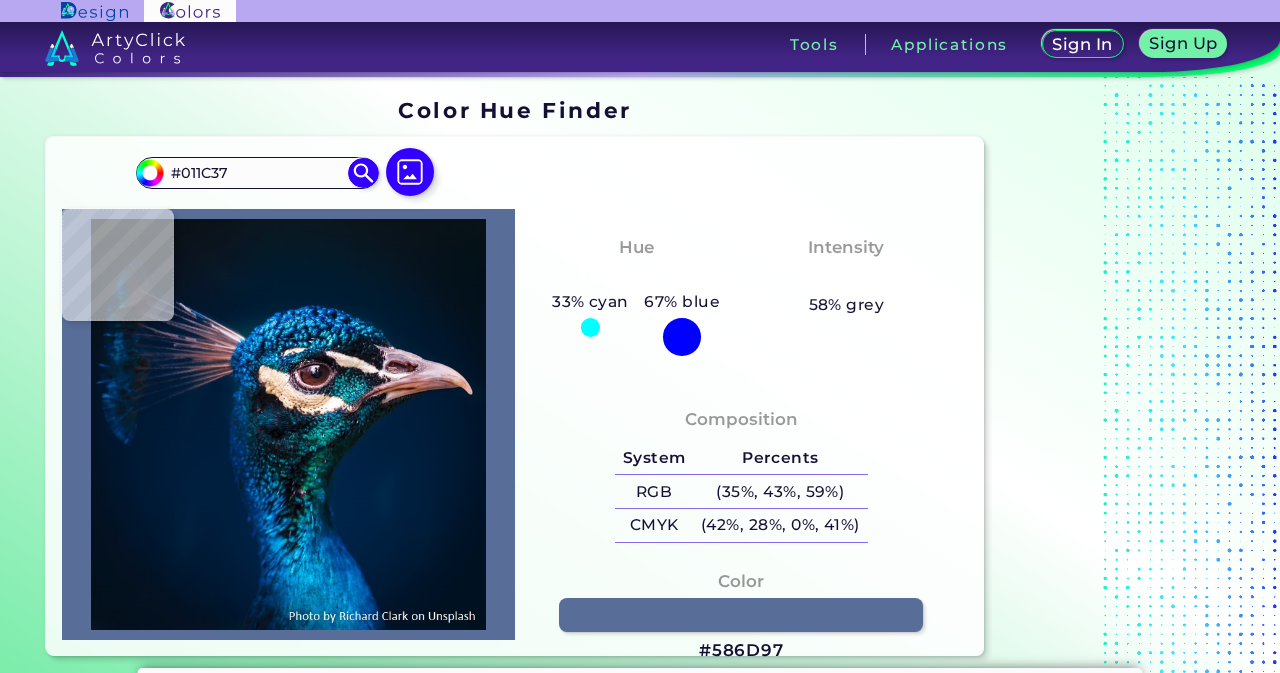 type on "#011b32" 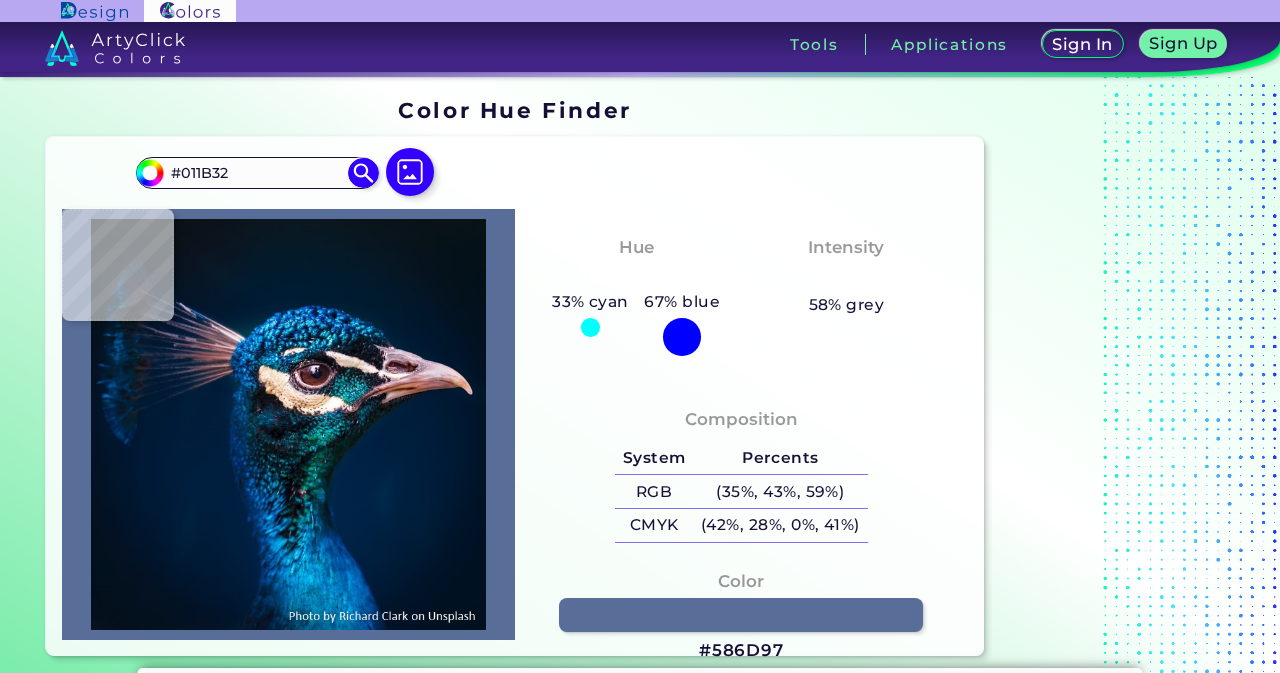 type on "#001830" 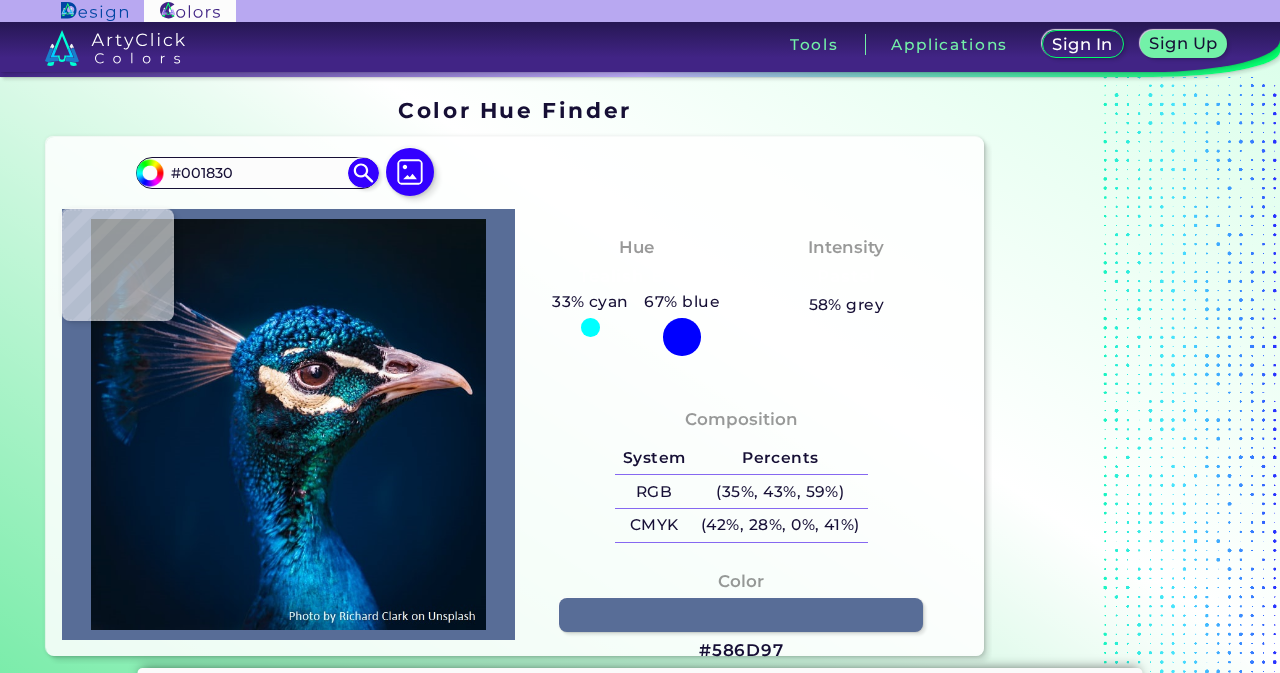type on "#02182f" 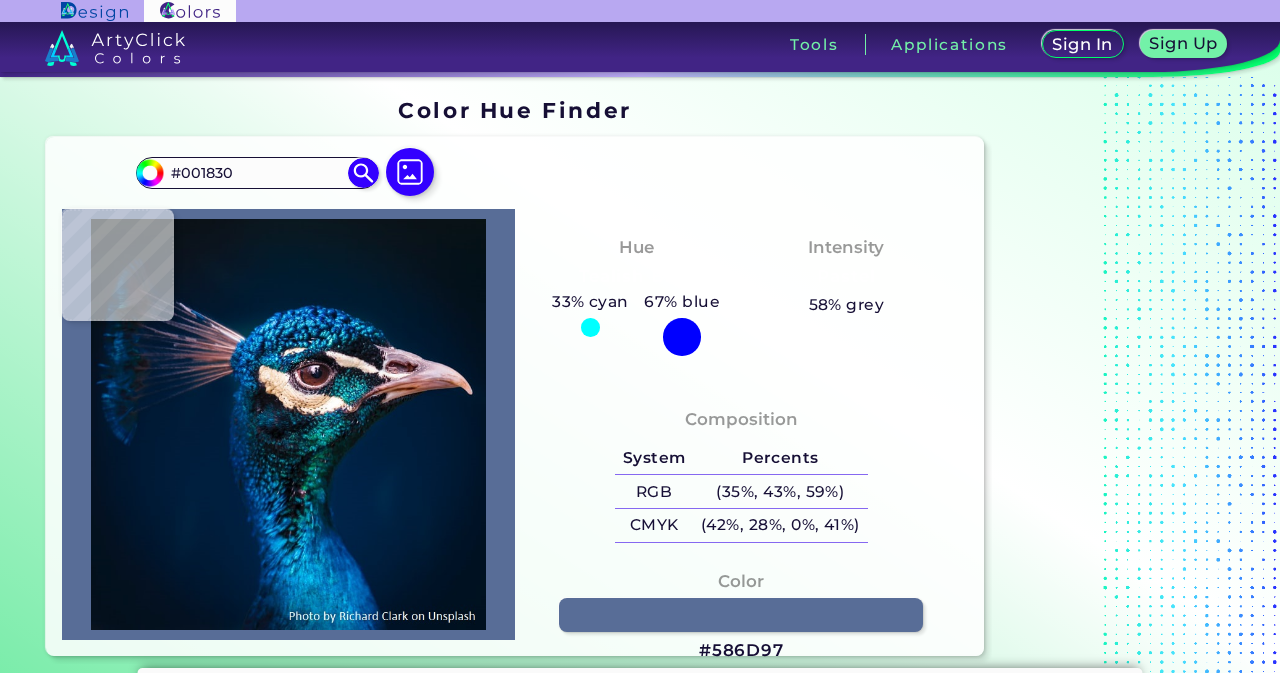 type on "#02182F" 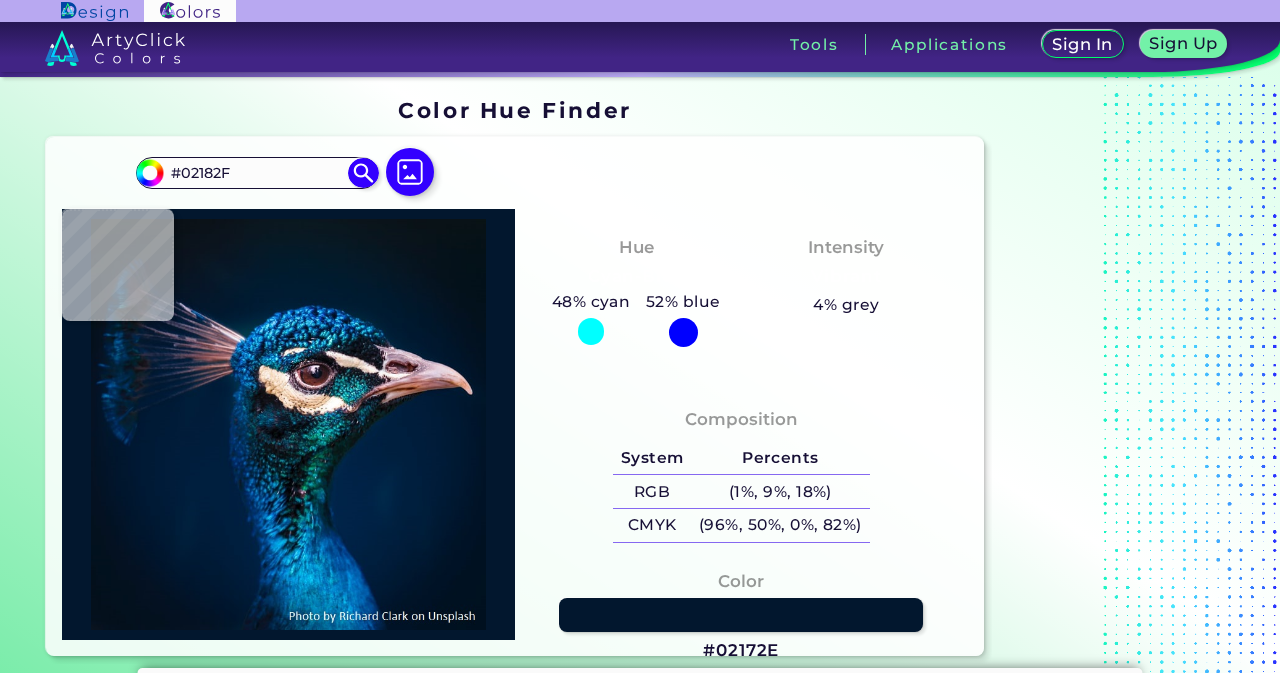 type on "#02172e" 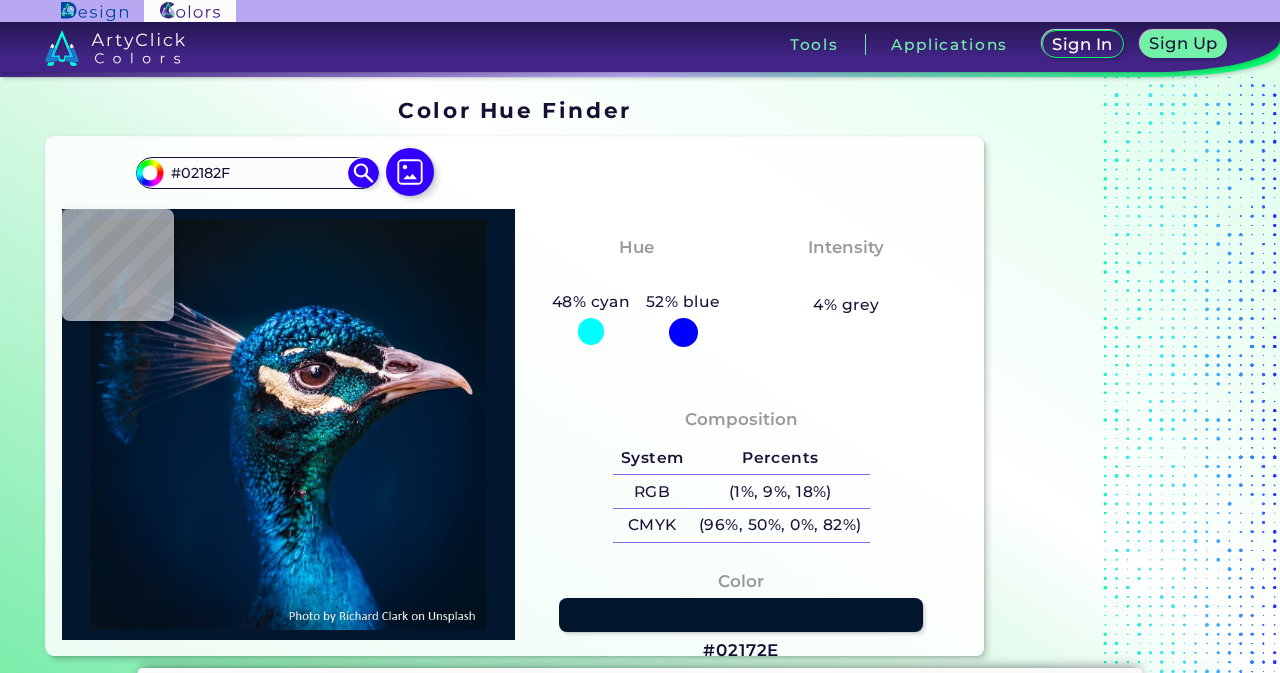 type on "#02172E" 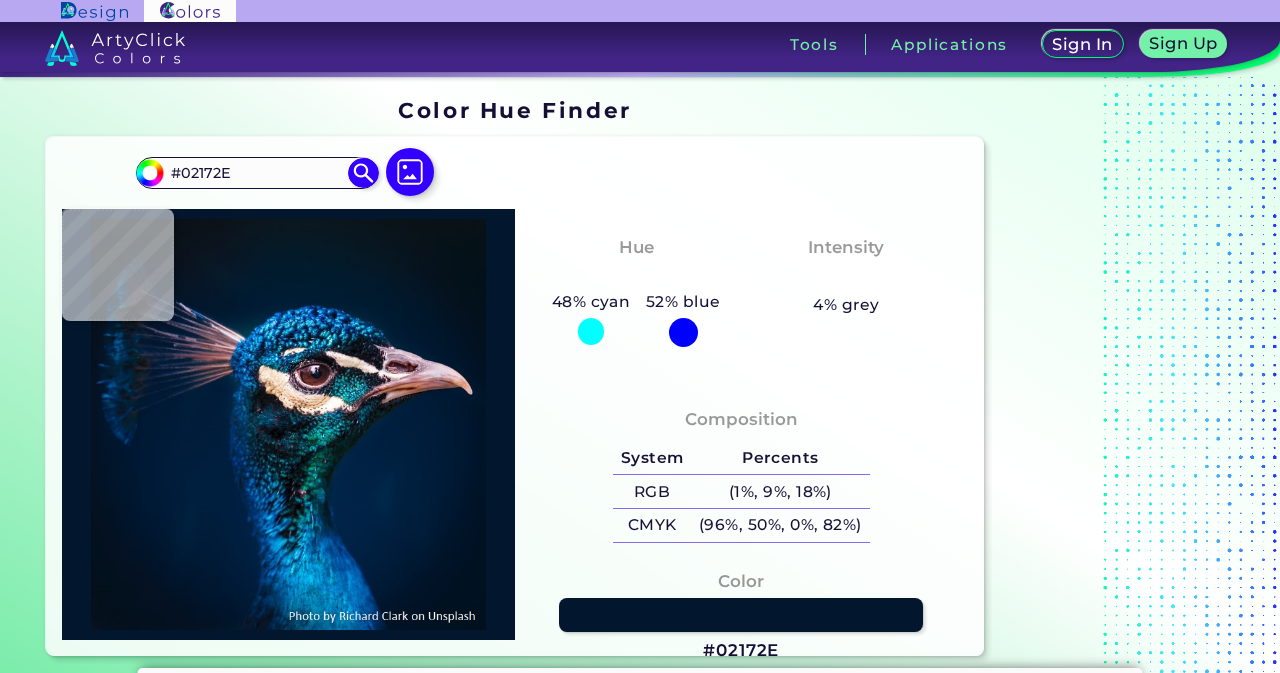 type on "#03182d" 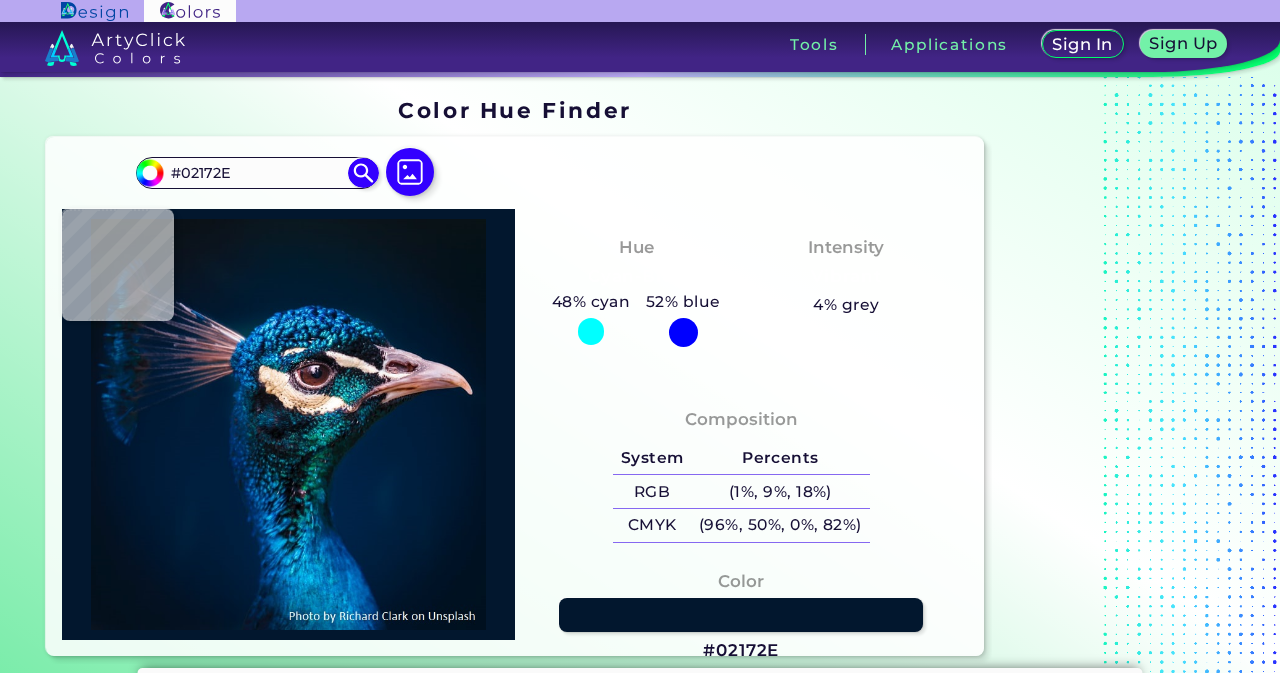 type on "#03182D" 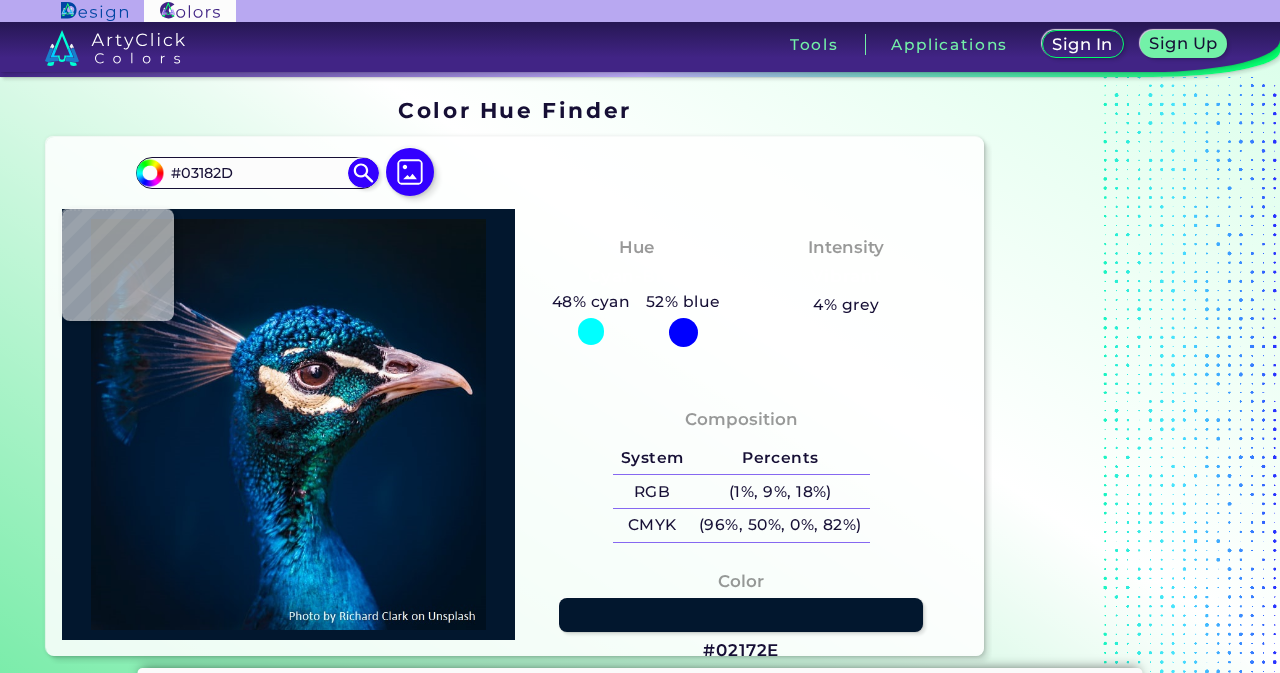 type on "#02172c" 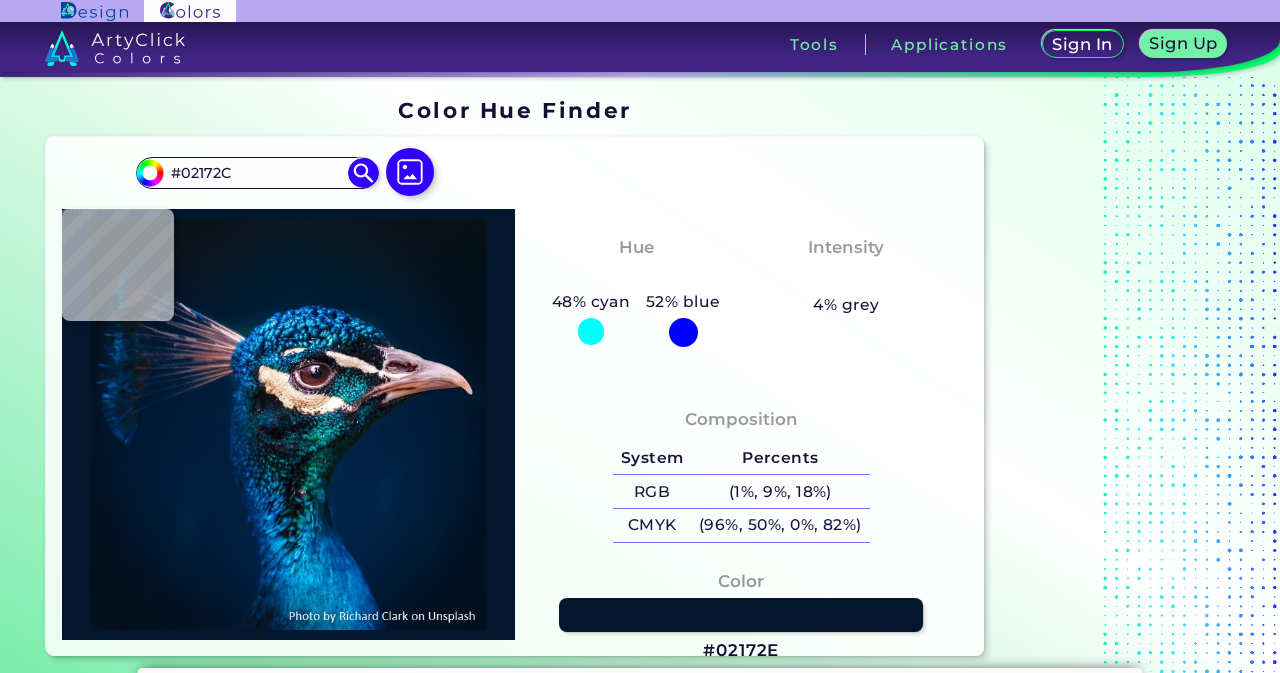 type on "#05172b" 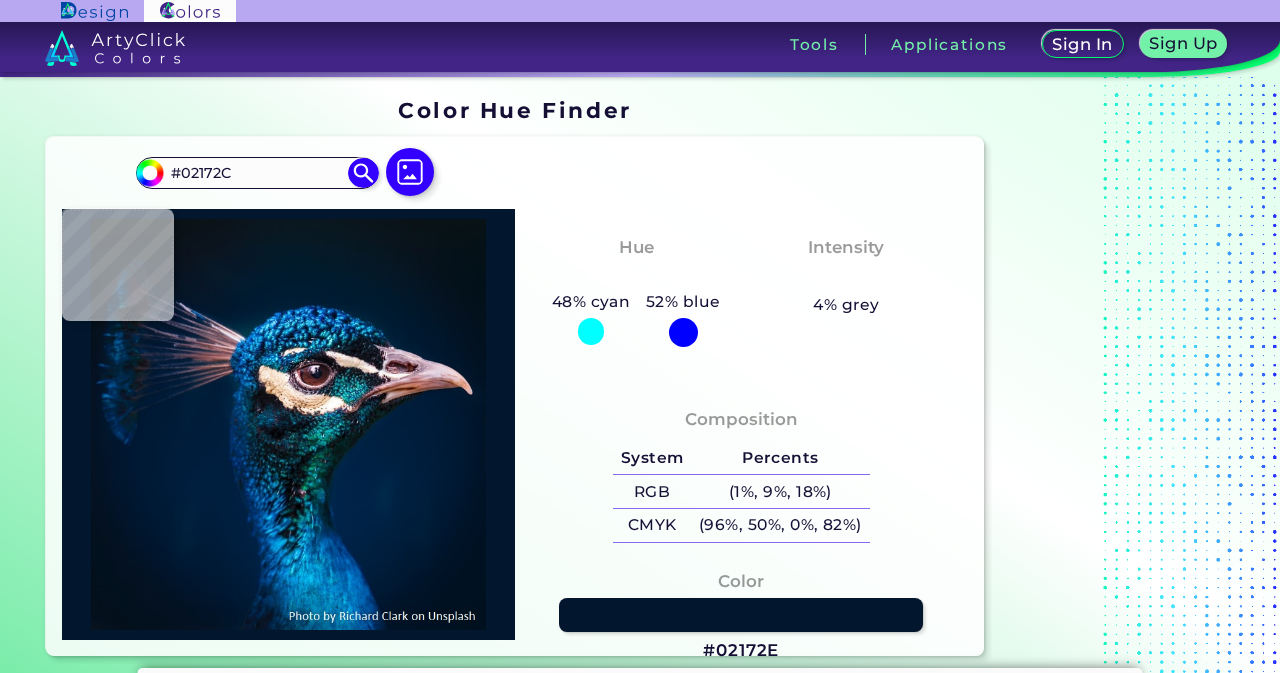type on "#05172B" 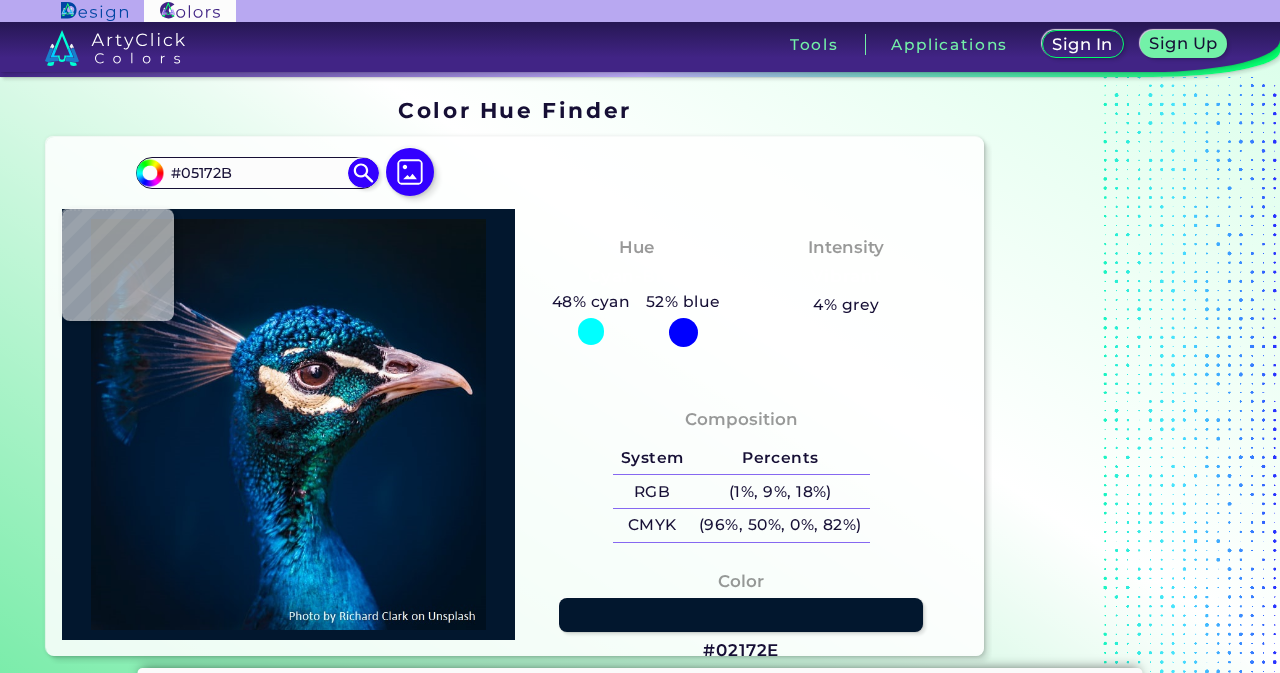 type on "#041728" 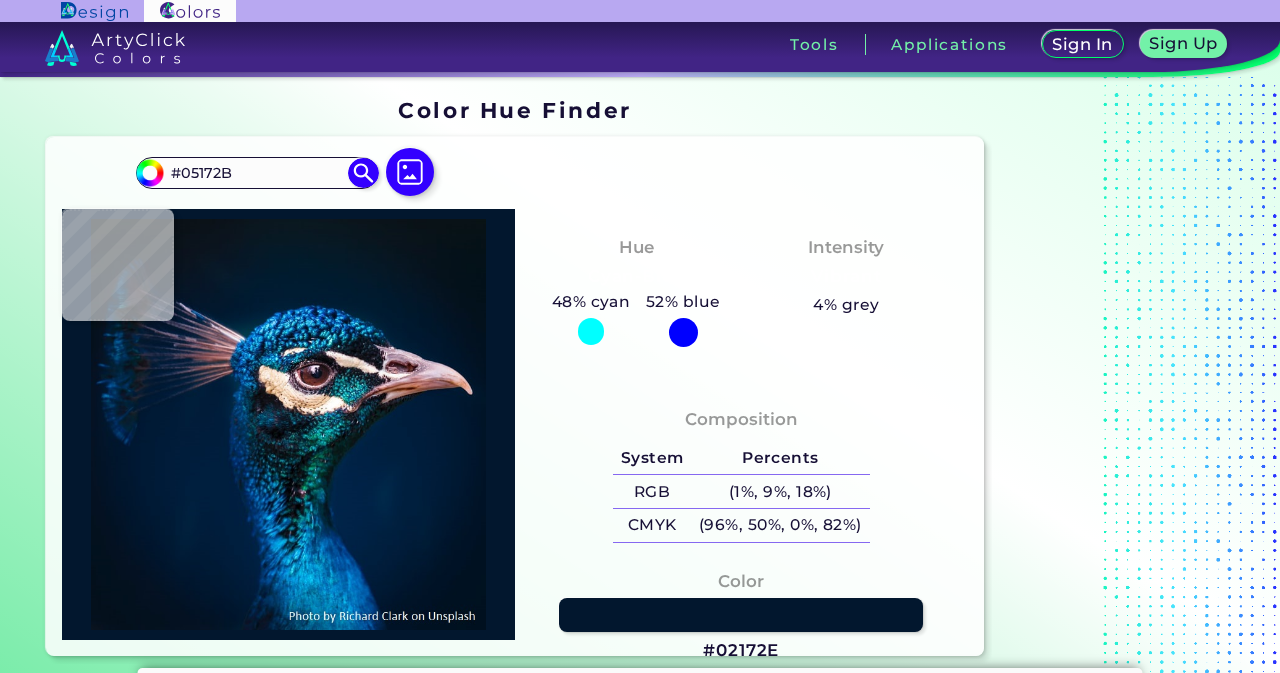 type on "#041728" 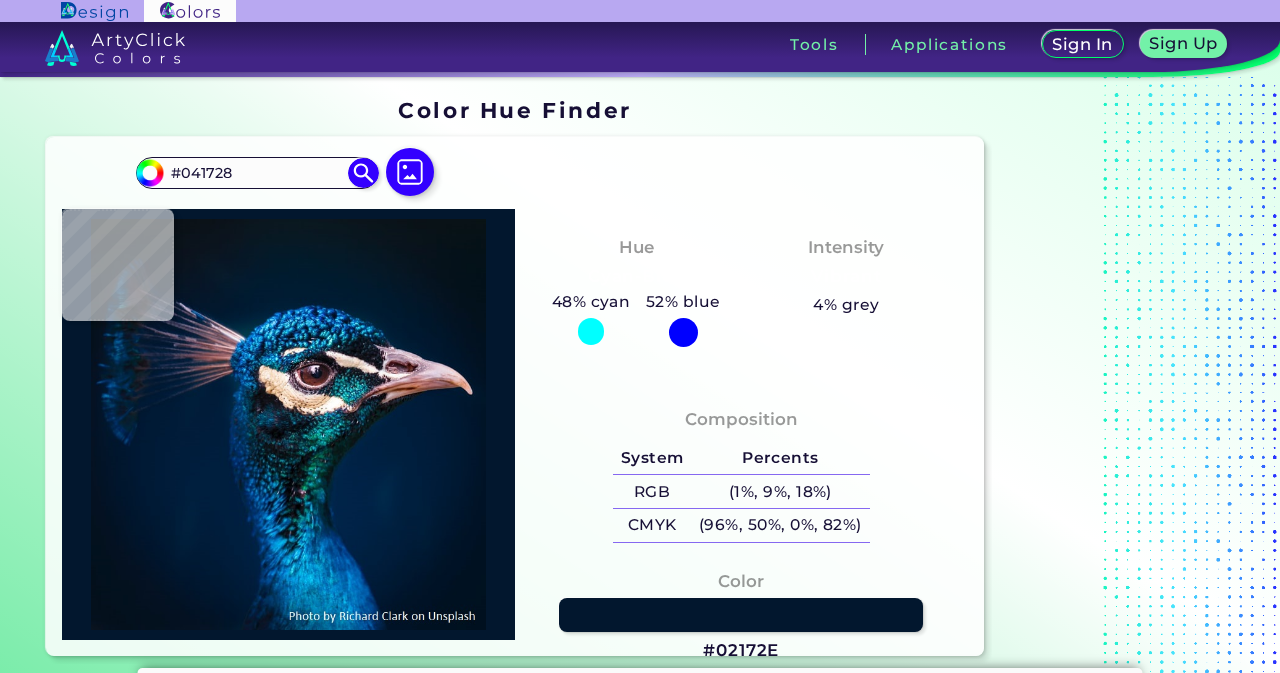 type on "#041628" 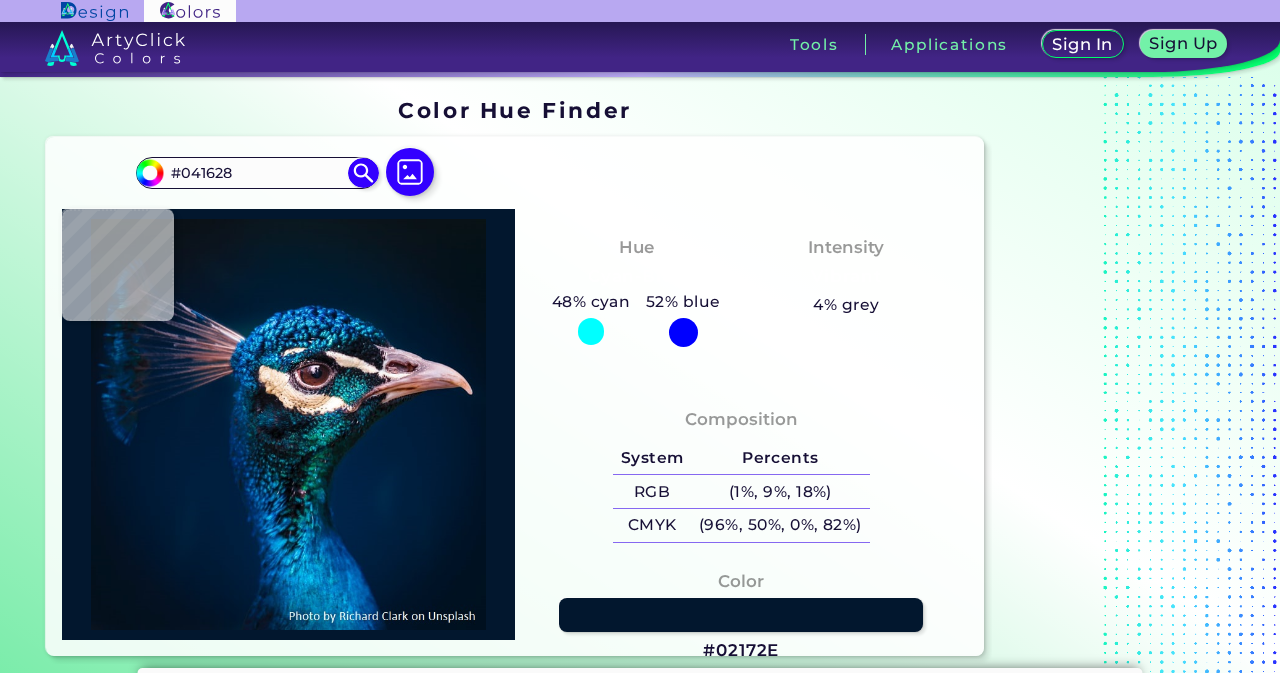 type on "#041728" 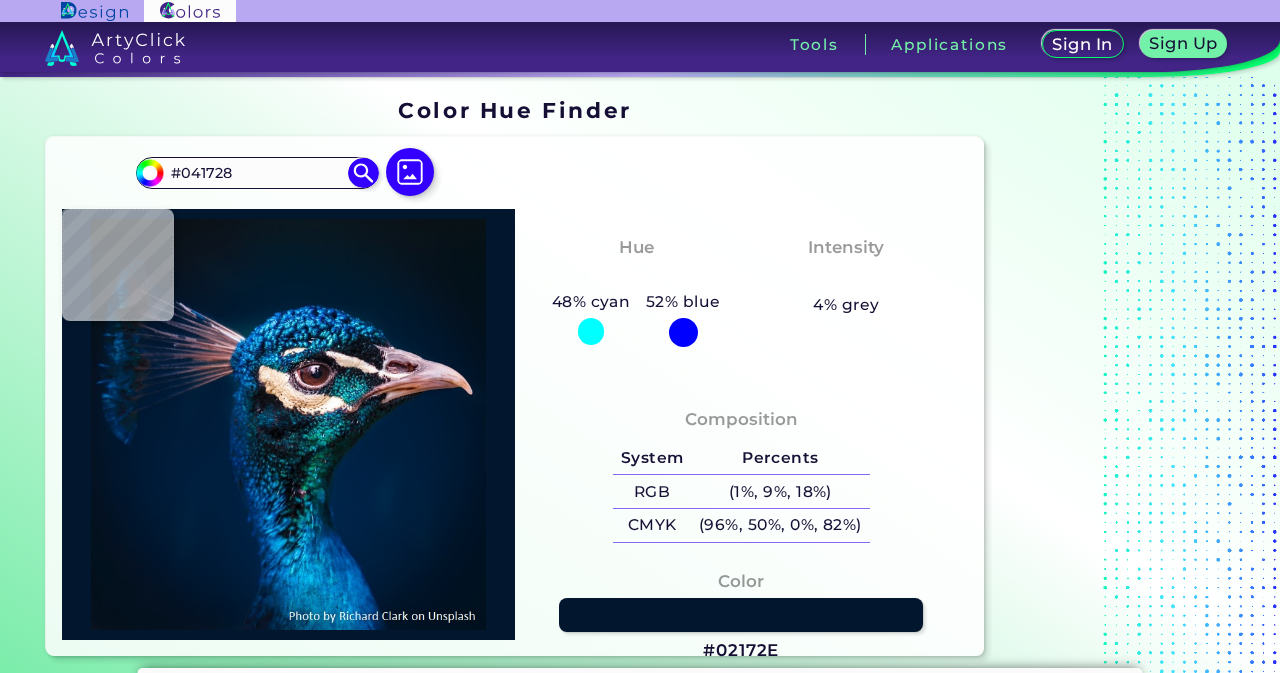 type on "#041628" 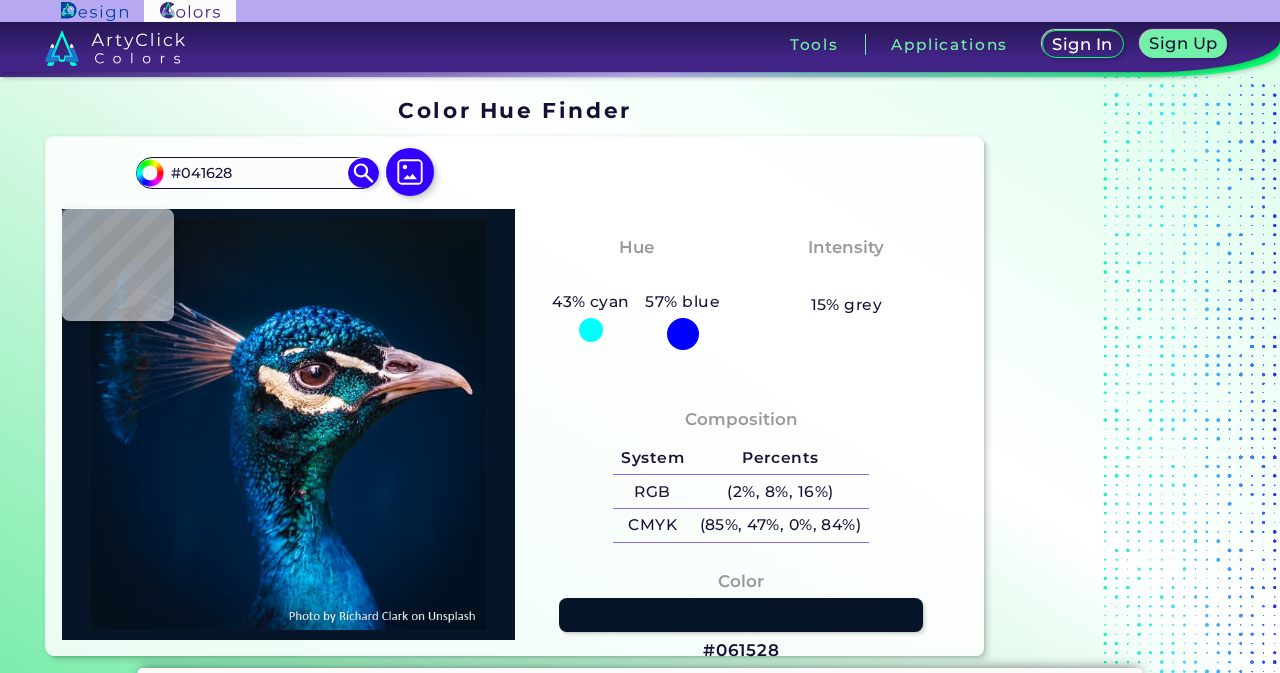 type on "#061528" 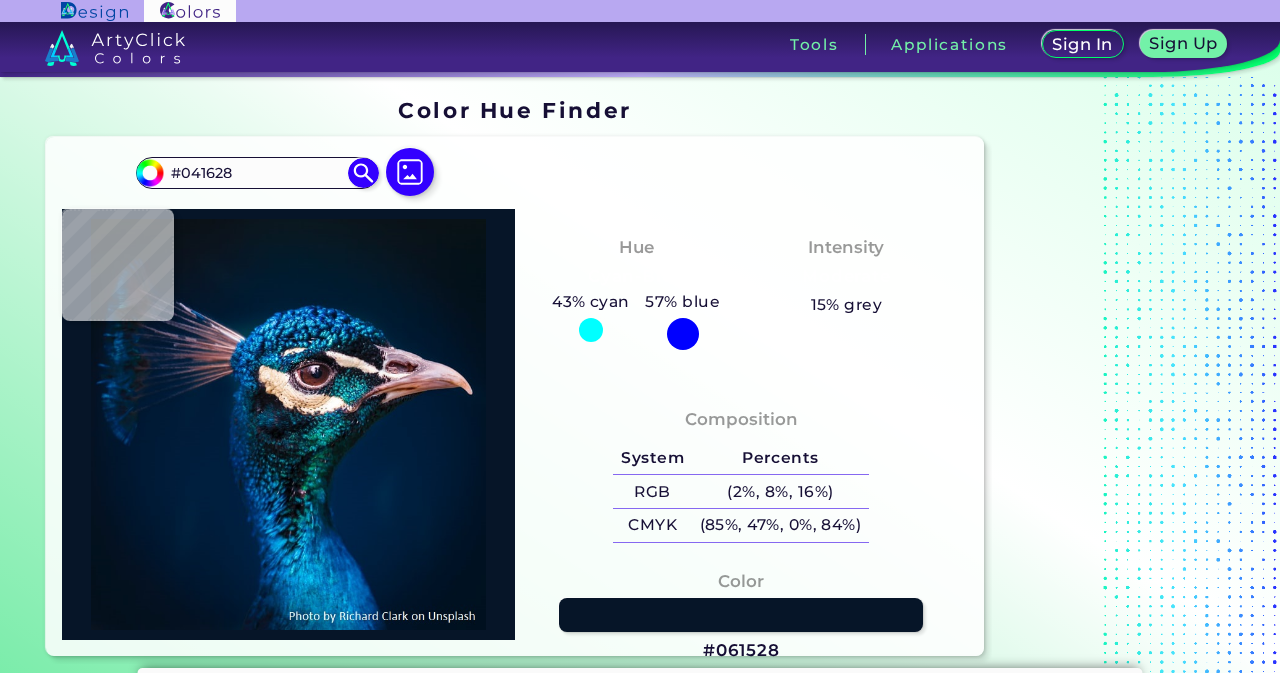 type on "#061528" 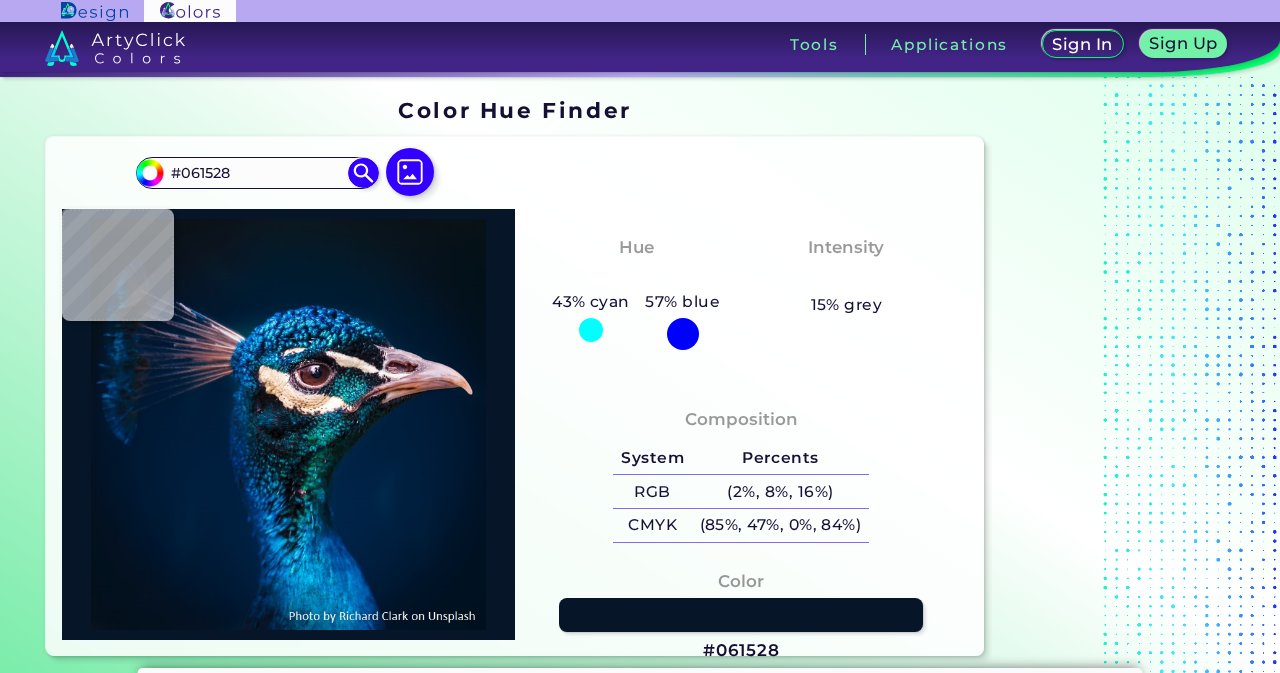 type on "#06192a" 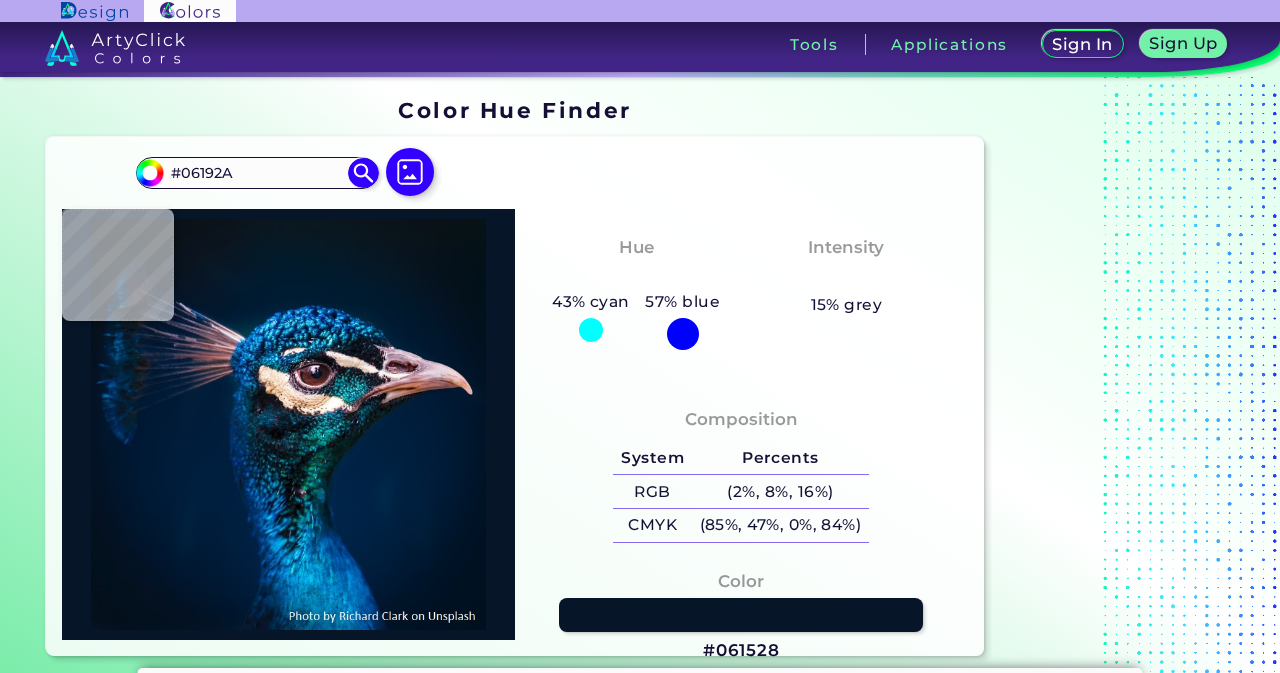 type on "#03192b" 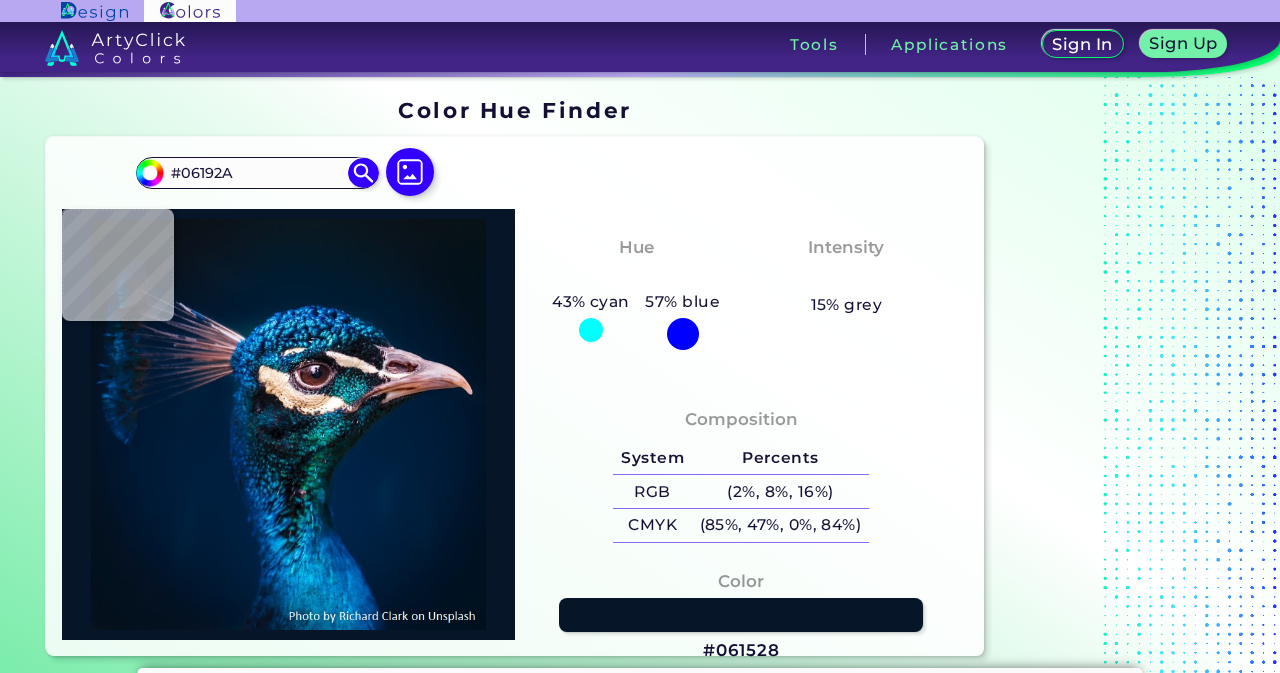 type on "#03192B" 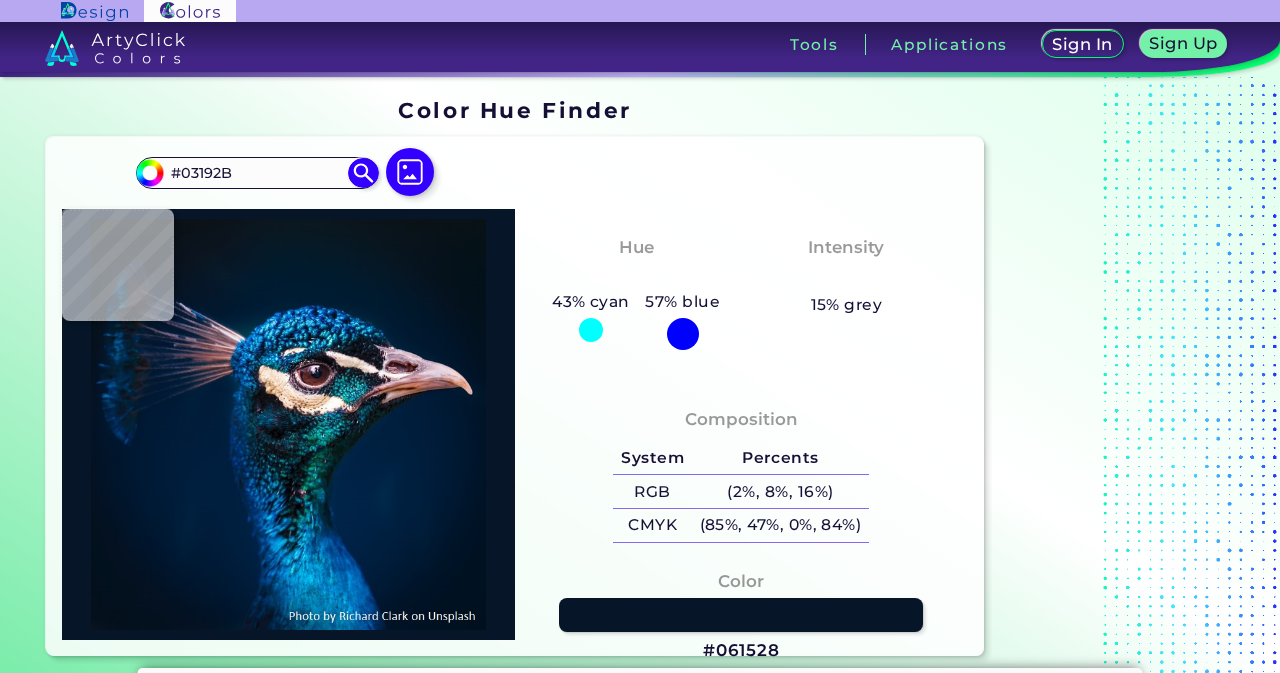 type on "#031a2a" 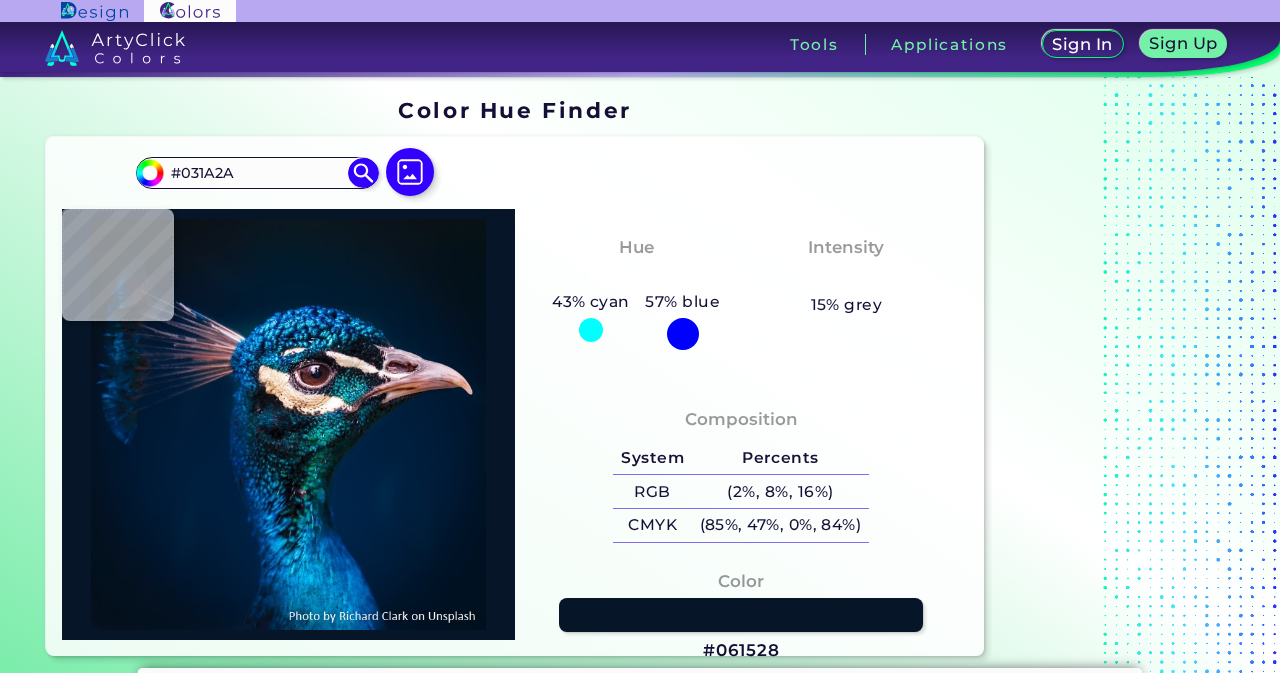 type on "#041a27" 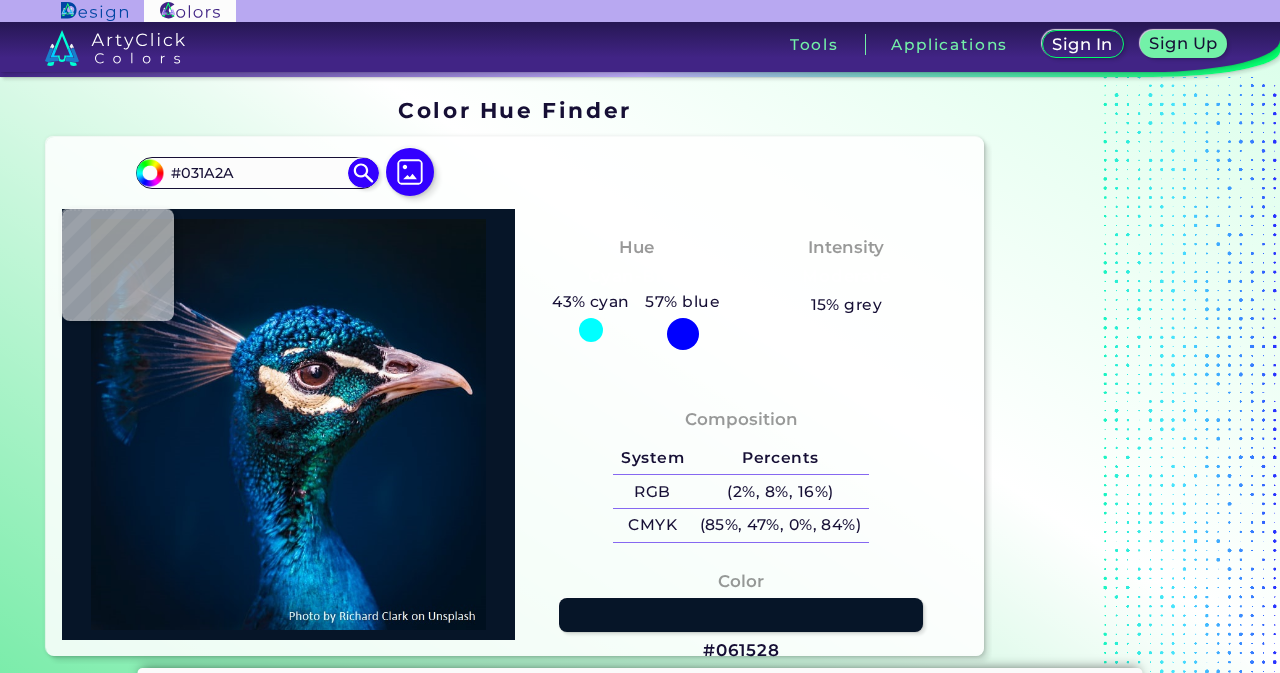 type on "#041A27" 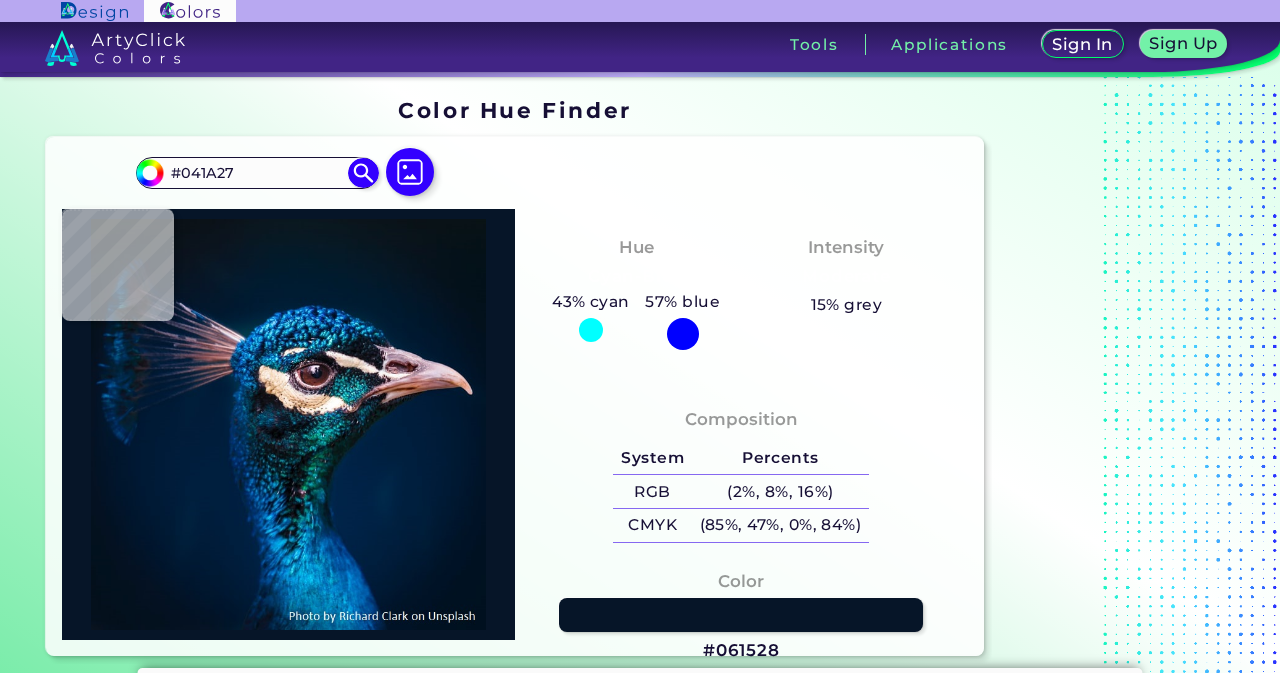 type on "#061927" 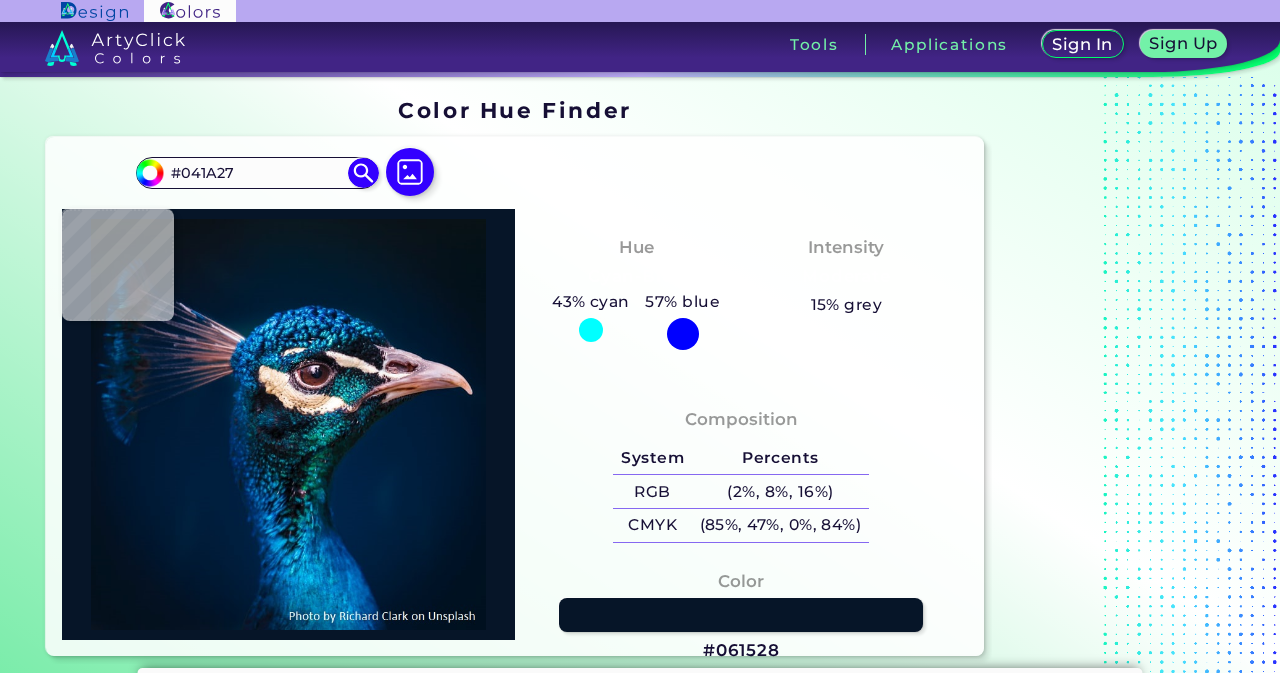 type on "#061927" 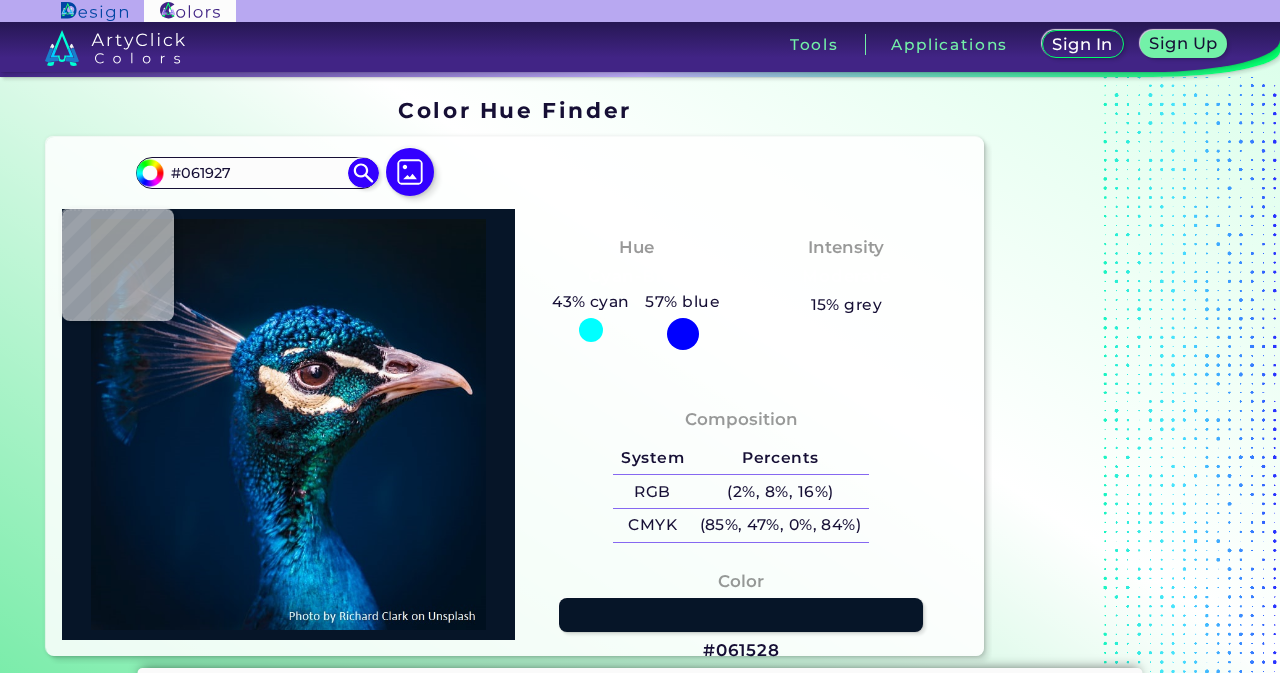 type on "#051721" 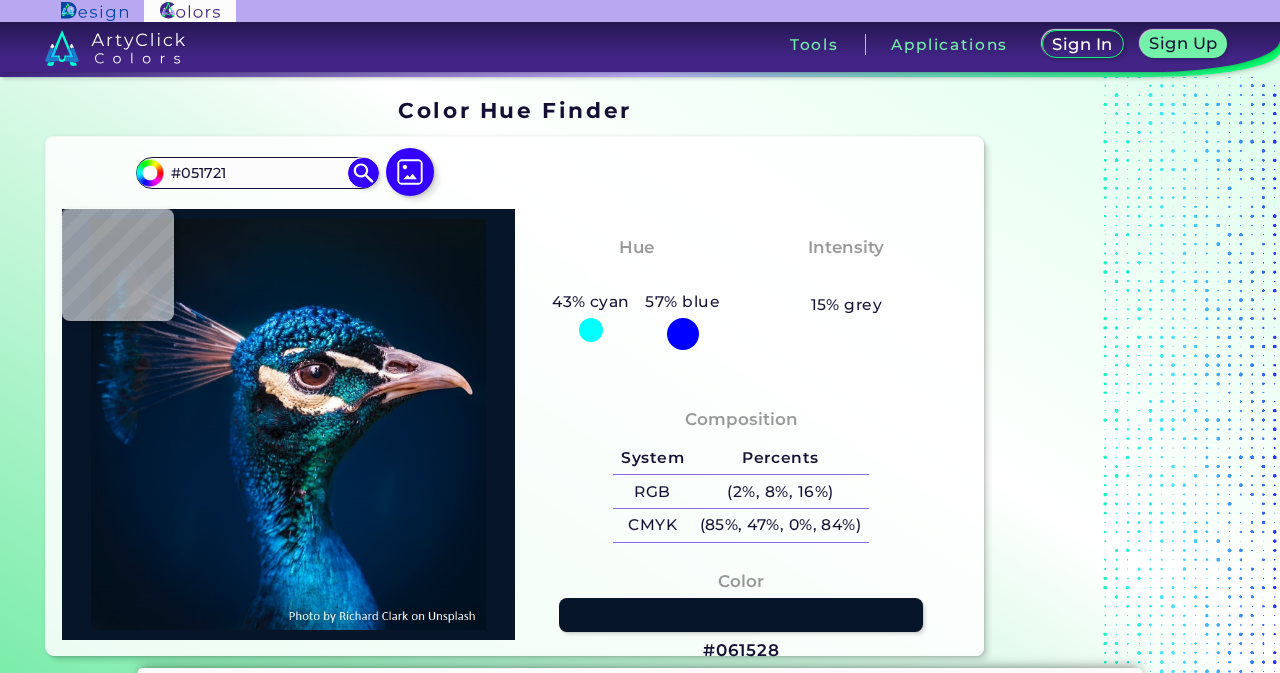 type on "#08161f" 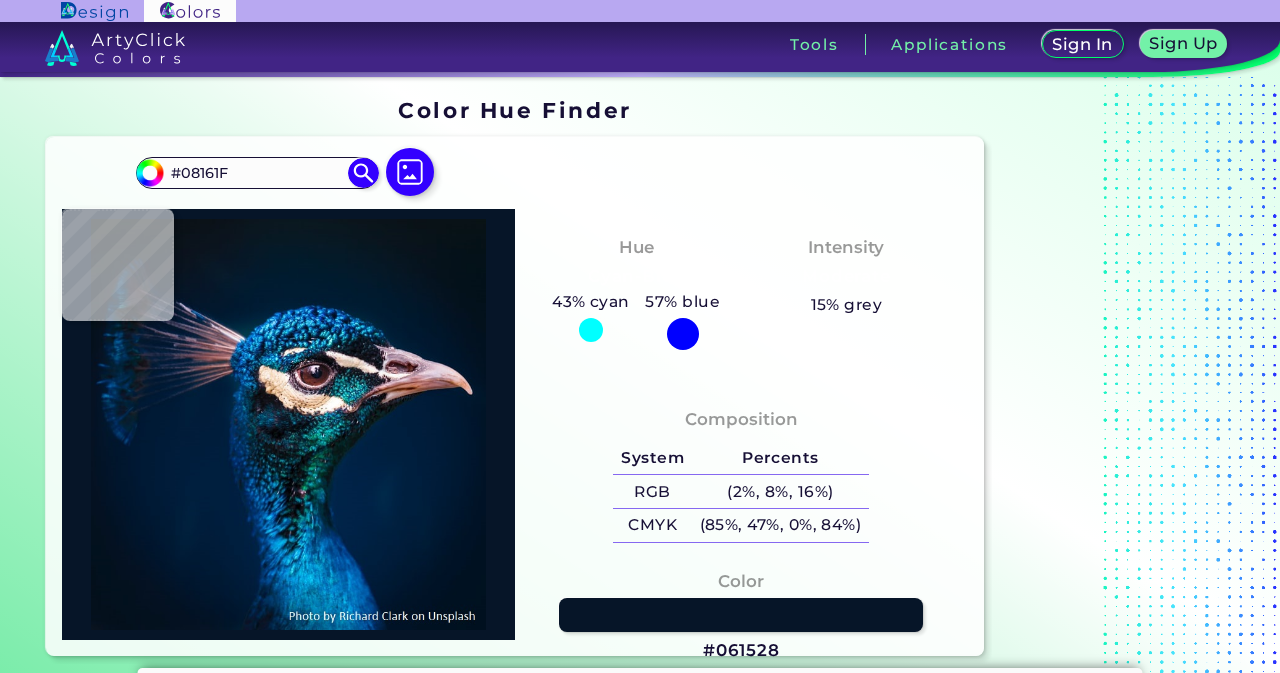 type on "#09131d" 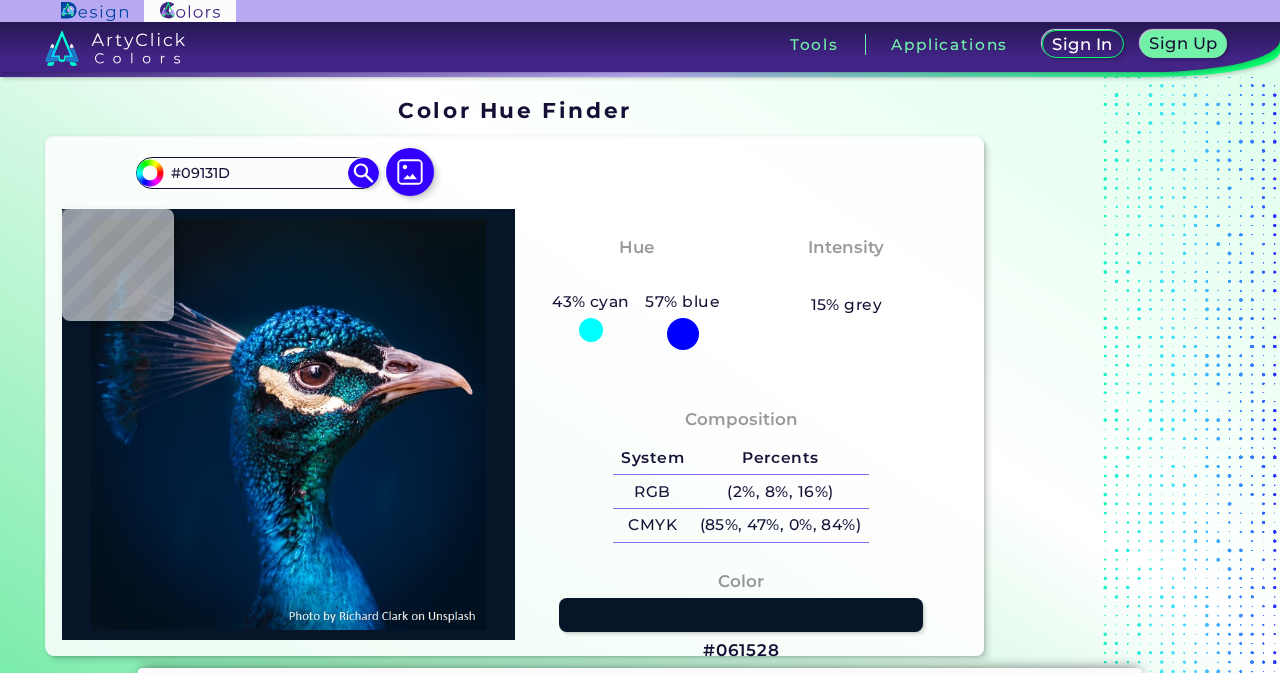 type on "#09131c" 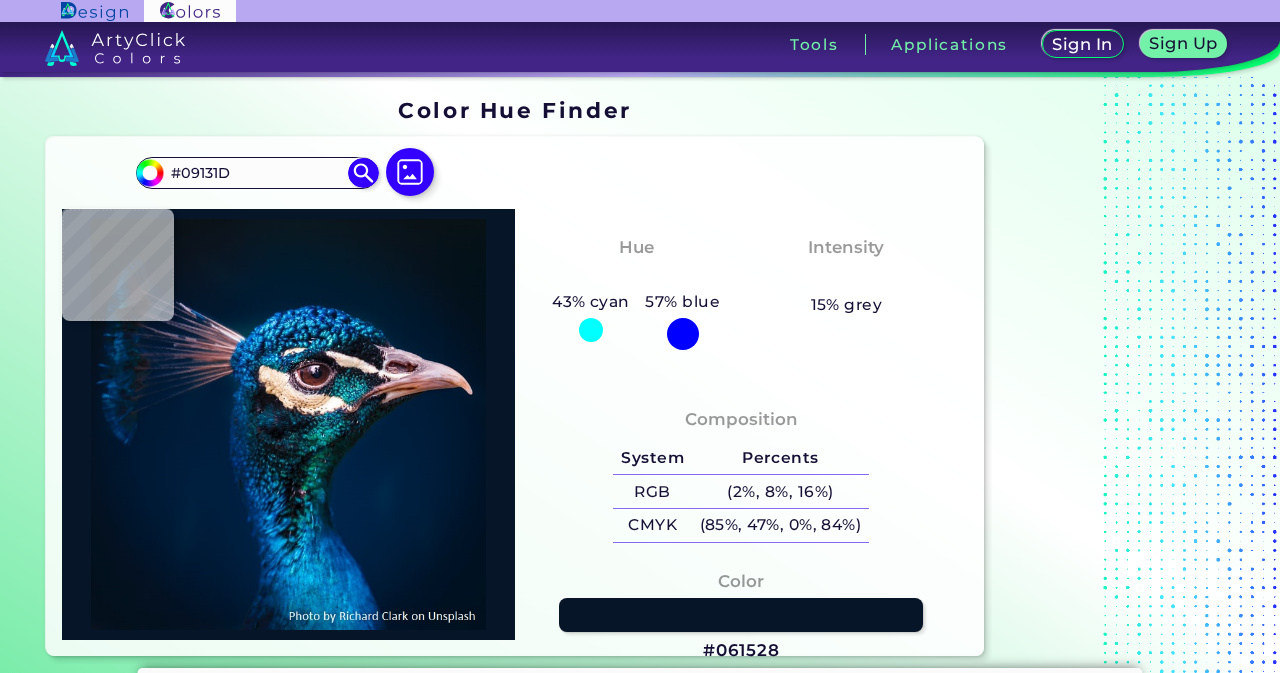 type on "#09131C" 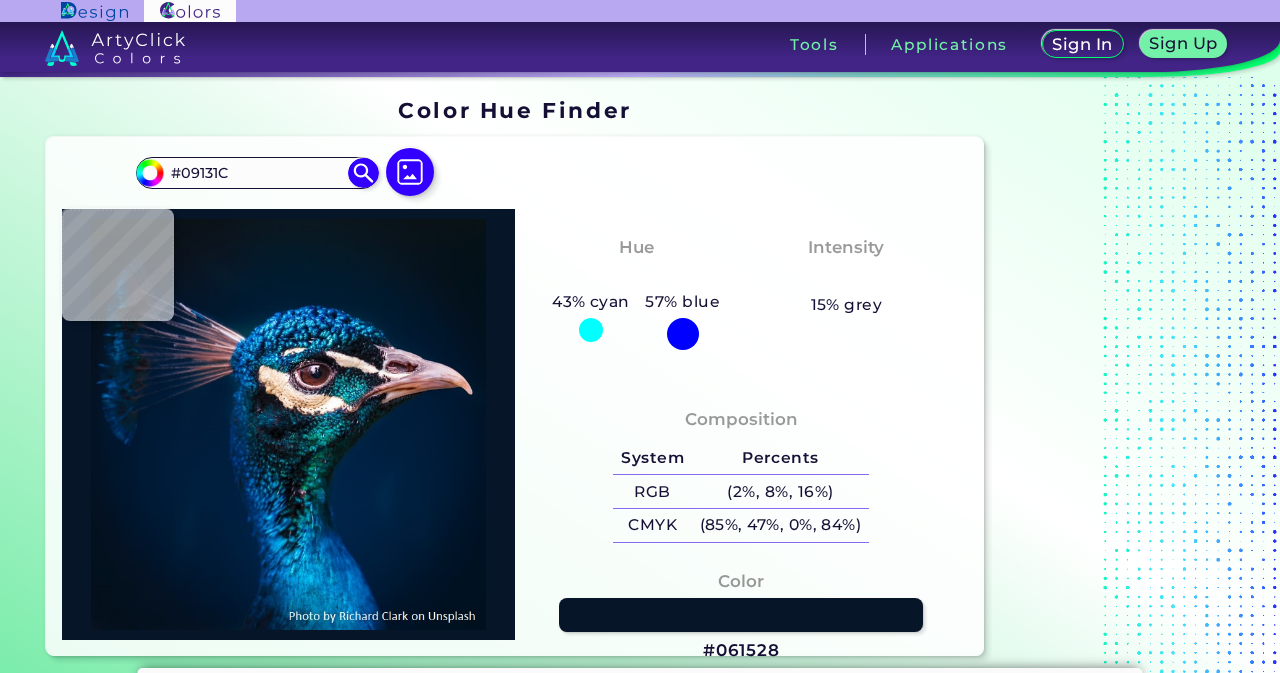 type on "#09131d" 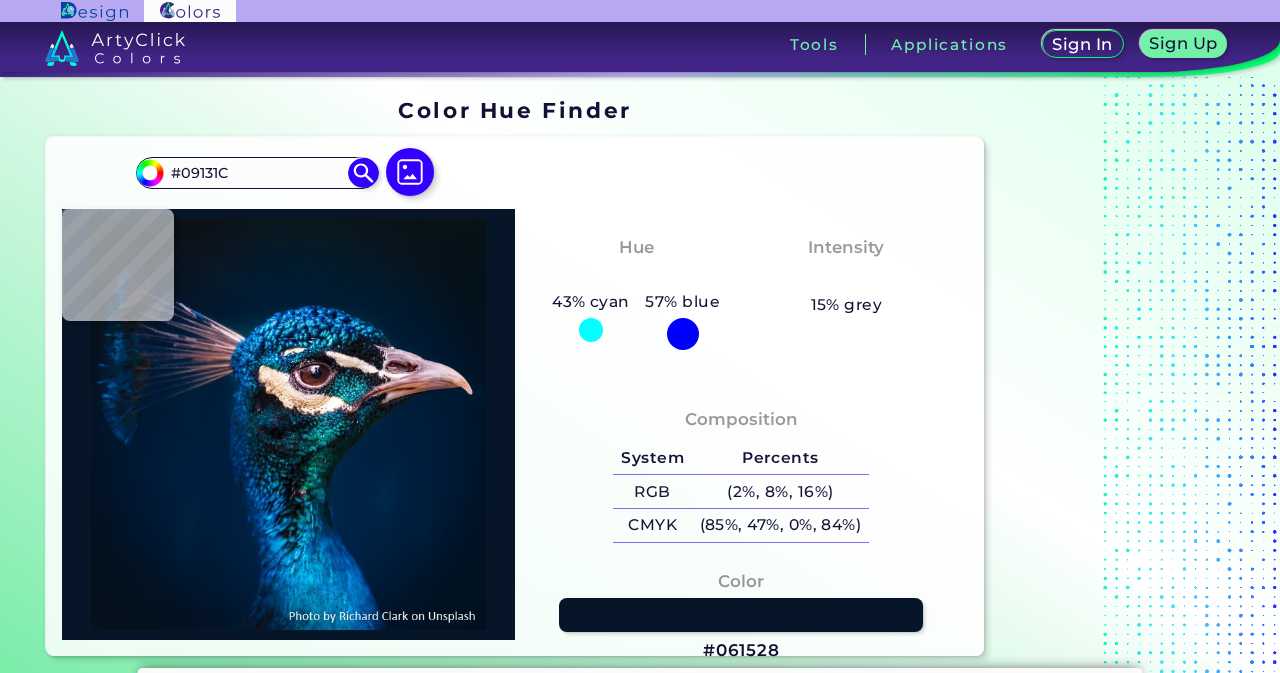type on "#09131D" 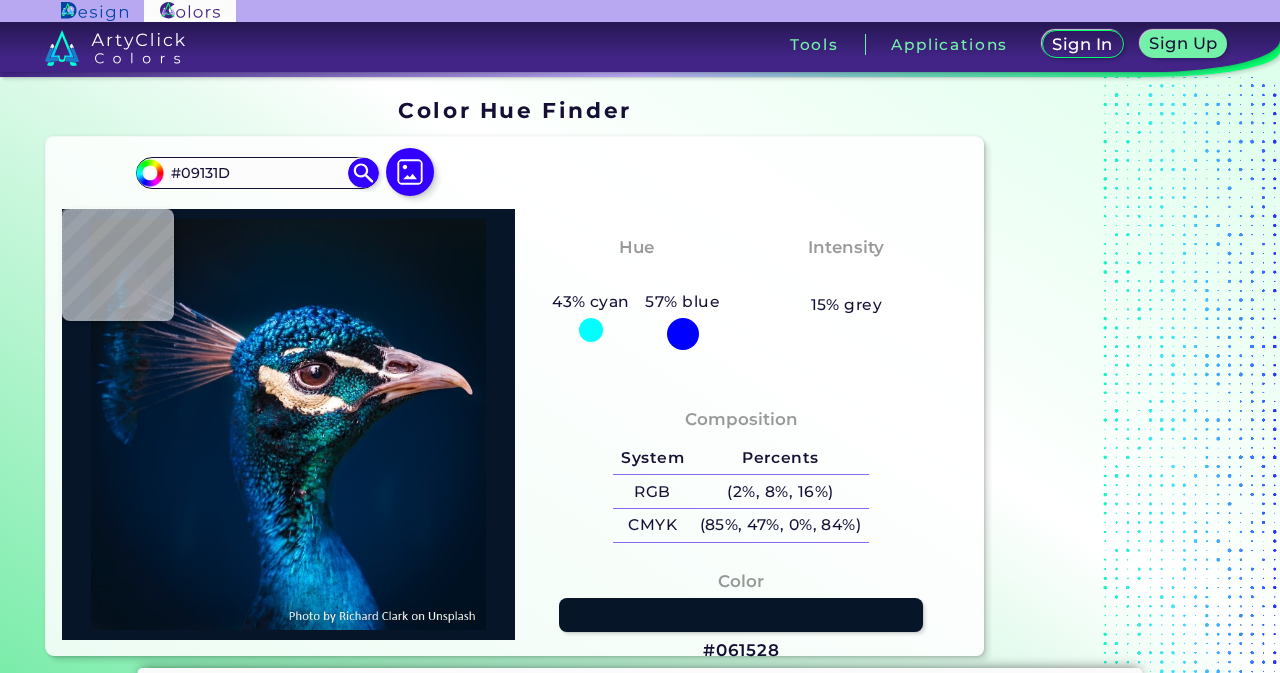 type on "#0a121d" 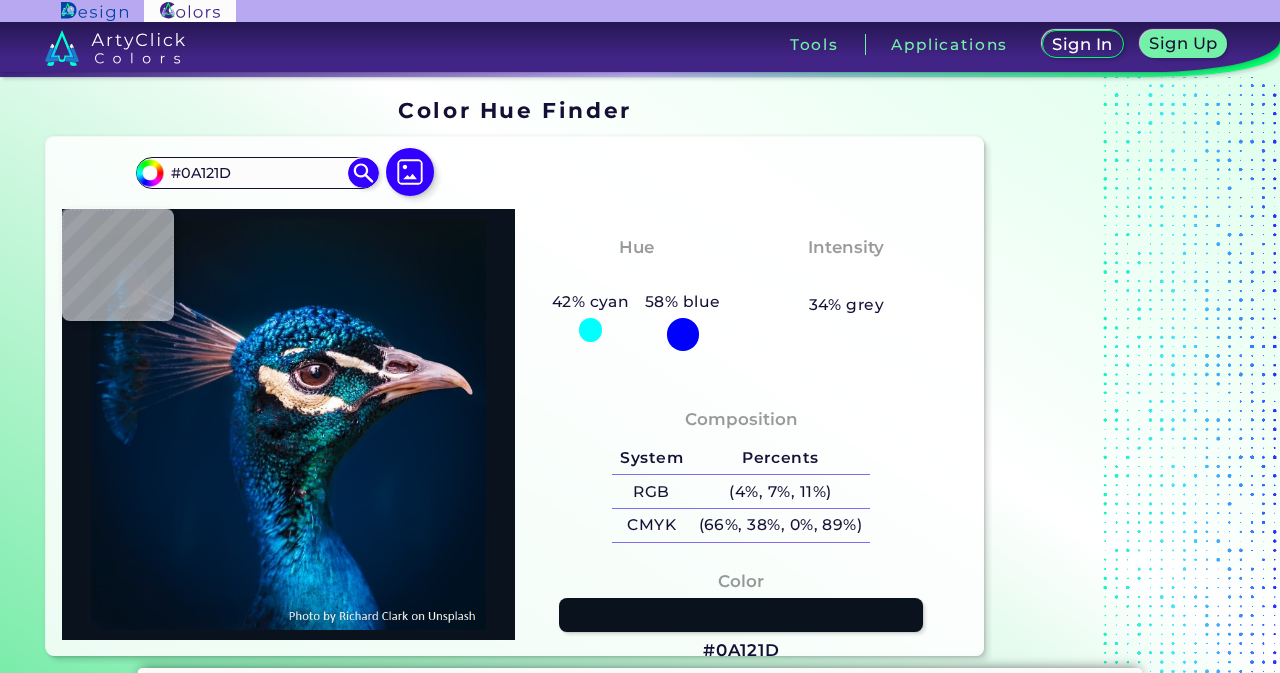 type on "#09111c" 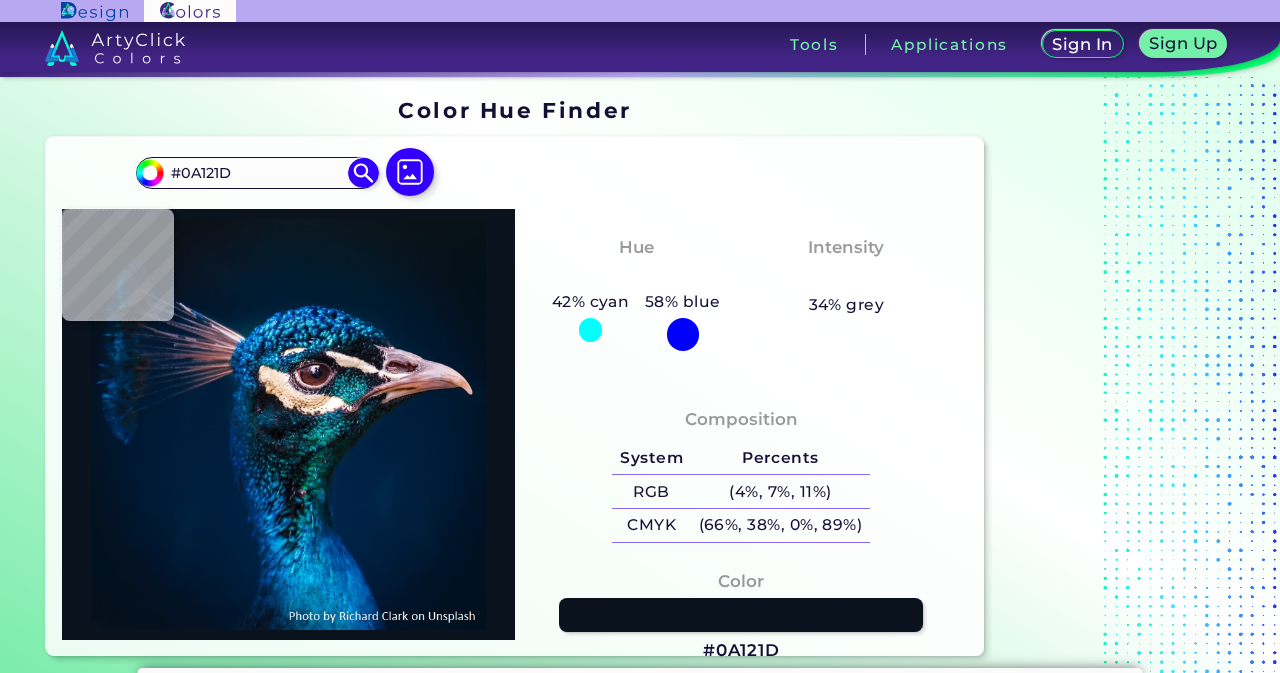 type on "#09111C" 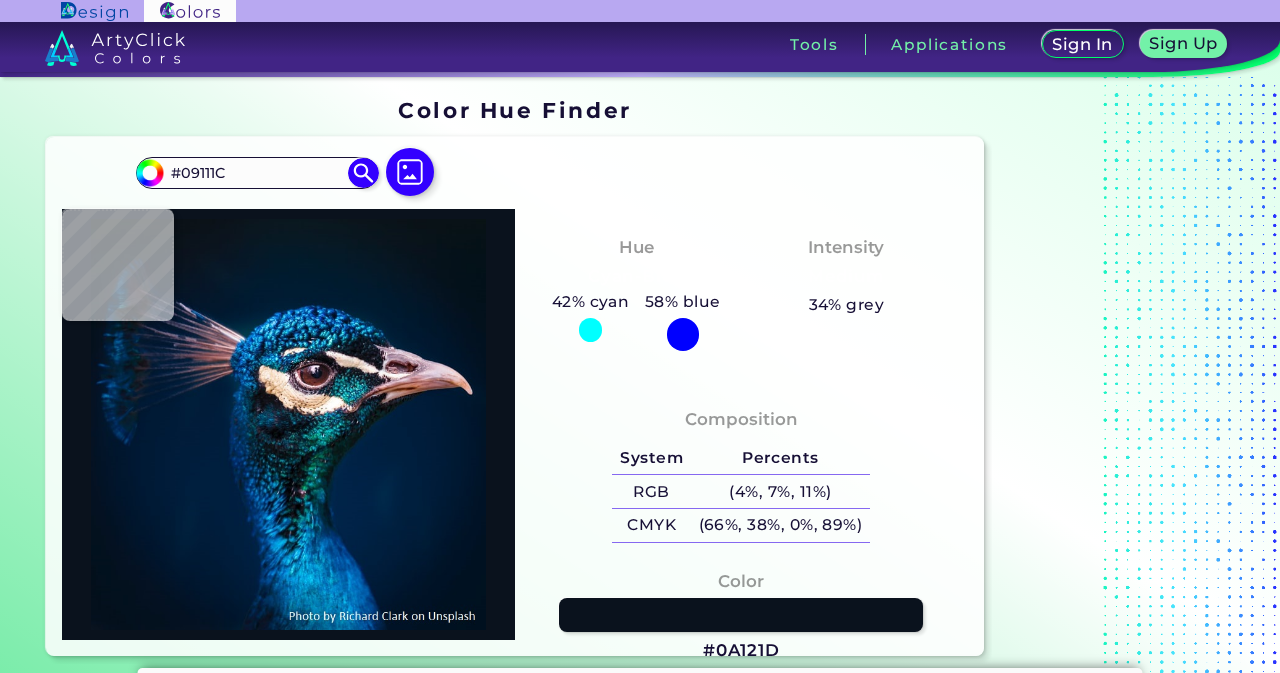 type on "#08121c" 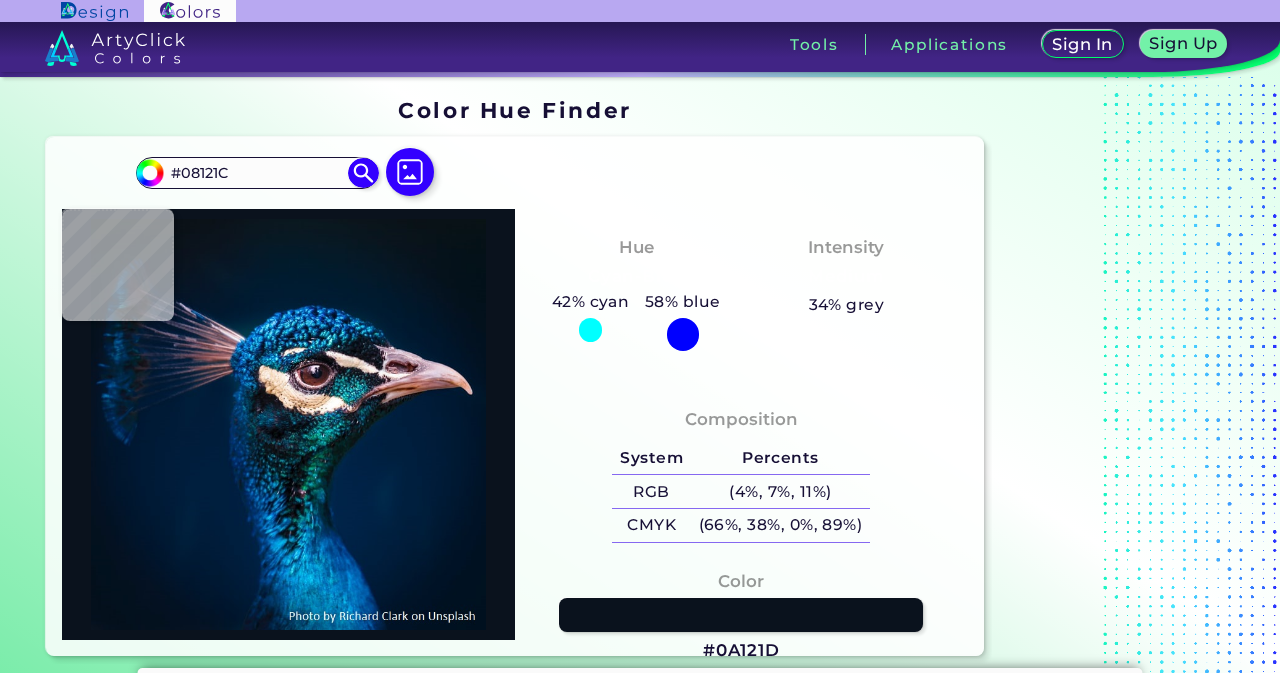 type on "#06131c" 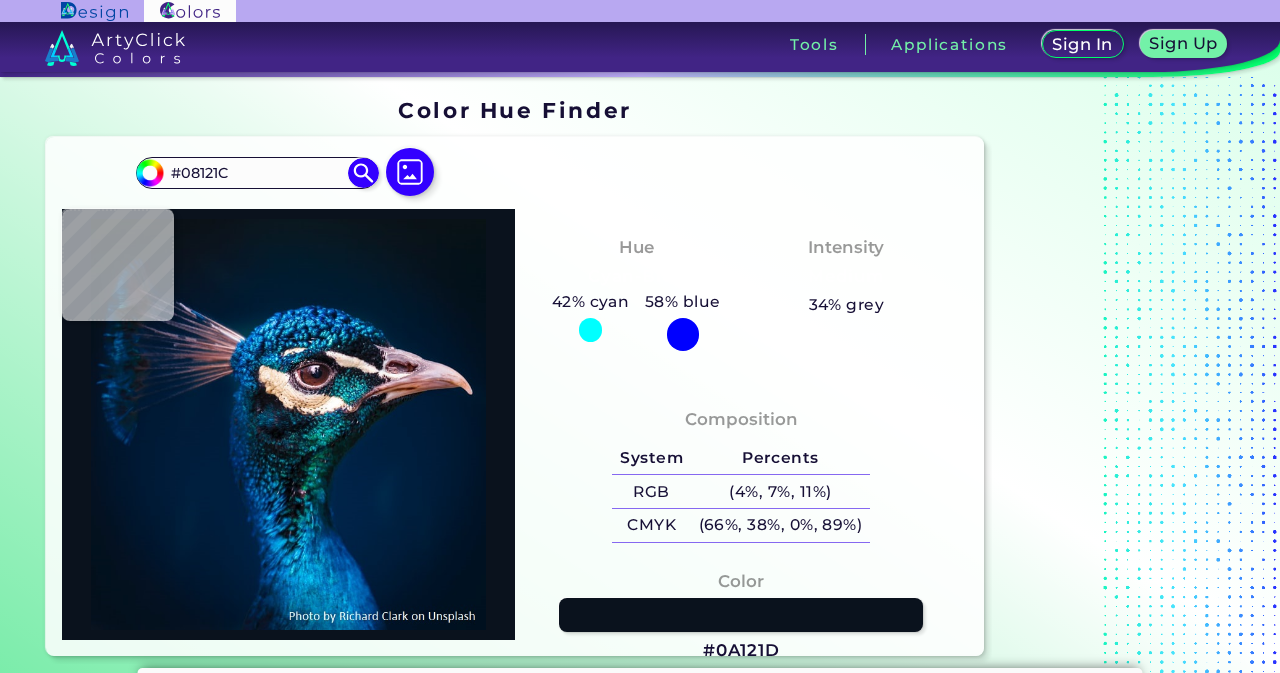 type on "#06131C" 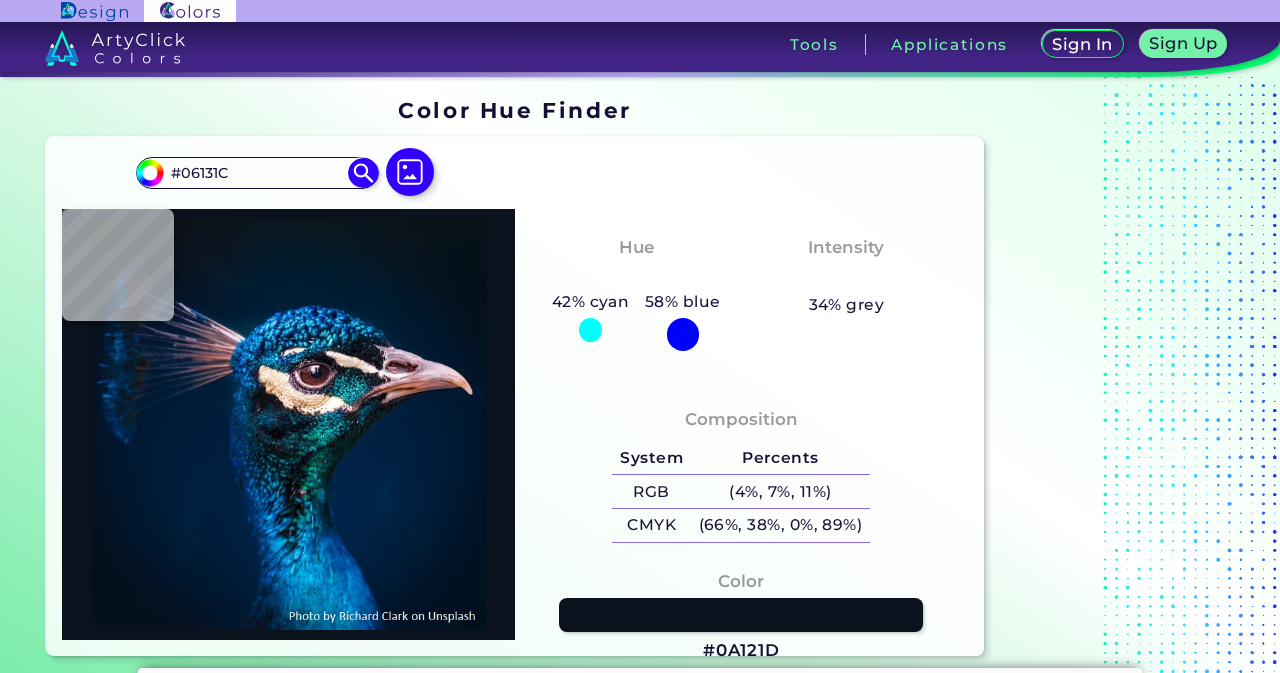 type on "#06141f" 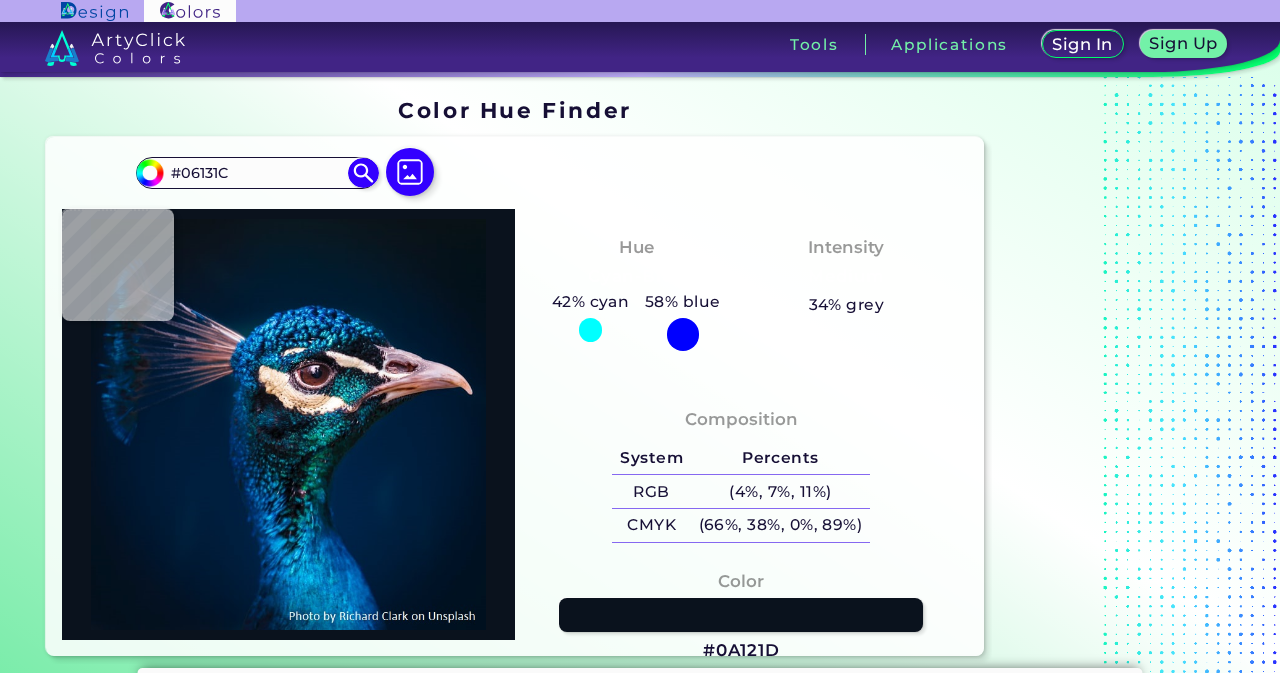 type on "#06141F" 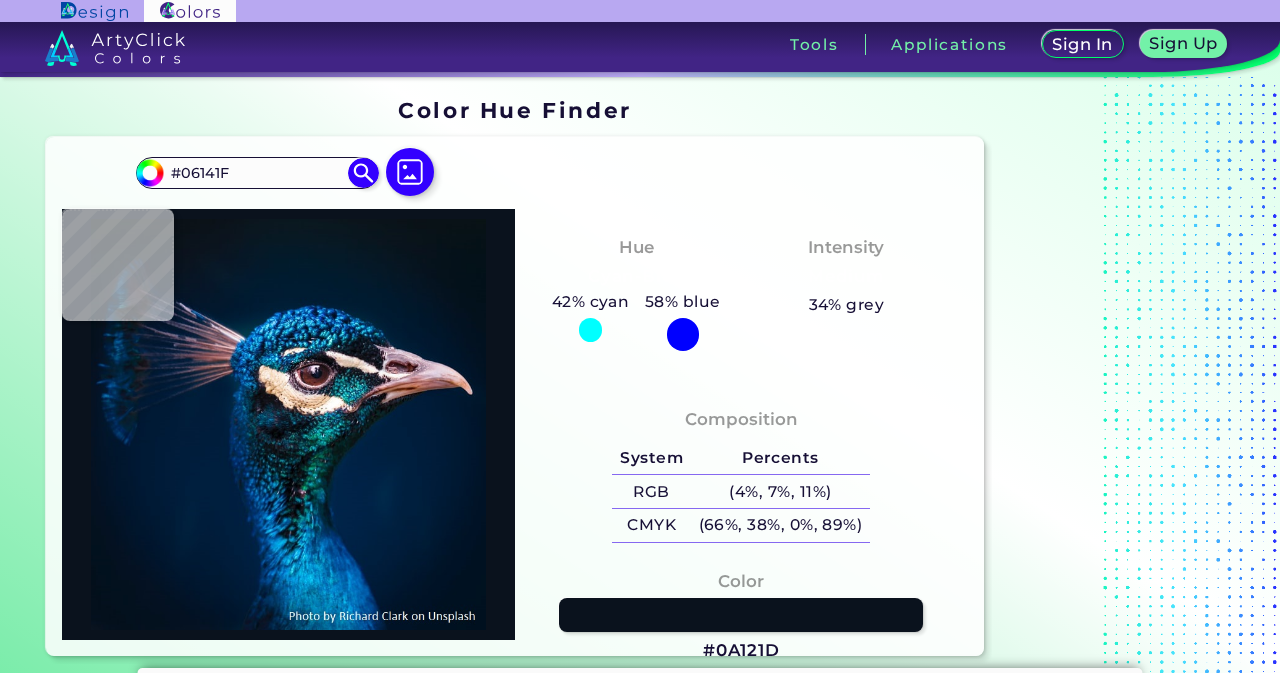 type on "#07131f" 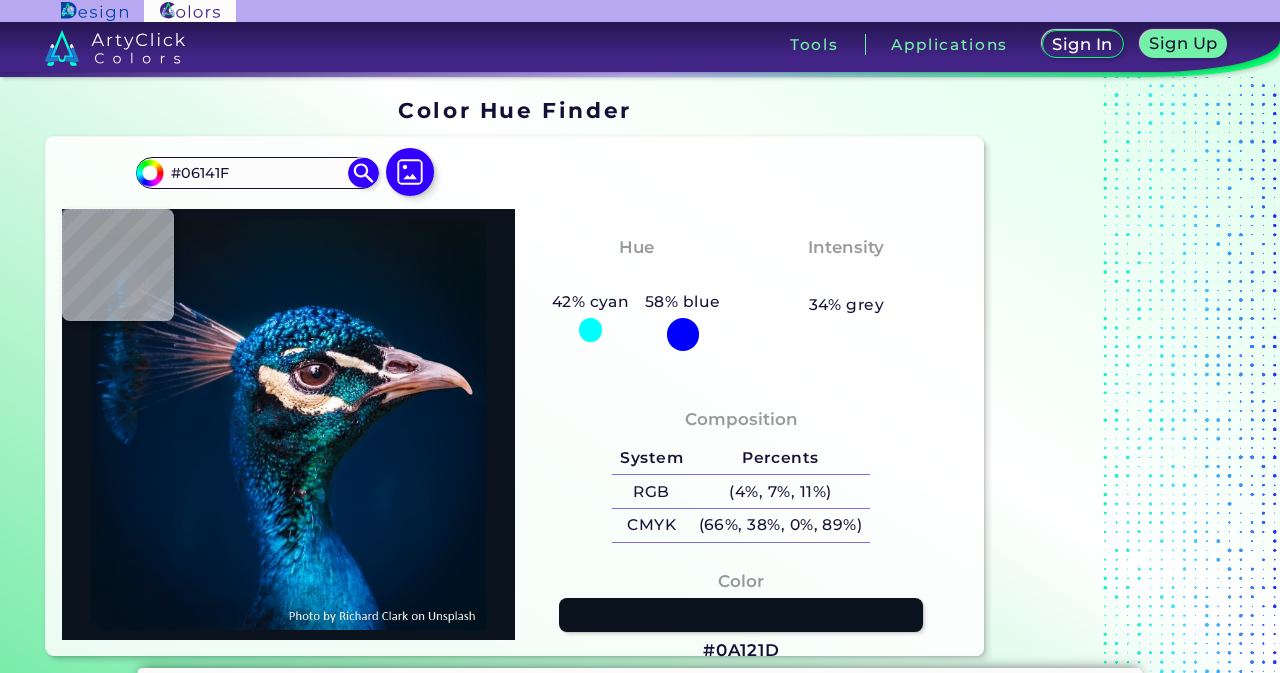 type on "#07131F" 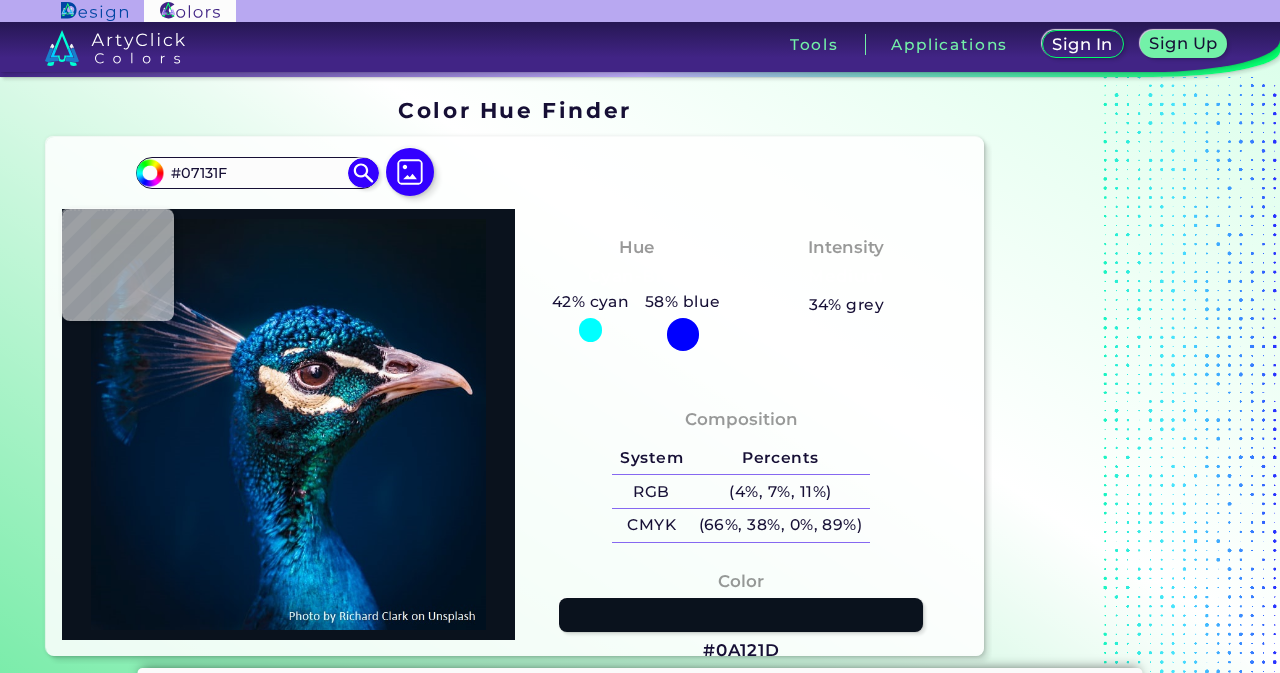 type on "#071522" 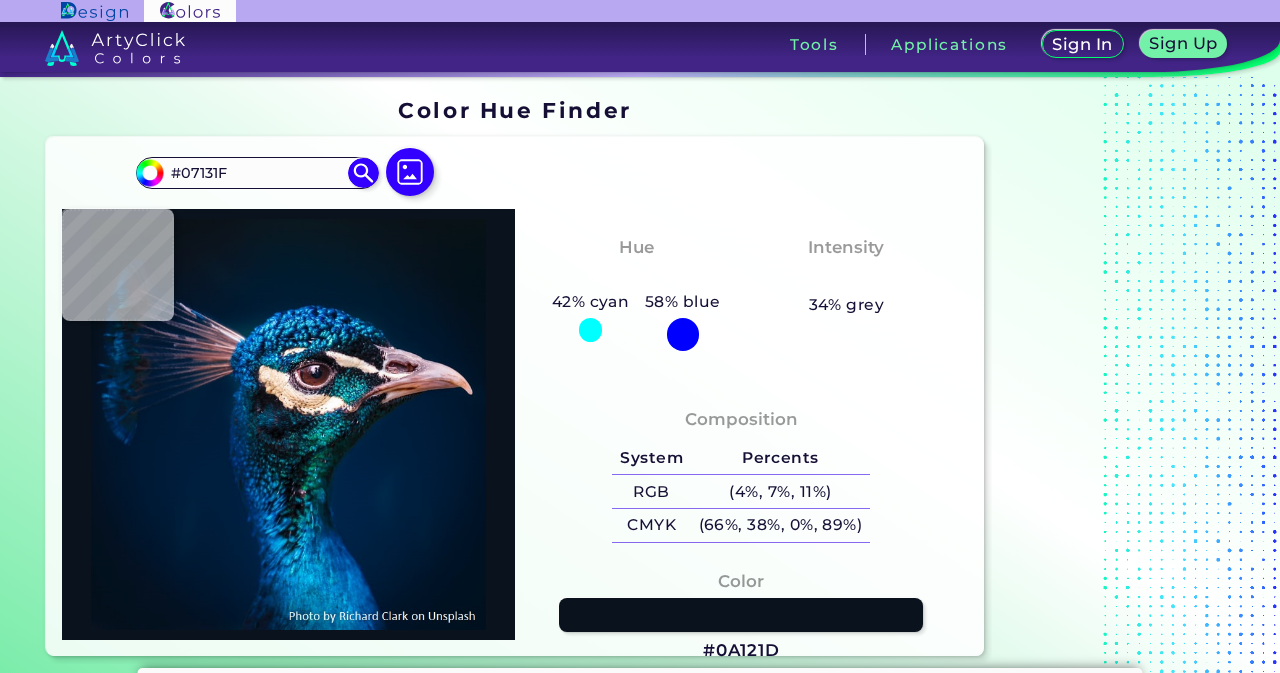 type on "#071522" 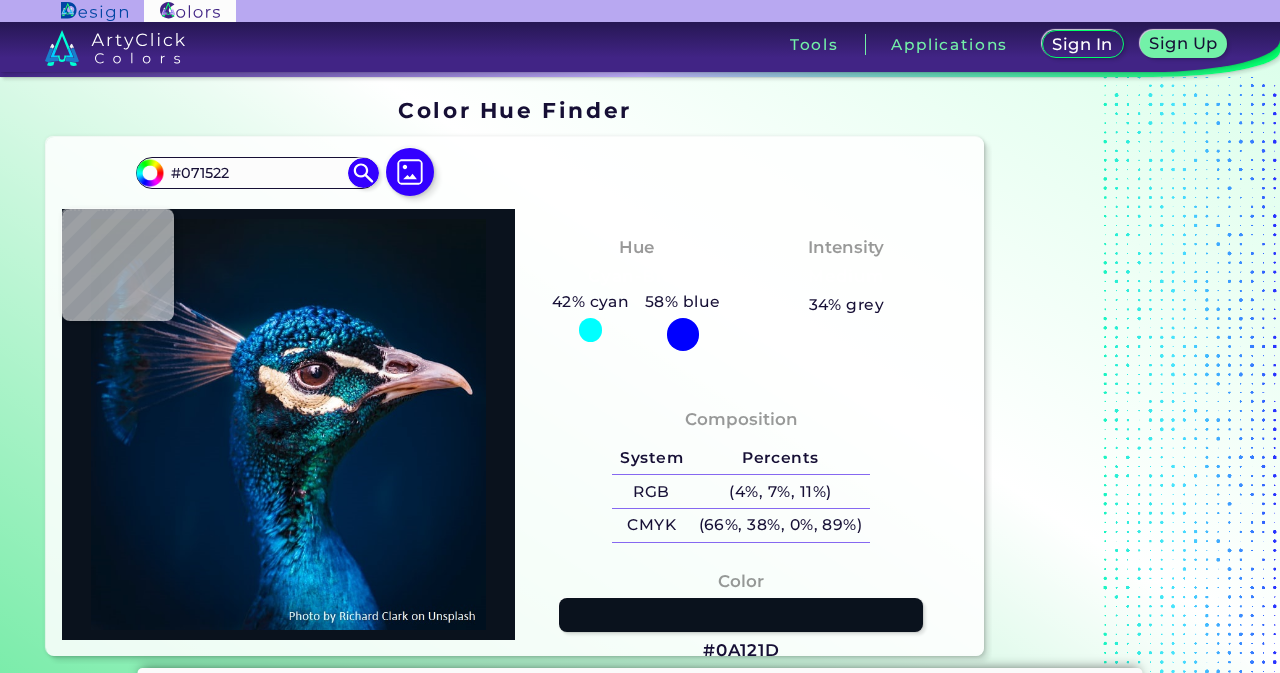 type on "#071424" 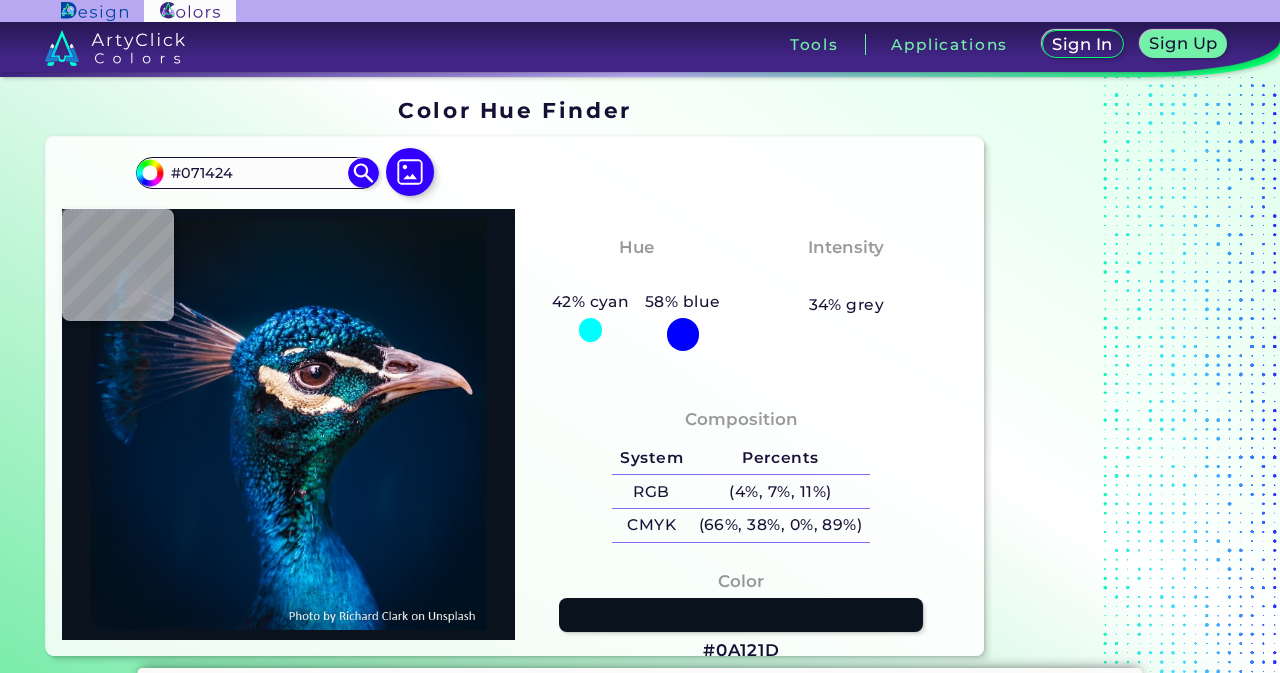type on "#051524" 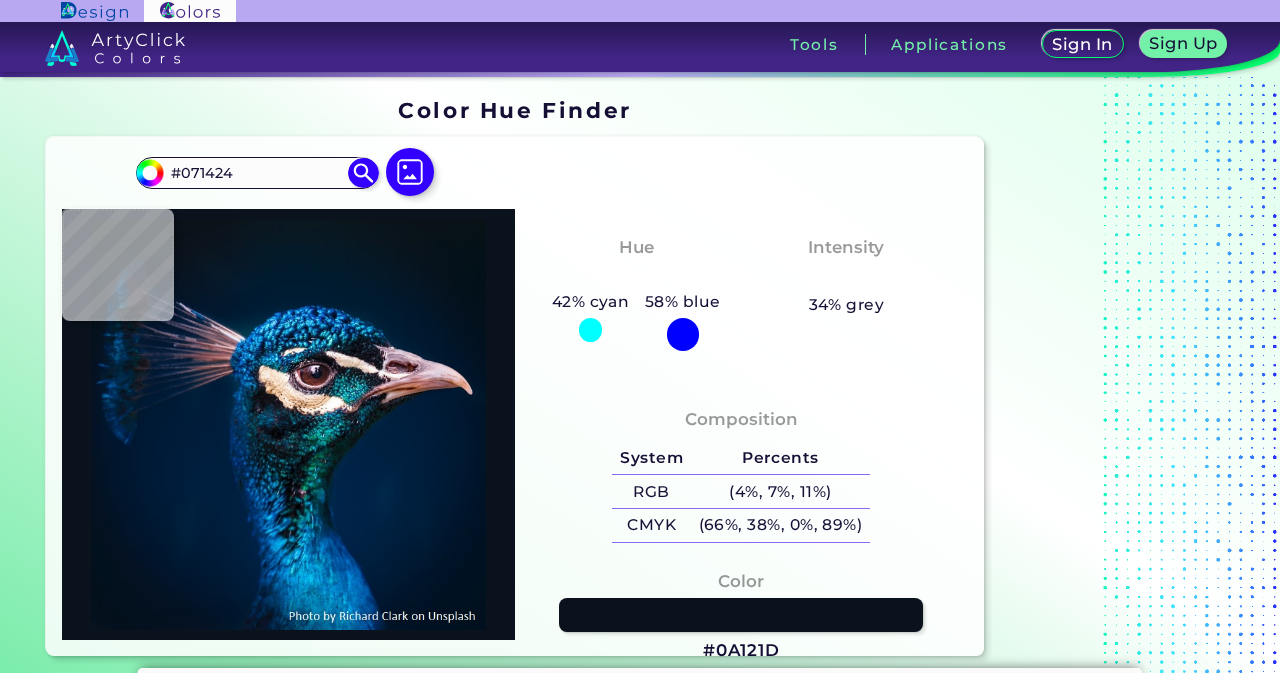 type on "#051524" 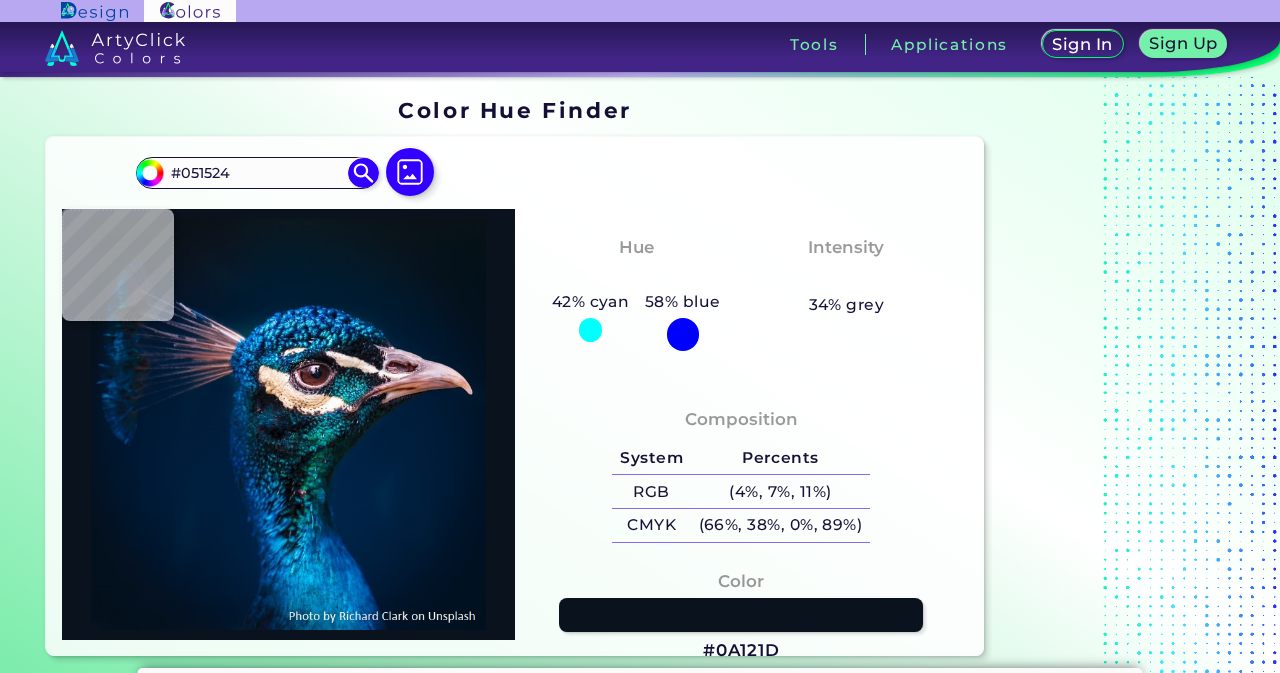 type on "#041525" 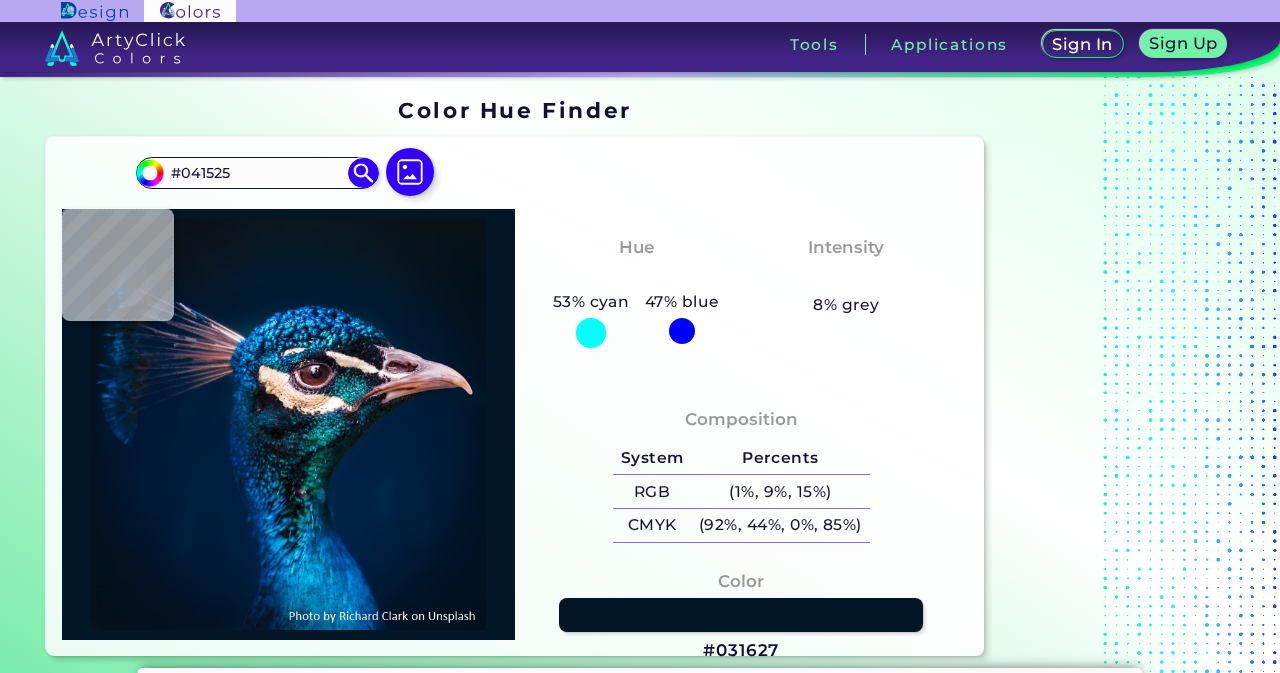 type on "#031627" 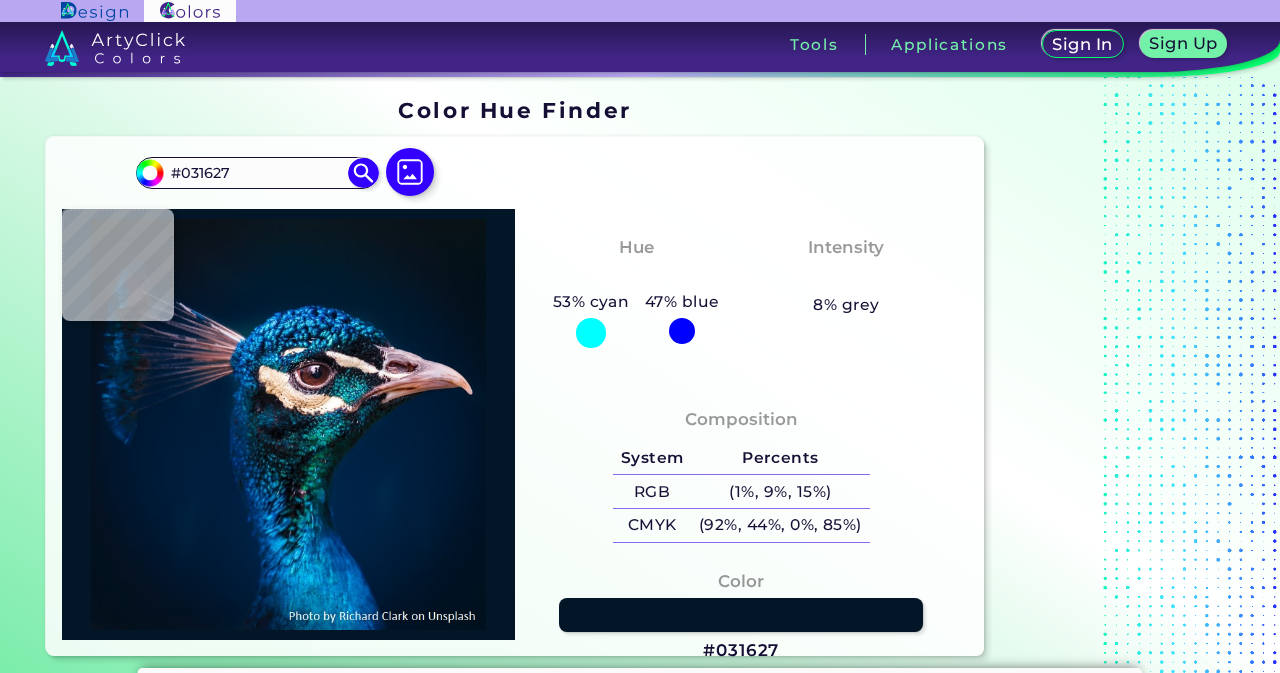 type on "#02162a" 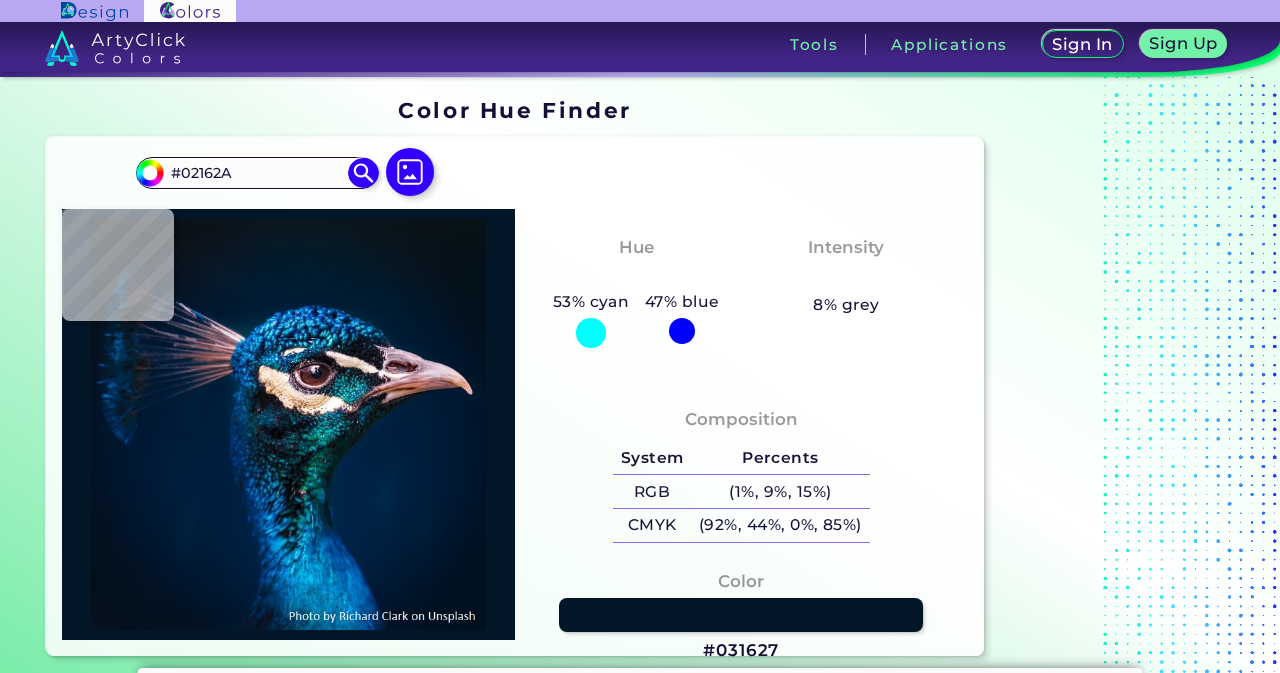 type on "#01182a" 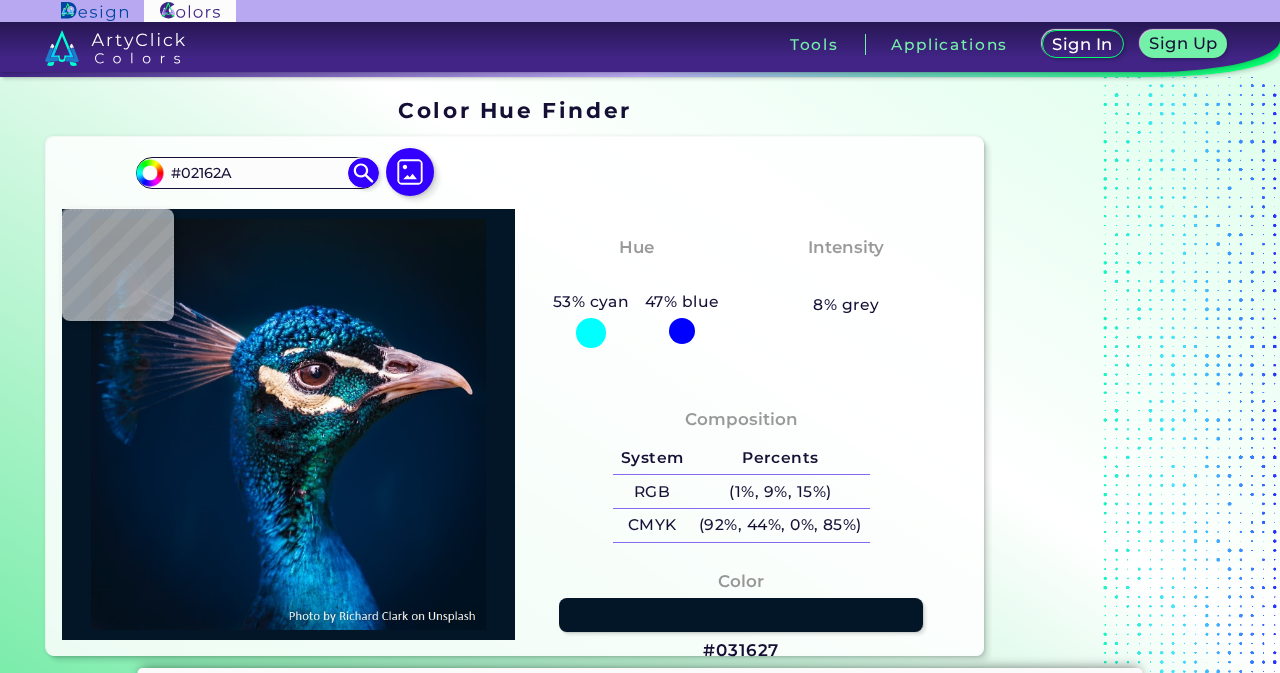 type on "#01182A" 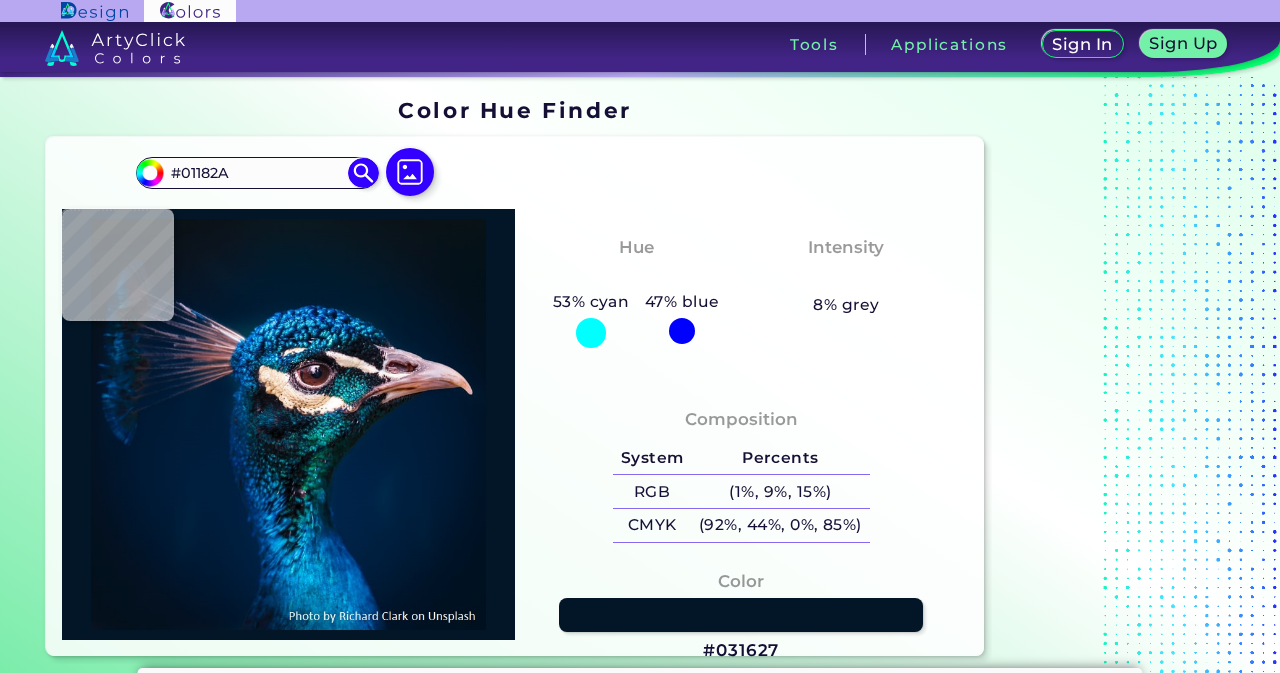 type on "#00182c" 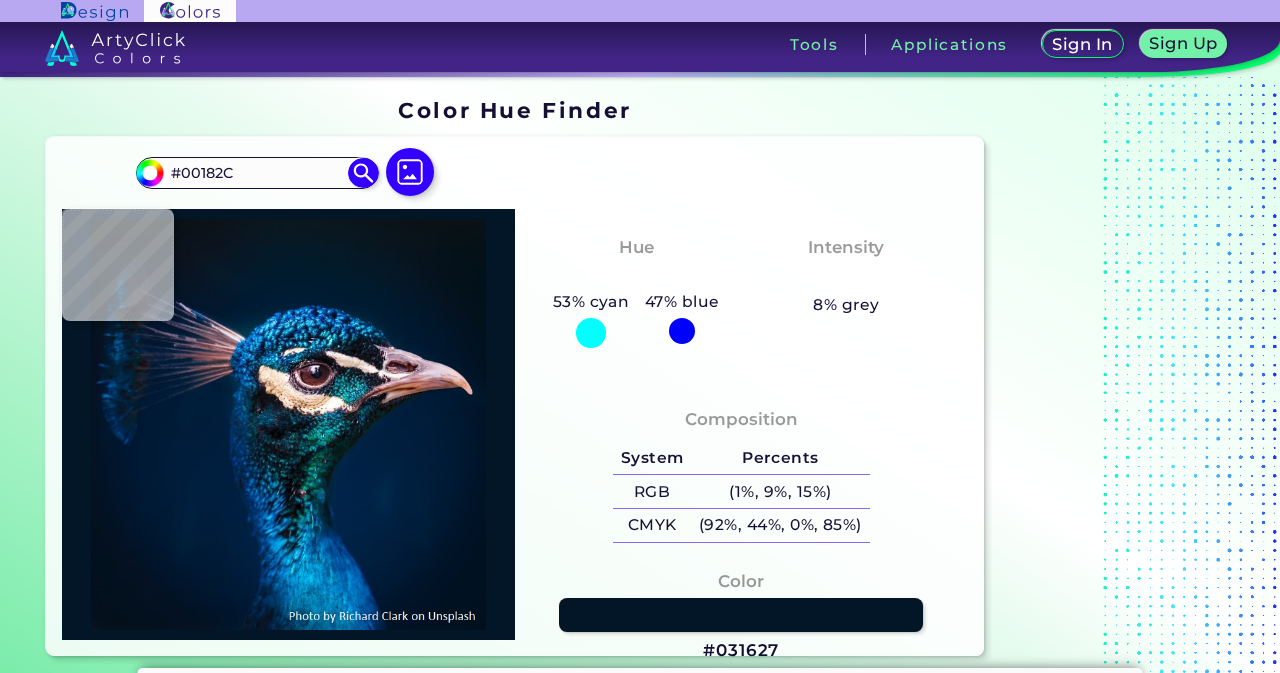 type on "#00192f" 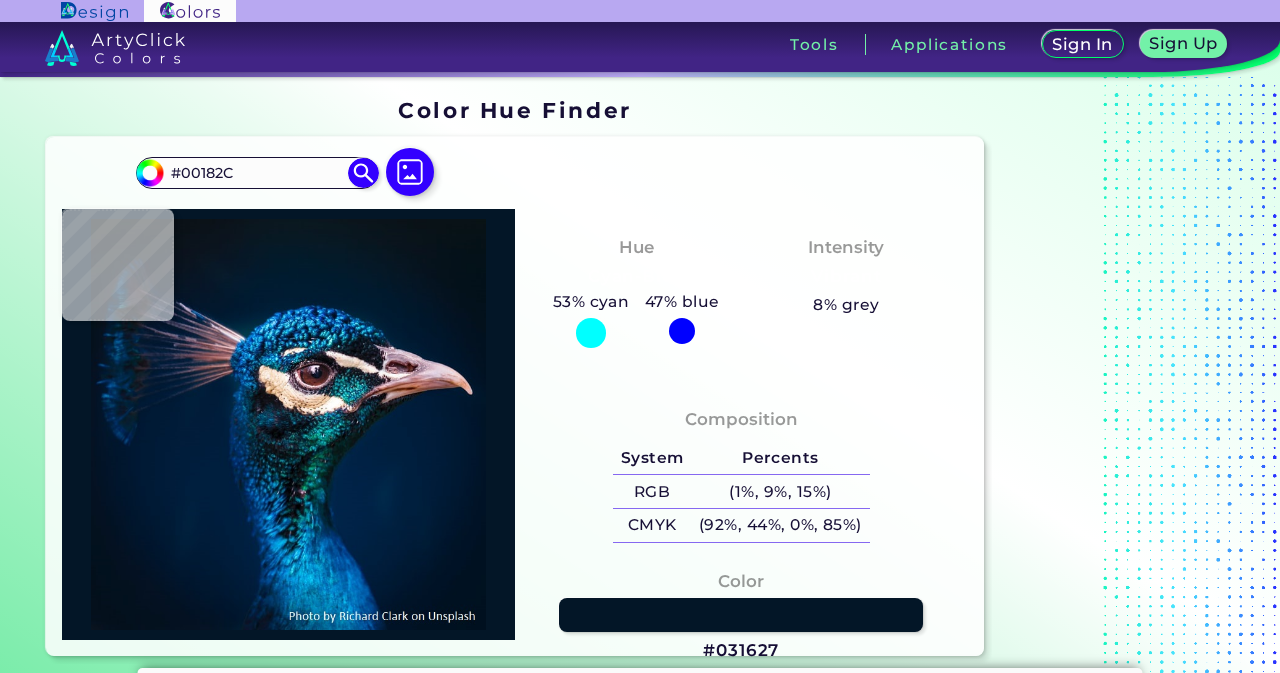 type on "#00192F" 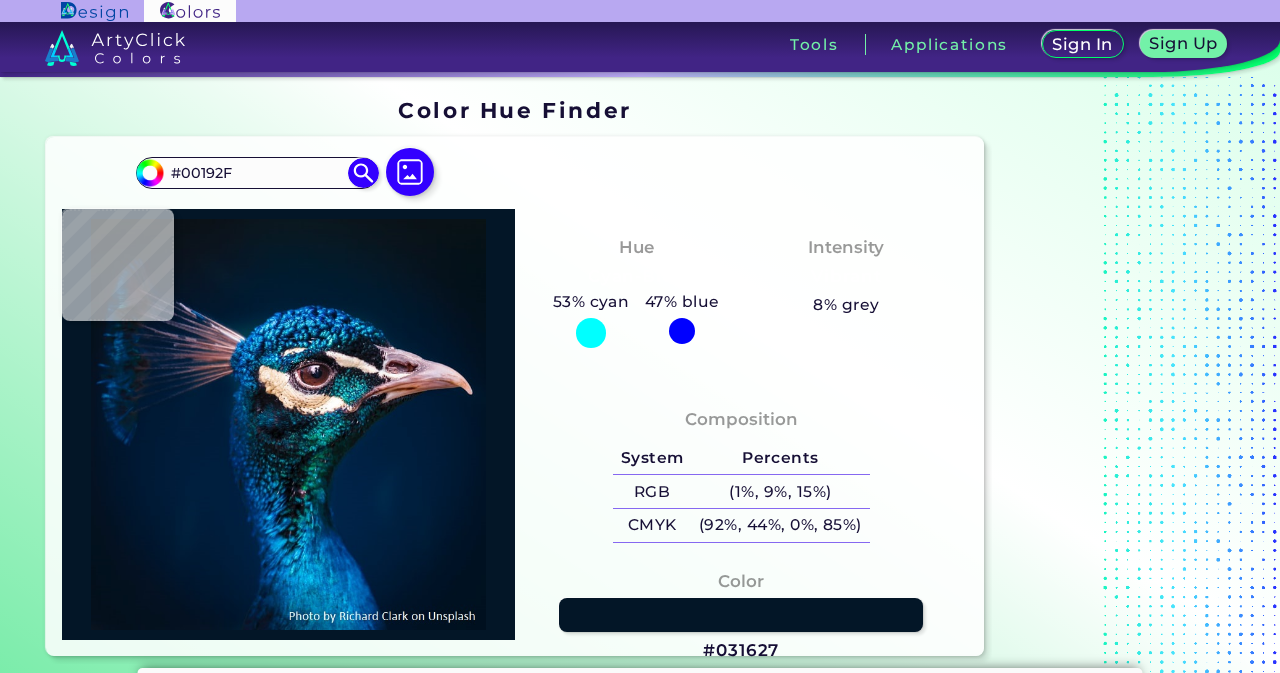 type on "#001931" 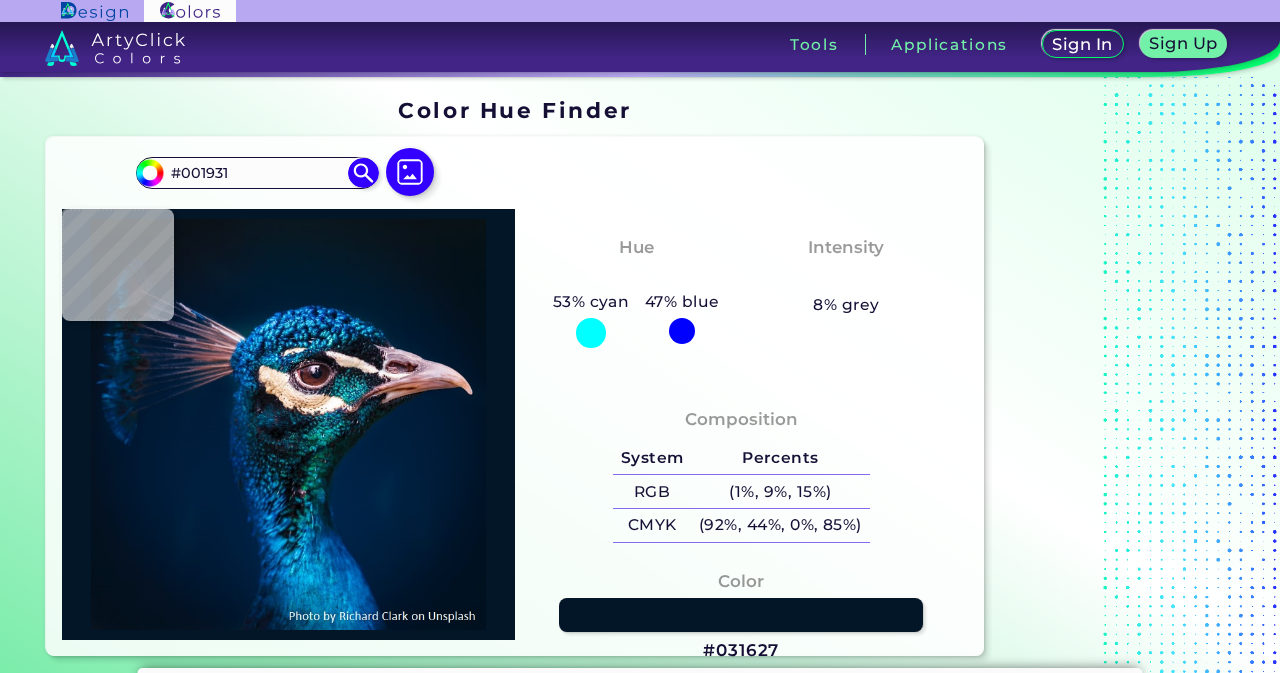 type on "#001c34" 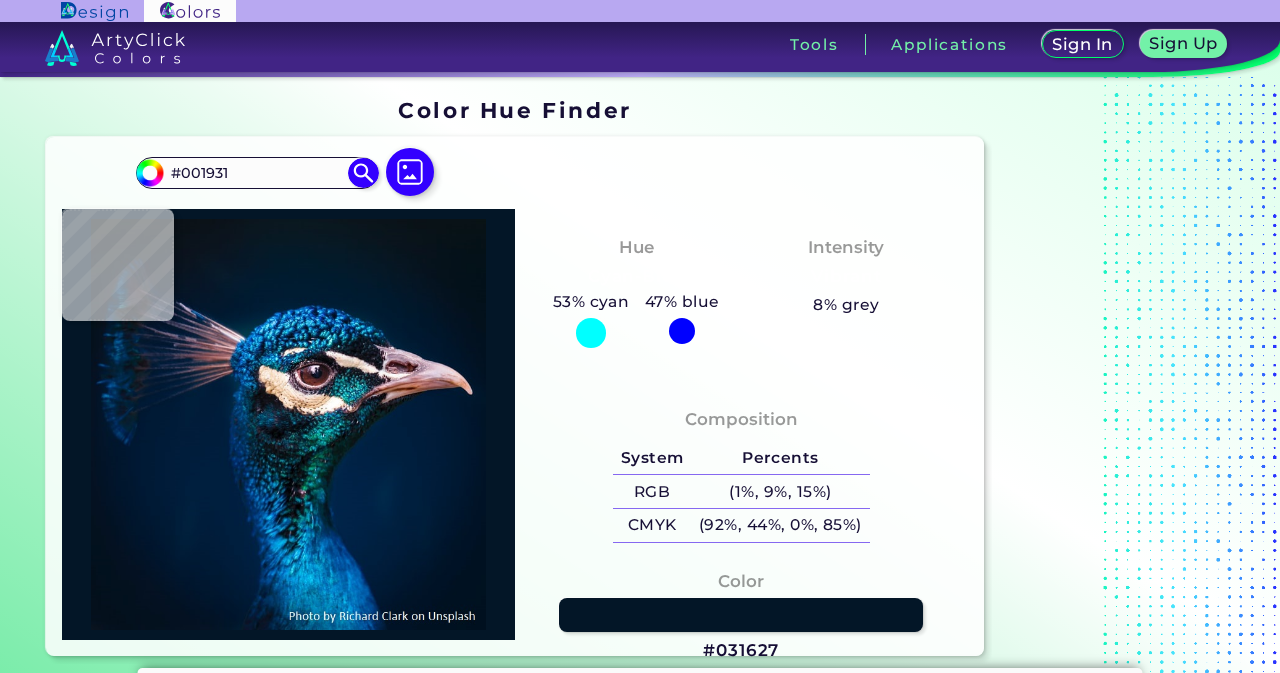 type on "#001C34" 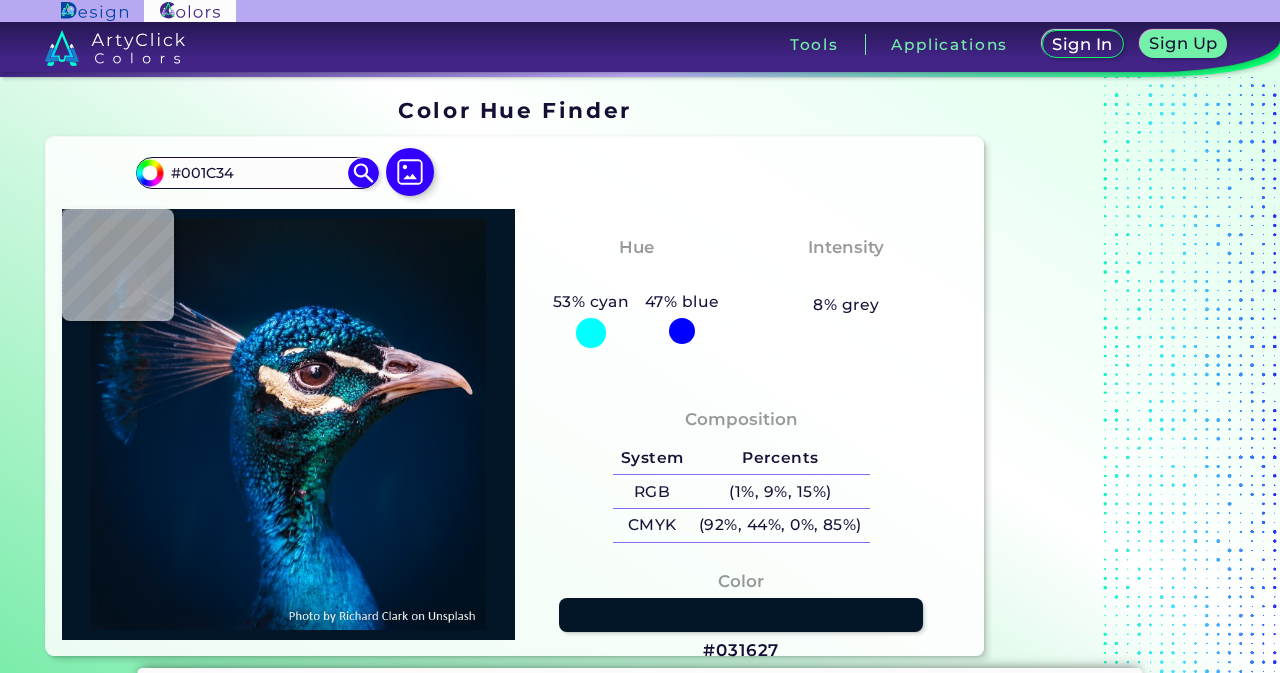 type on "#001e36" 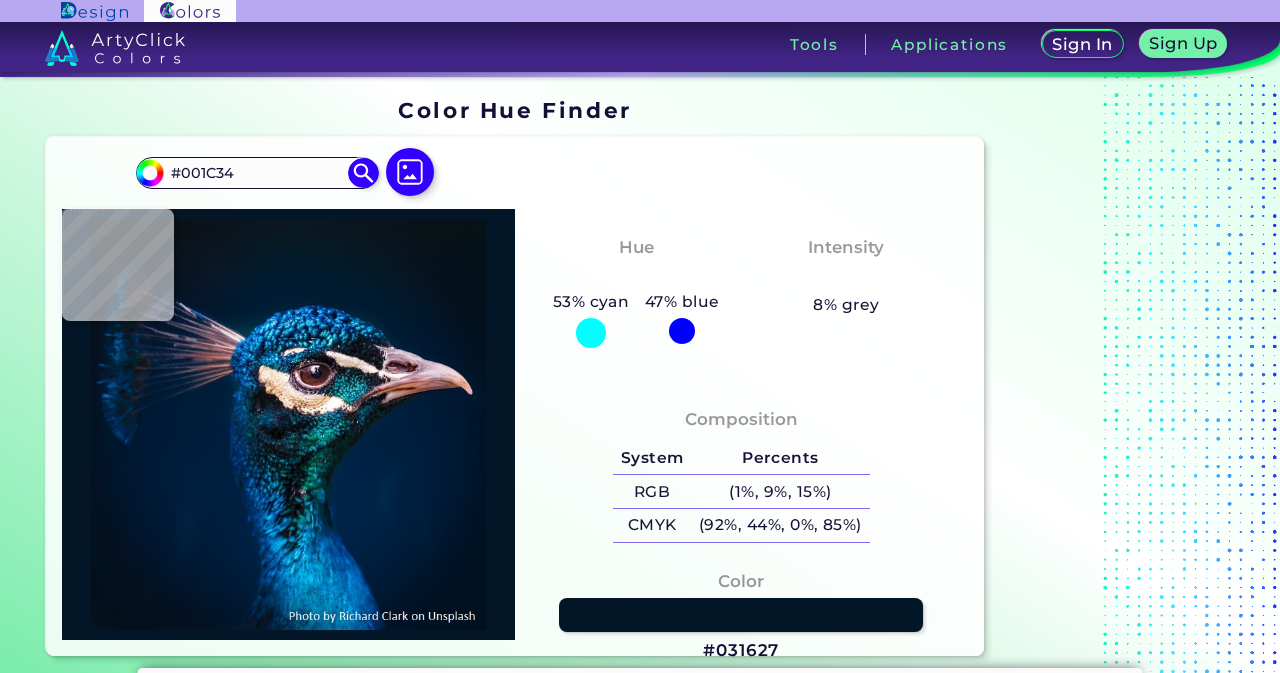 type on "#001E36" 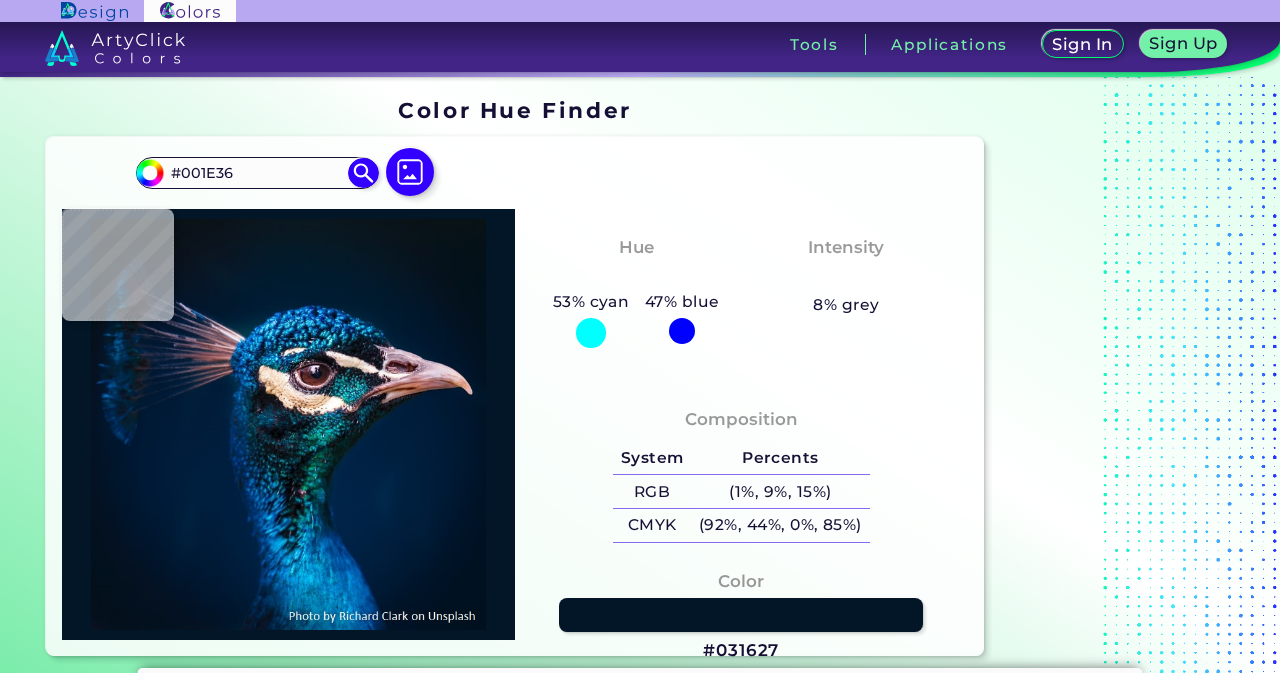 type on "#544f66" 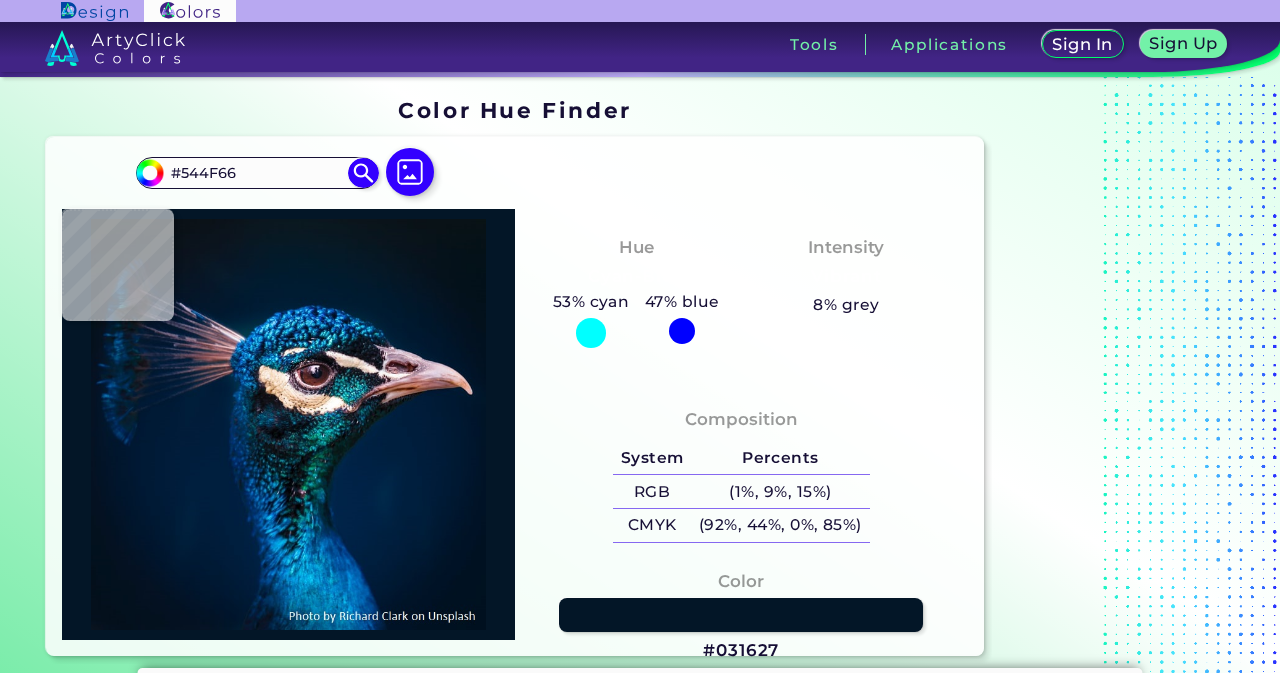 type on "#533c4e" 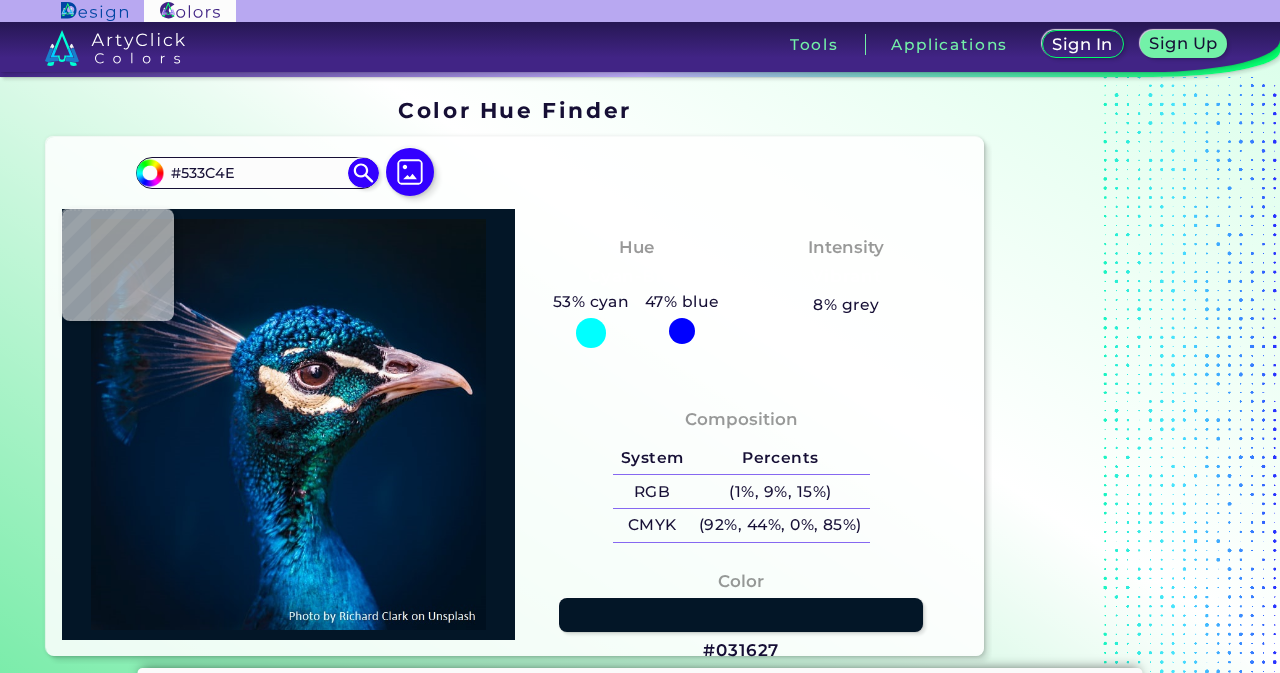 type on "#181625" 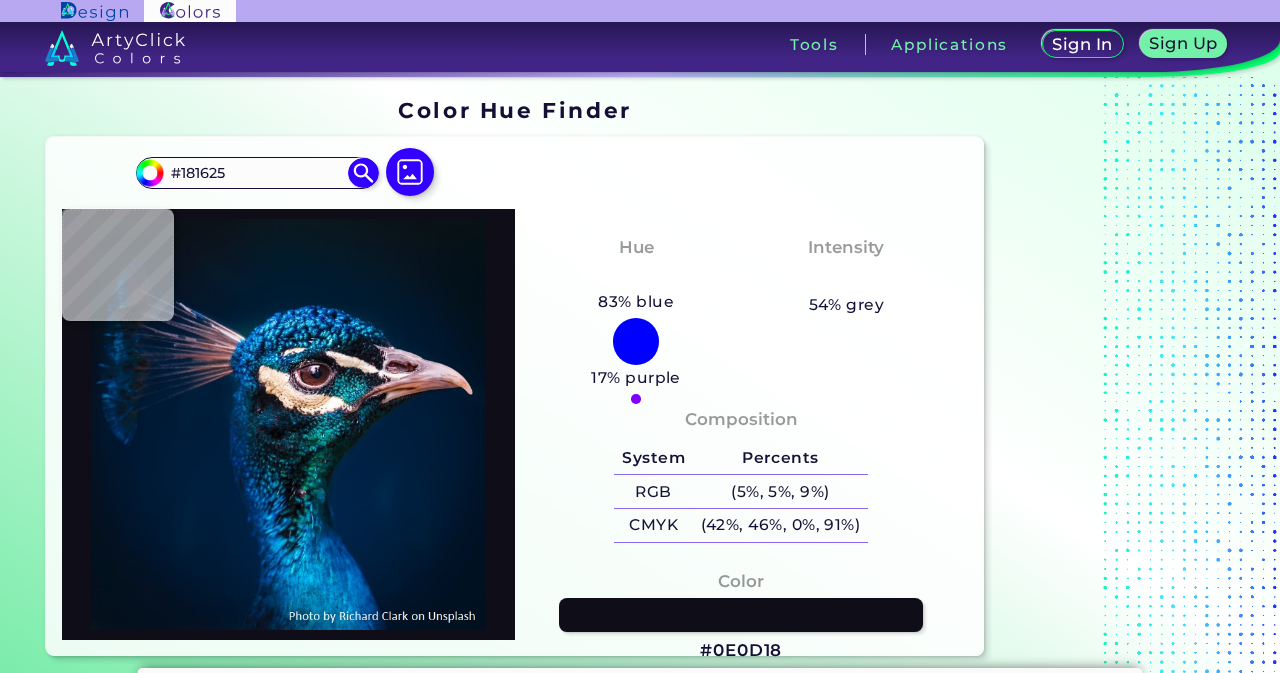 type on "#0e0d18" 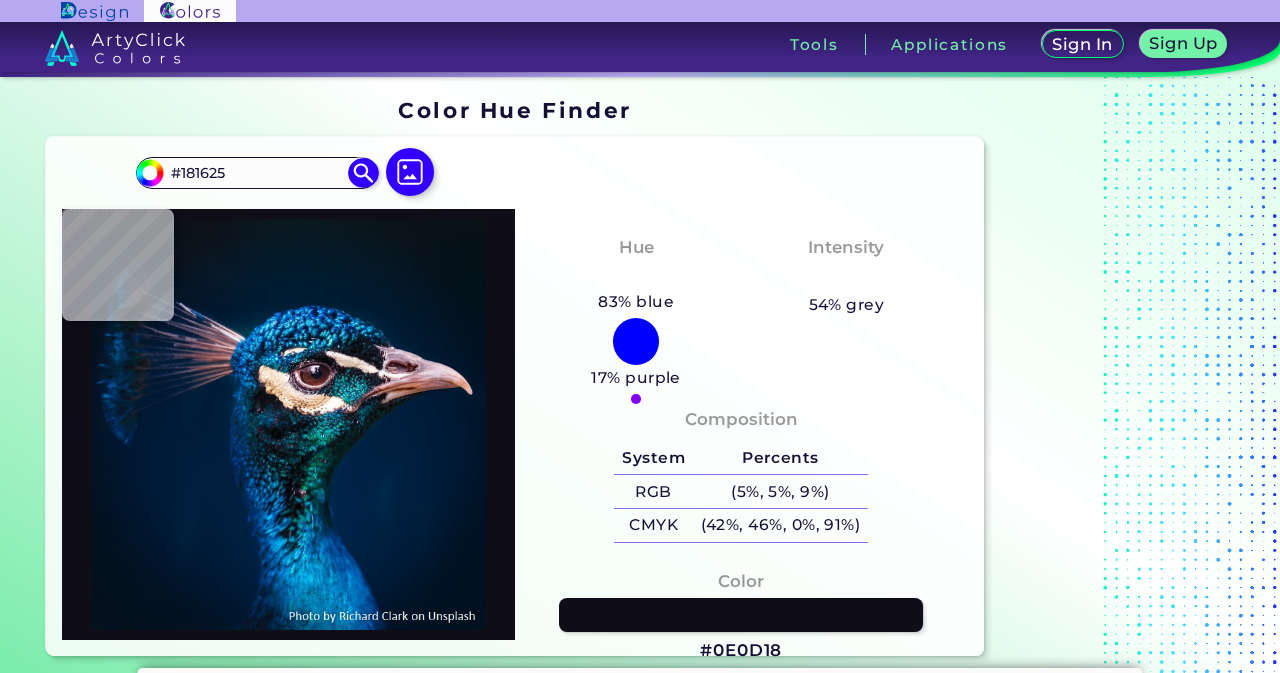 type on "#0E0D18" 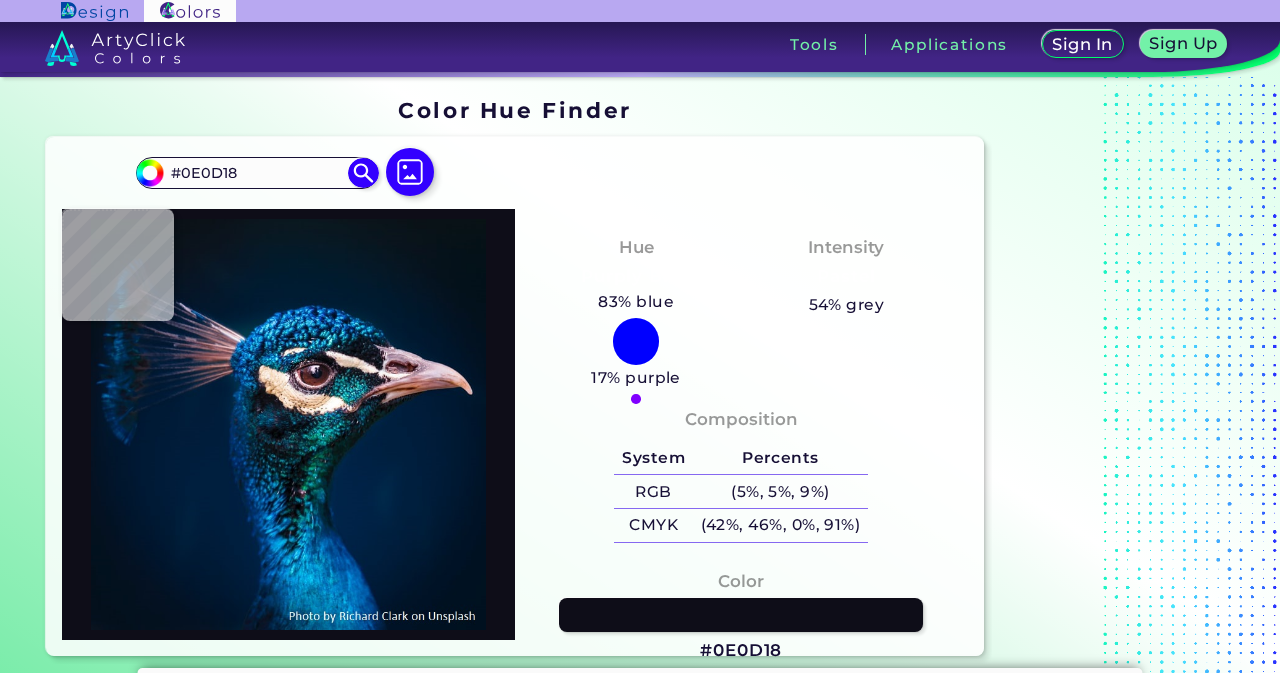 type on "#bfadad" 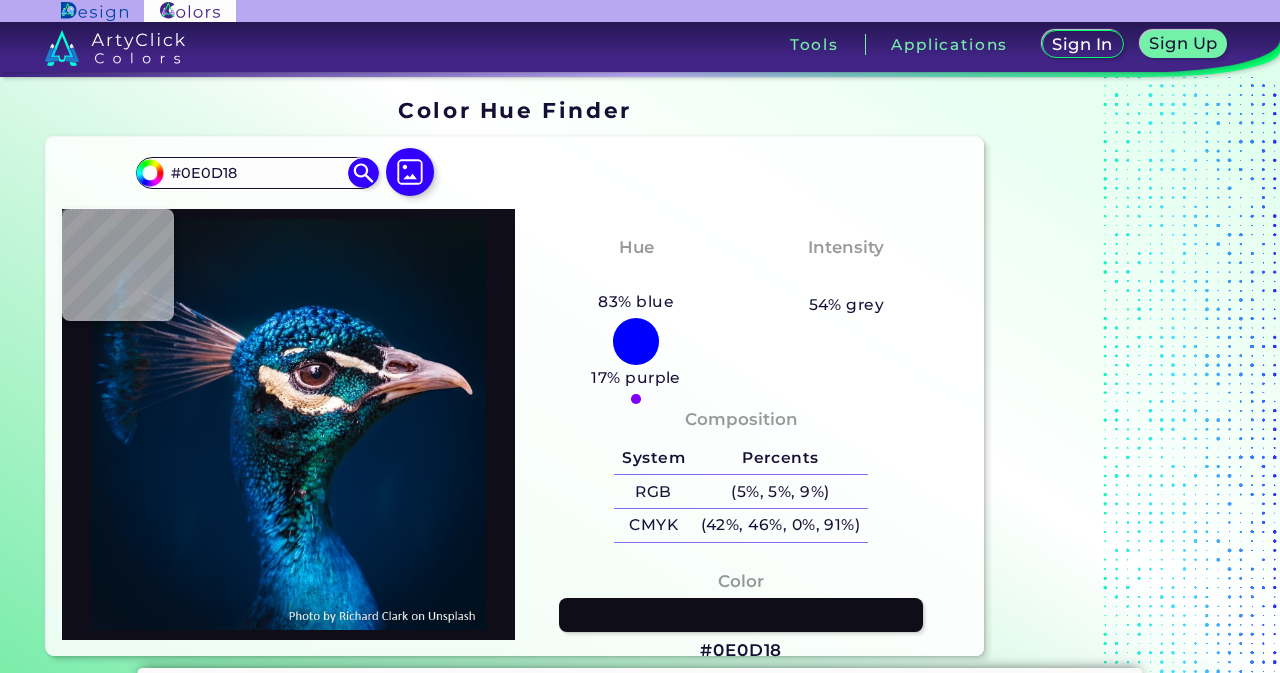 type on "#BFADAD" 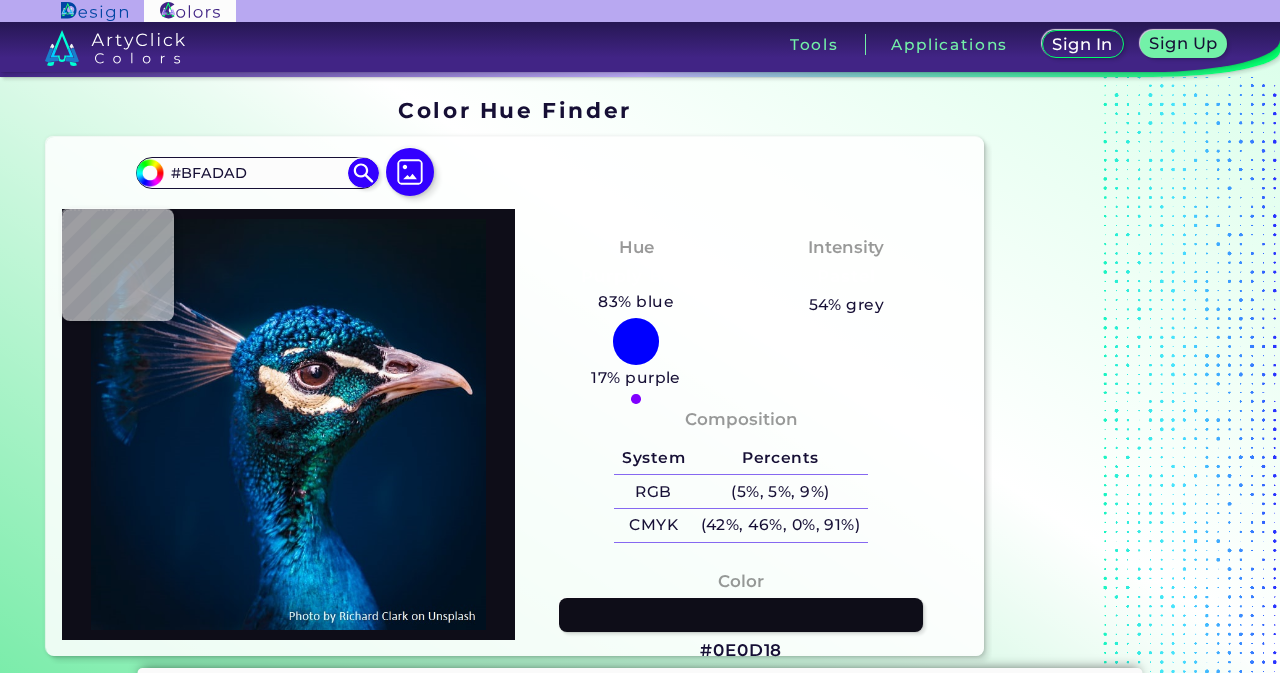 type on "#c7b0a1" 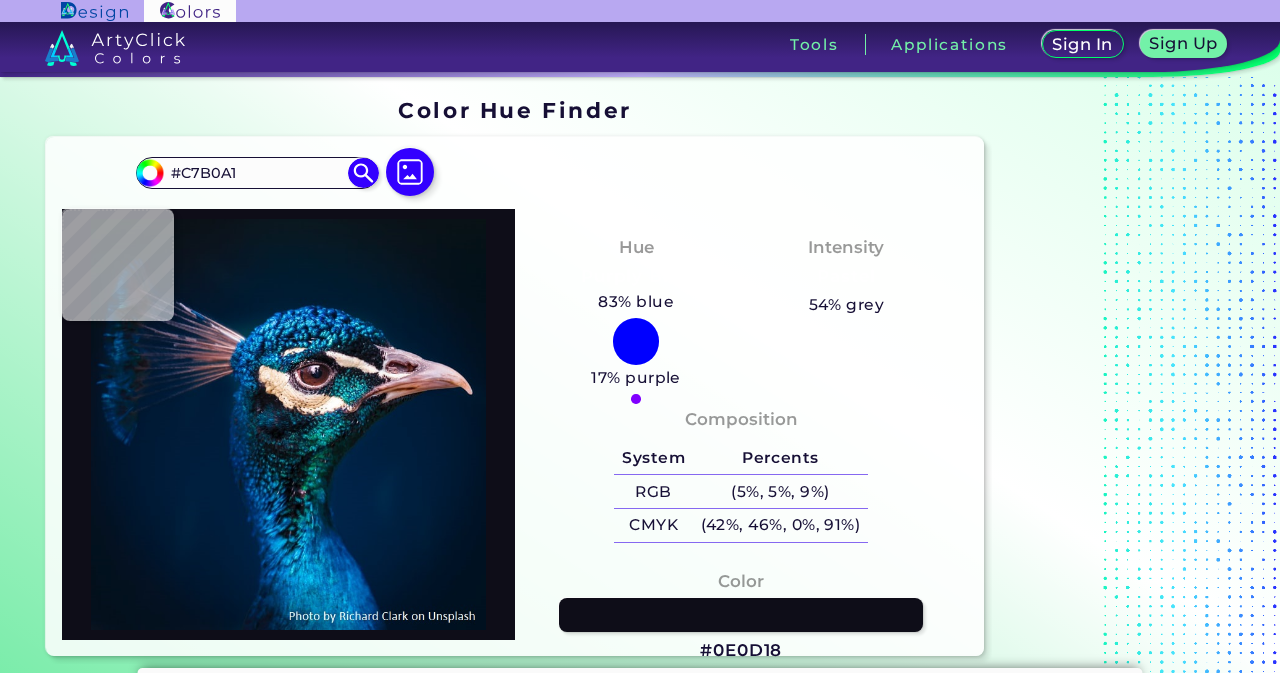 type on "#e2cbba" 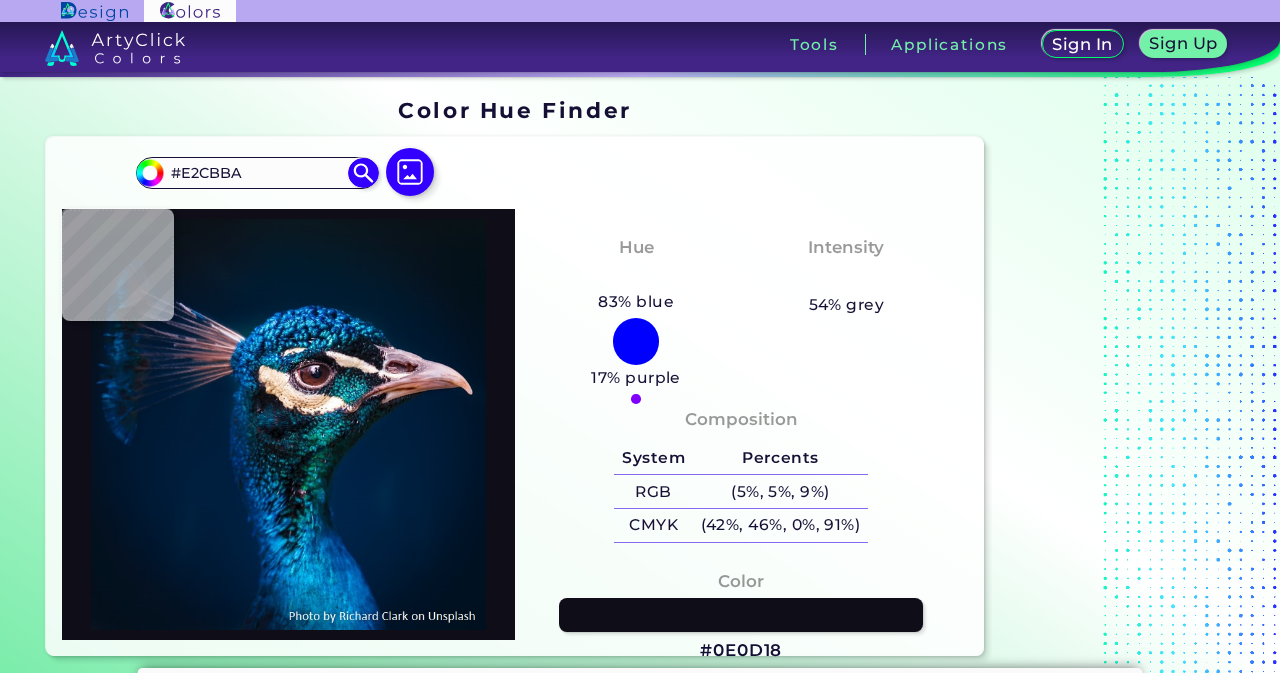 type on "#432a32" 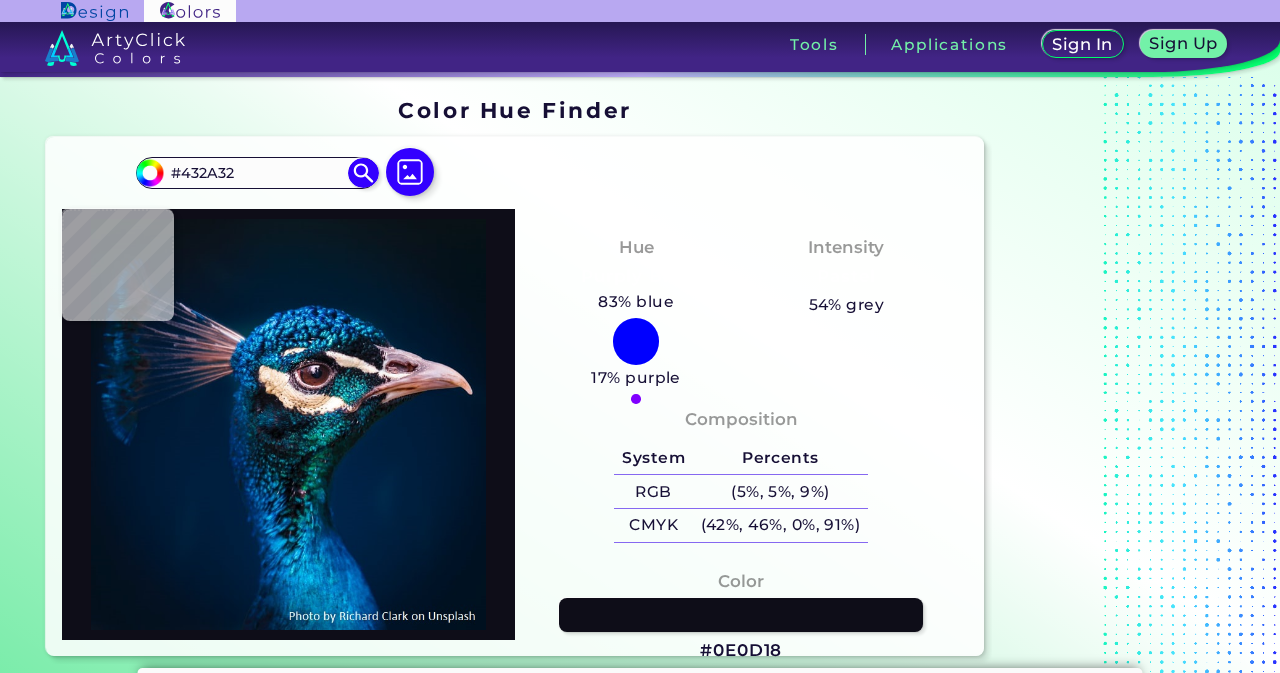 type on "#29181b" 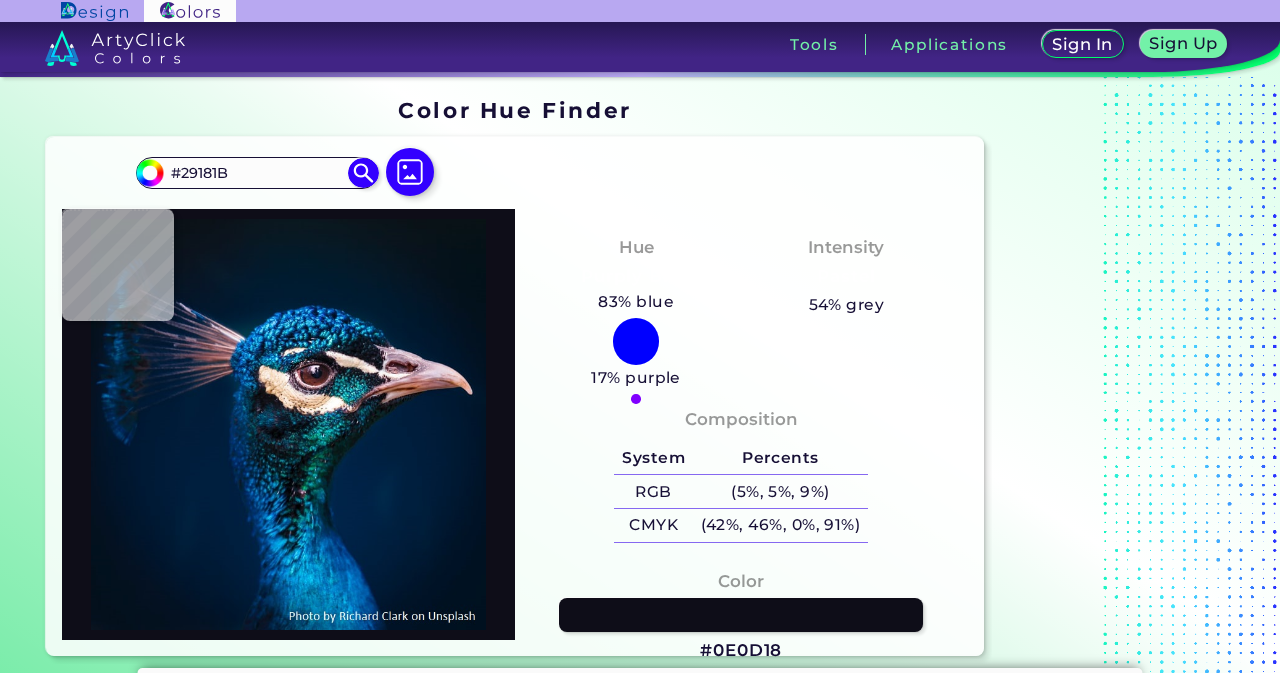 type on "#331a20" 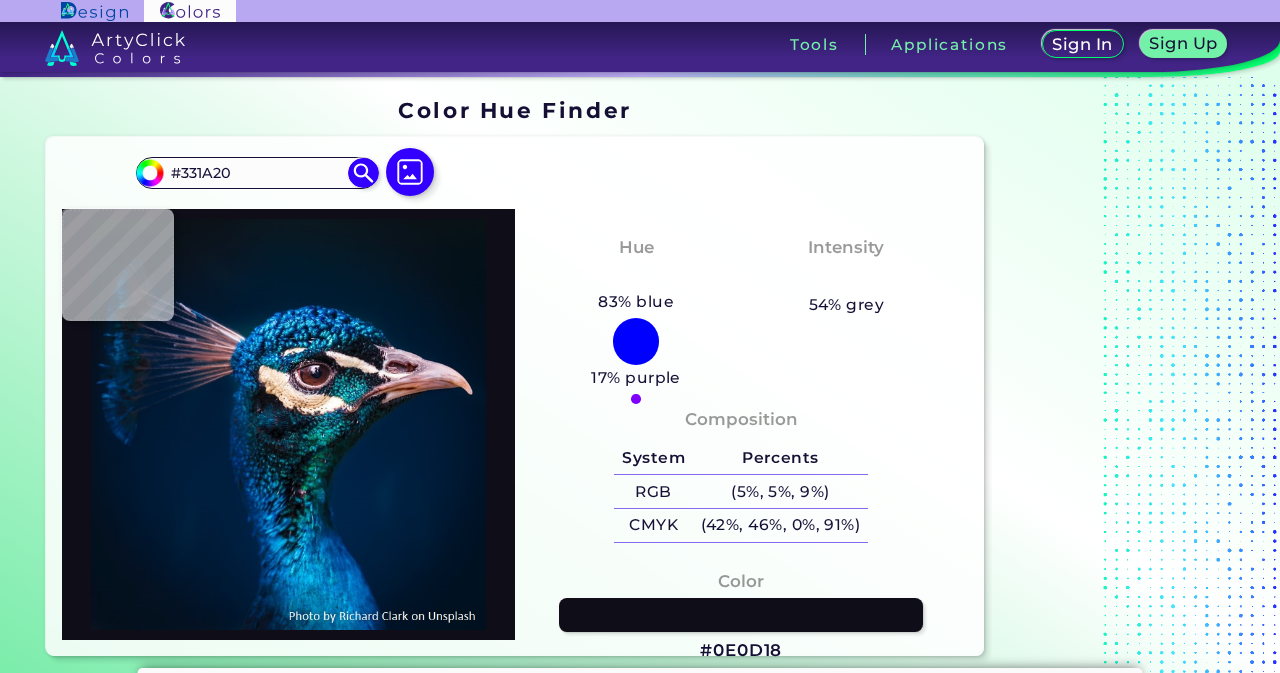 type on "#351a21" 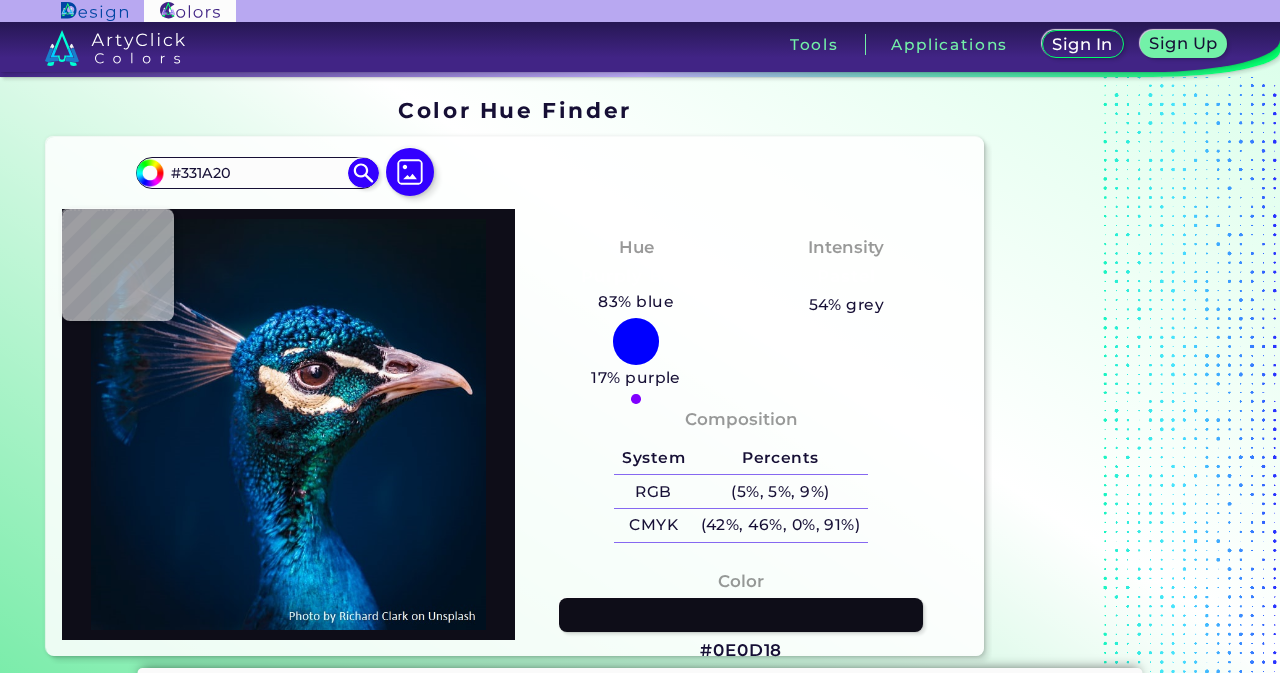 type on "#351A21" 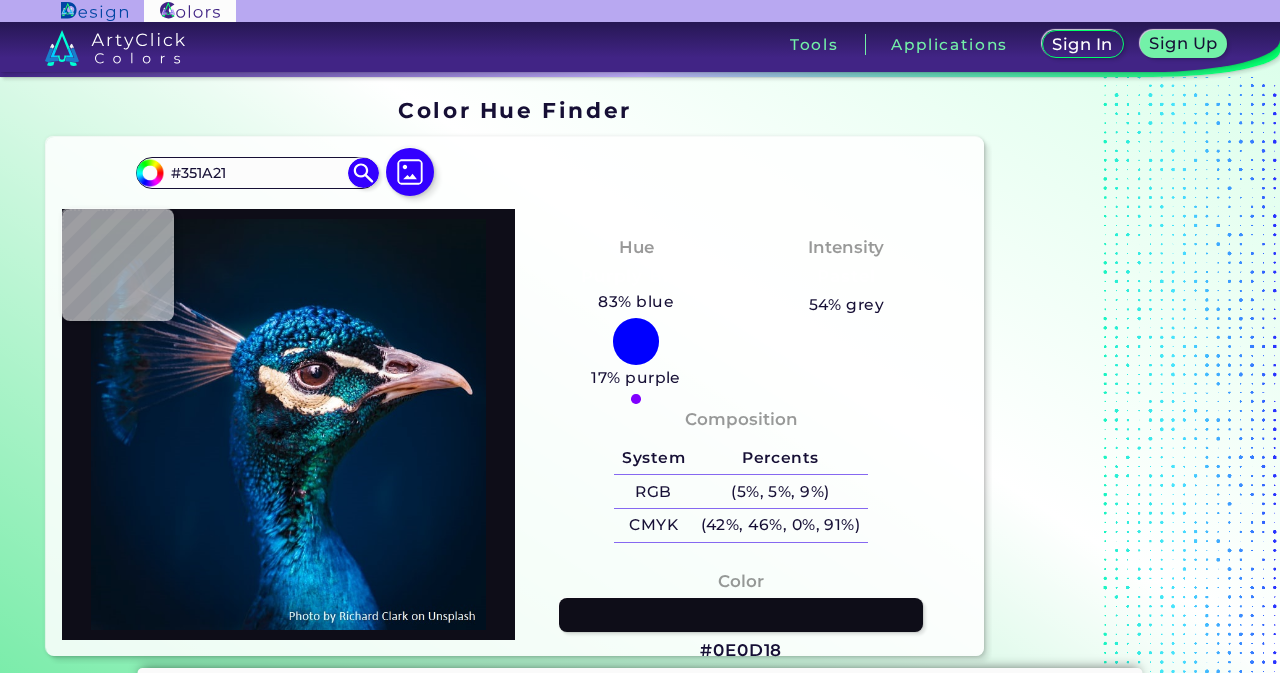 type on "#2f1b22" 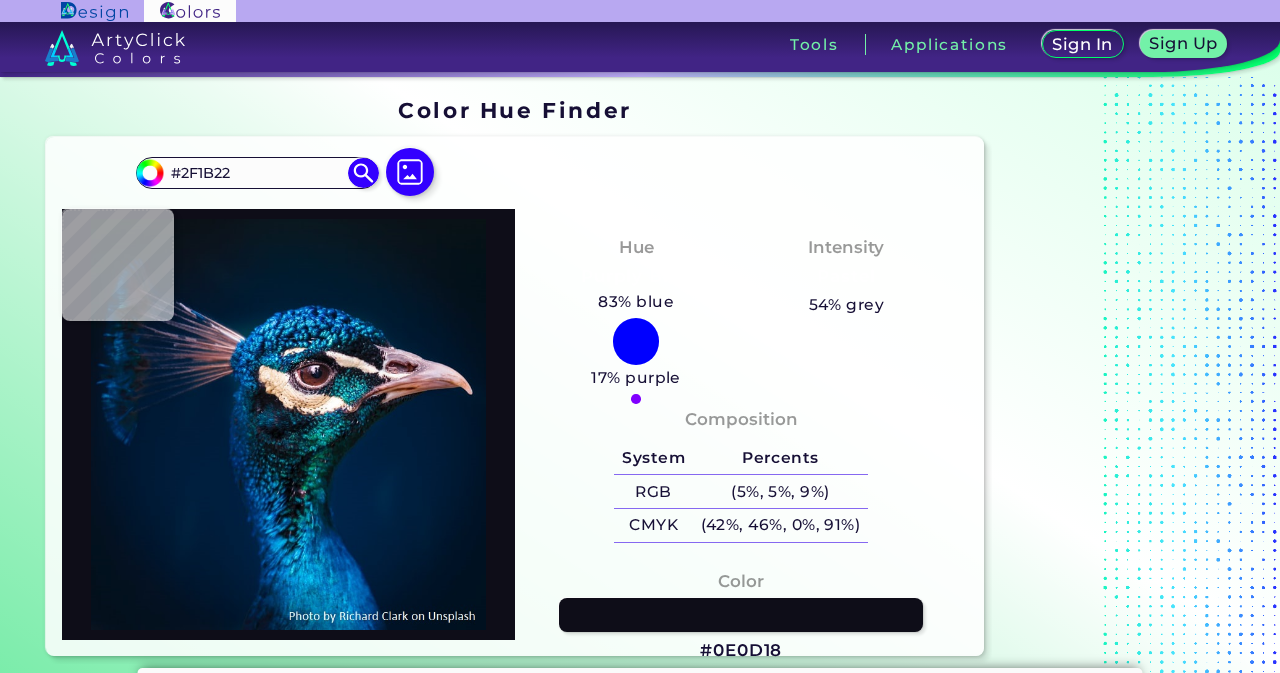 type on "#181319" 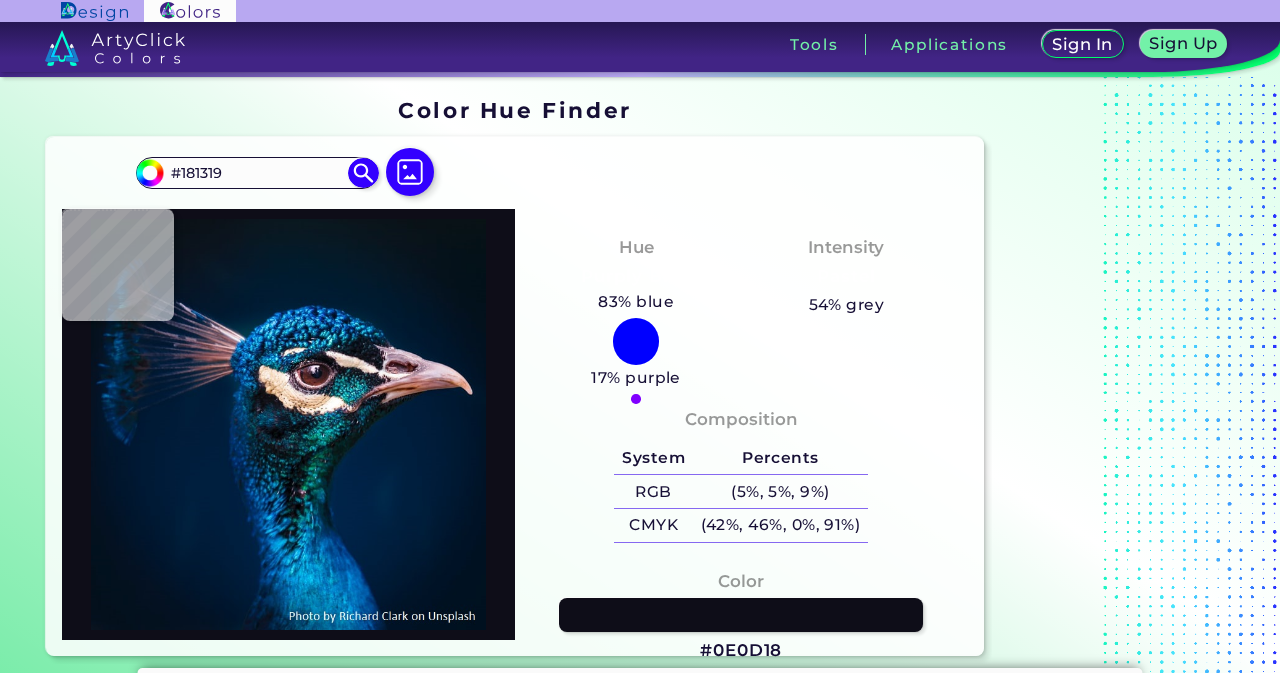 type on "#050b12" 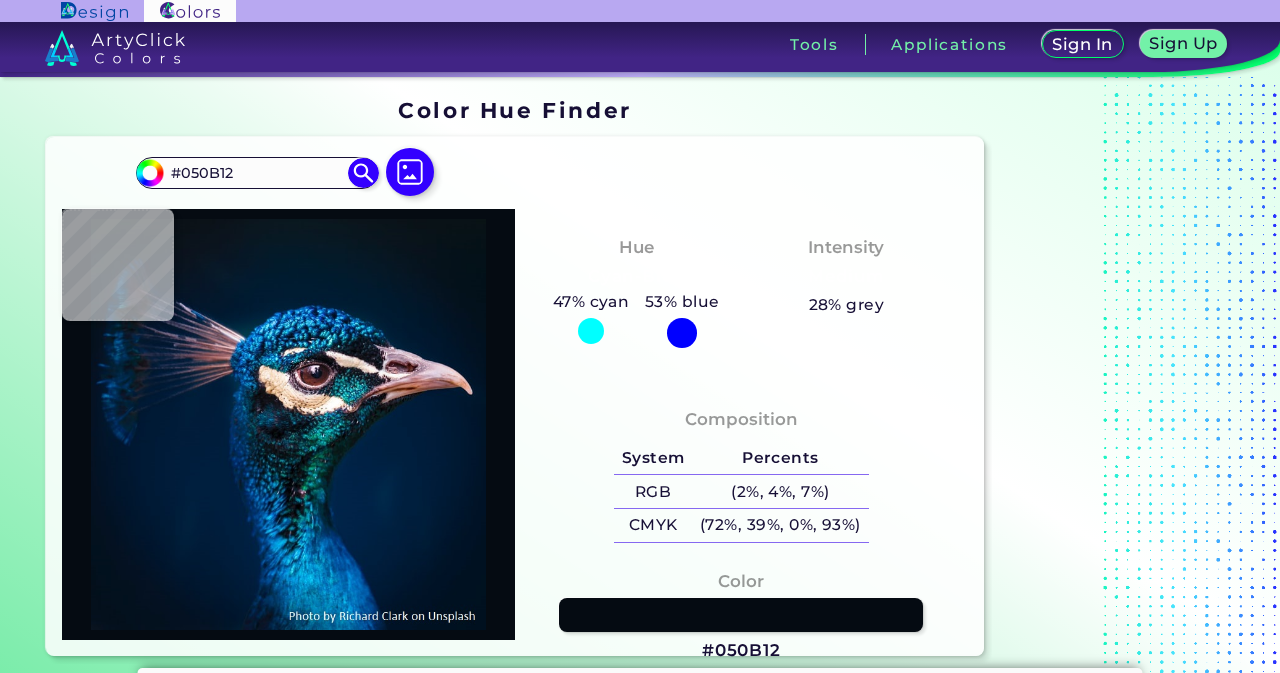 type on "#09101b" 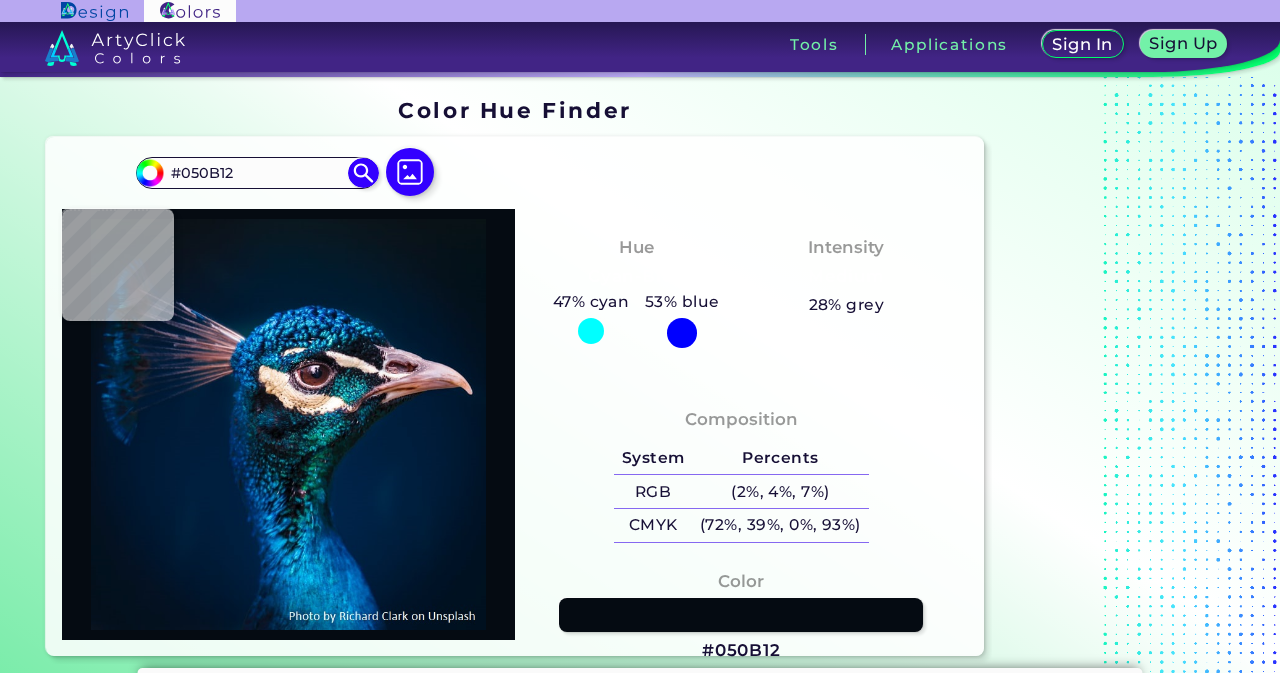 type on "#09101B" 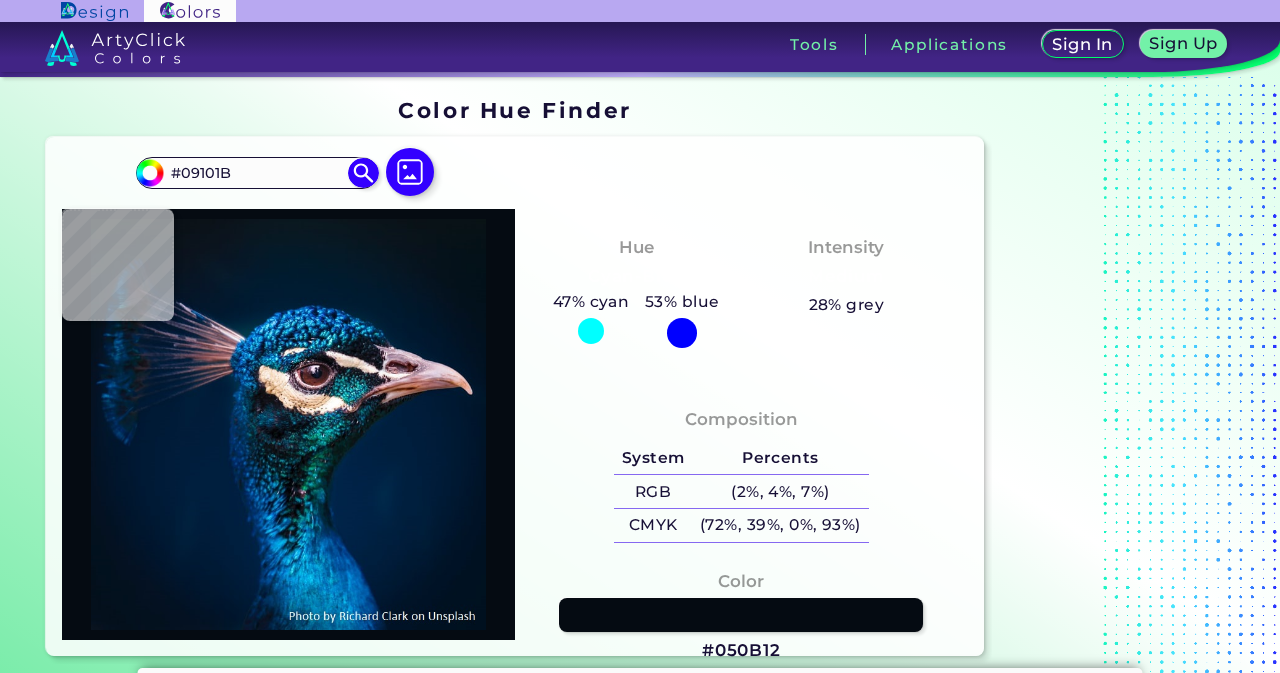 type on "#0a101a" 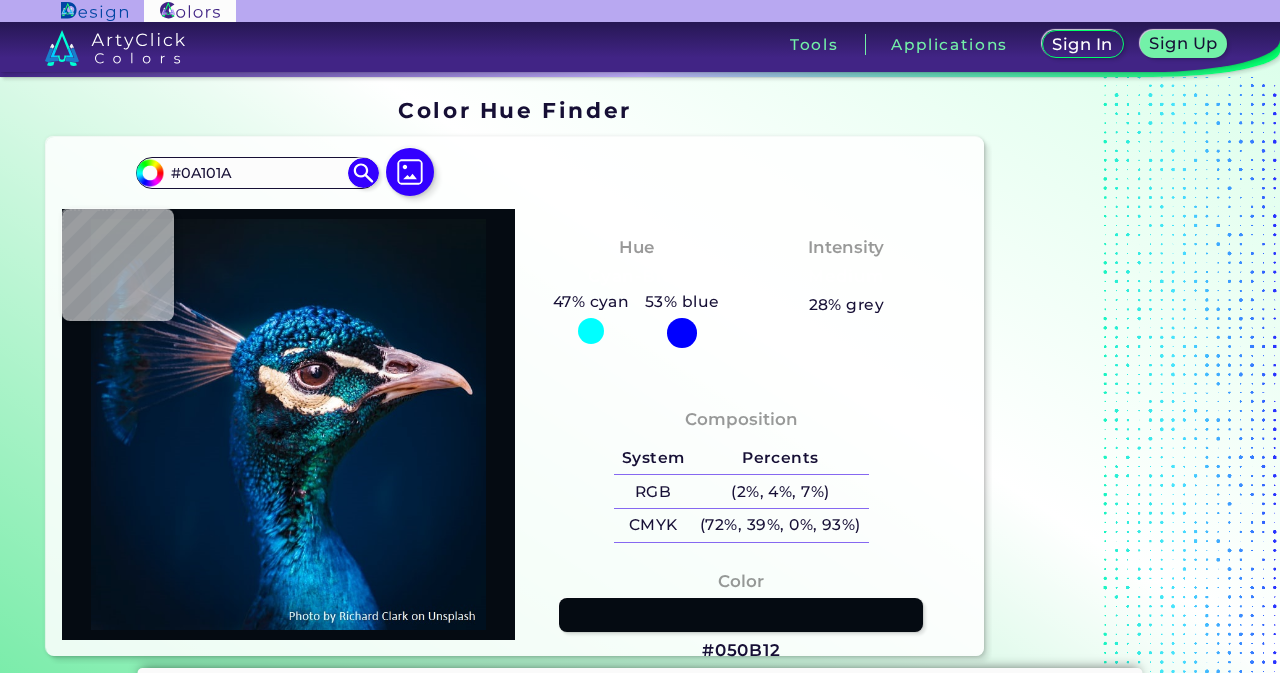 type on "#0e121e" 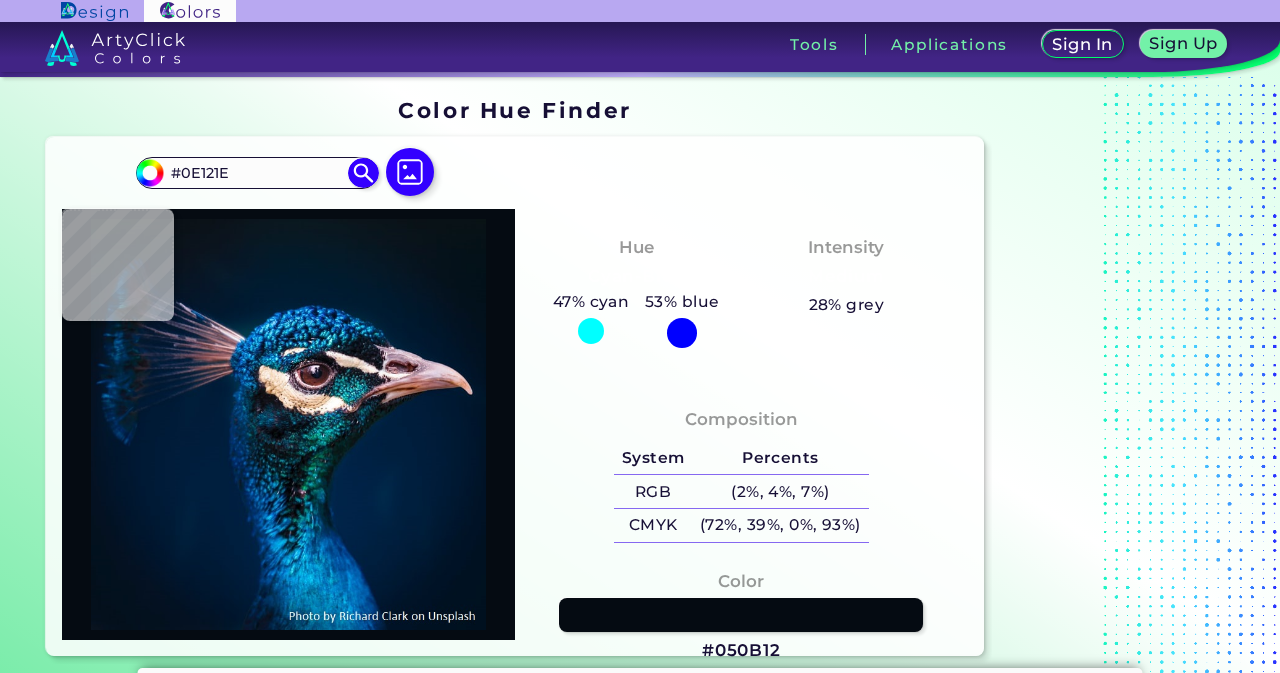 type on "#11172a" 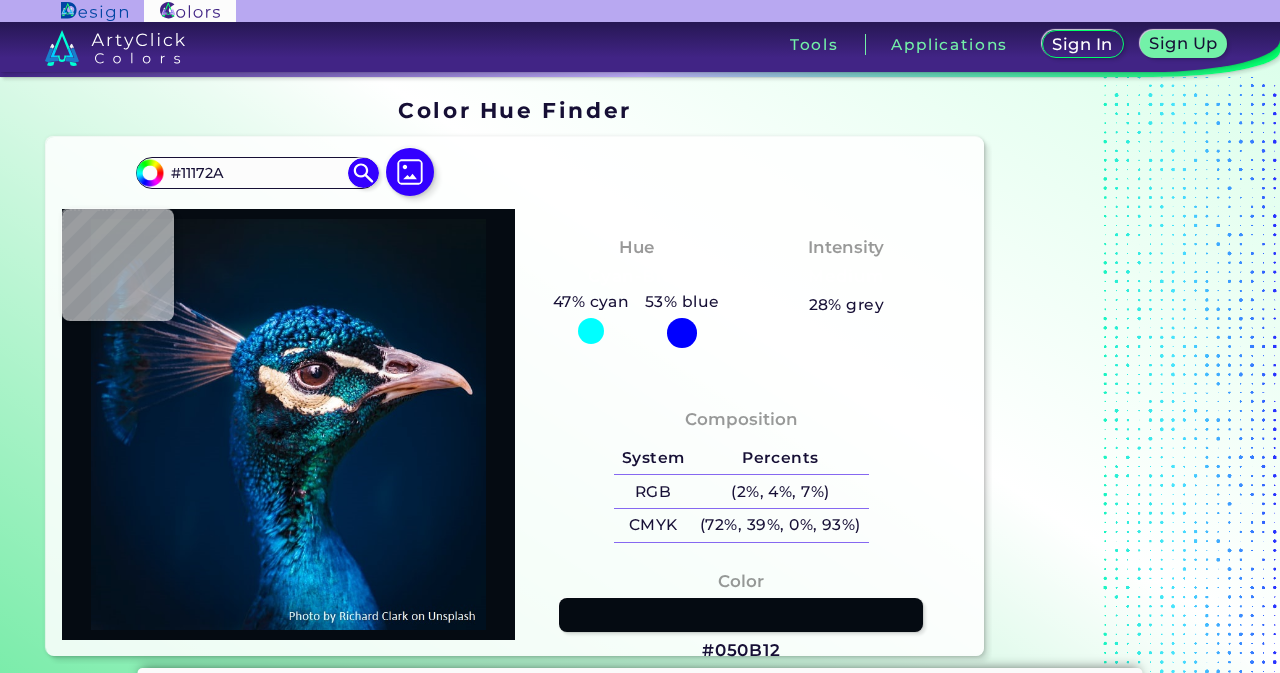 type on "#101223" 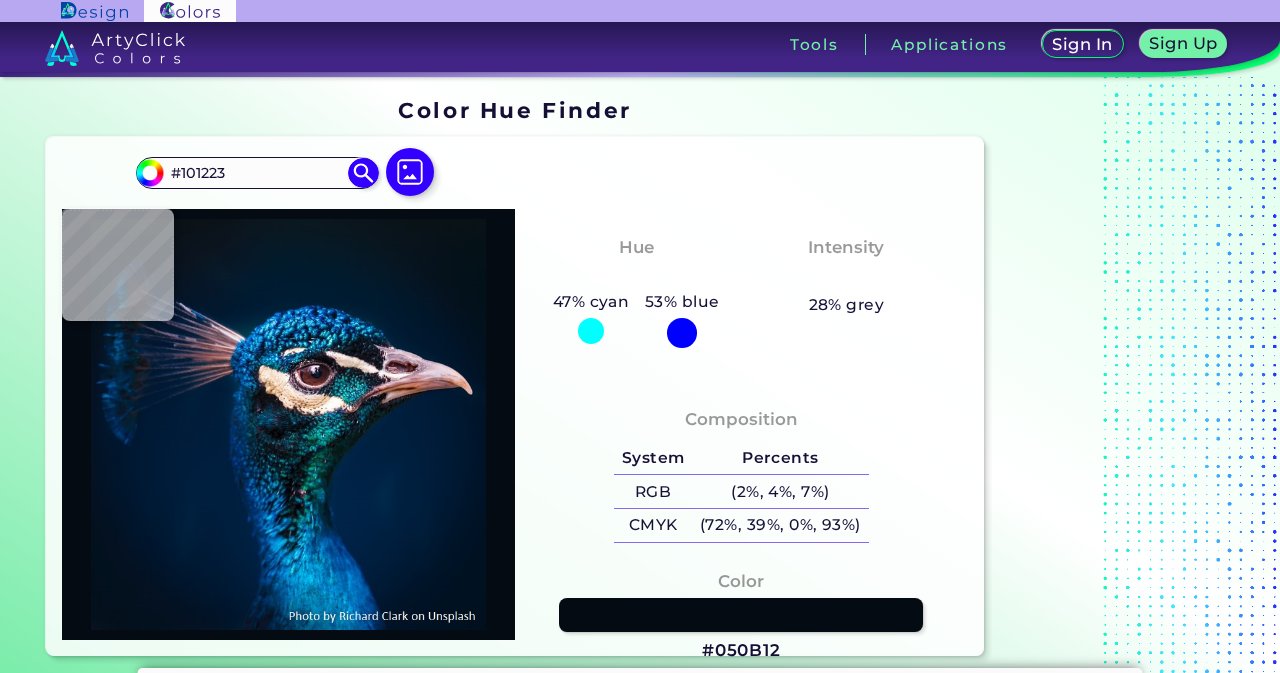 type on "#45232e" 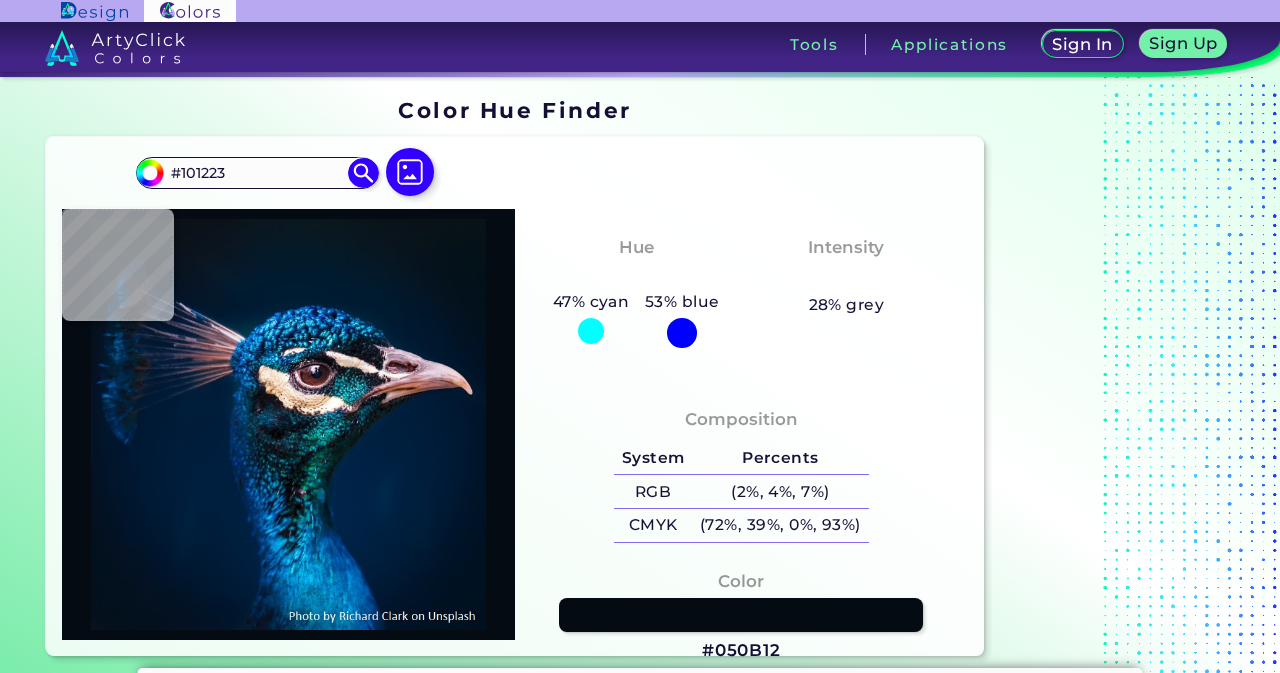 type on "#45232E" 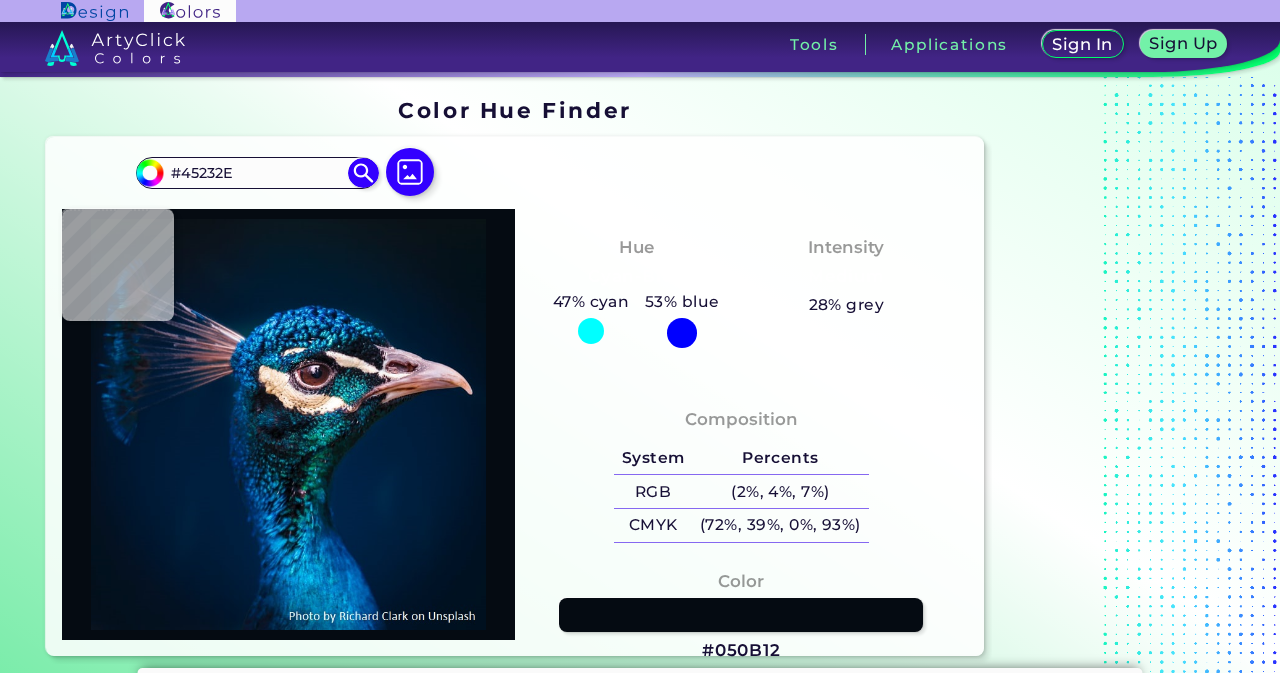 type on "#502528" 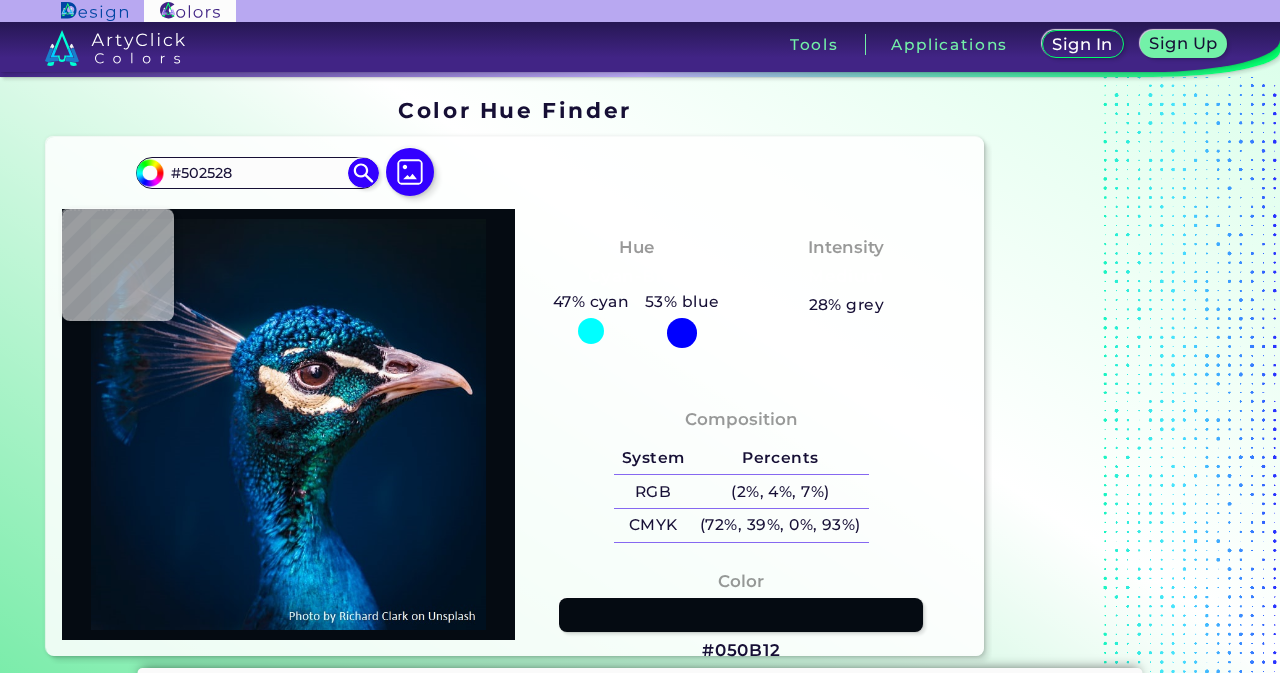 type on "#56272a" 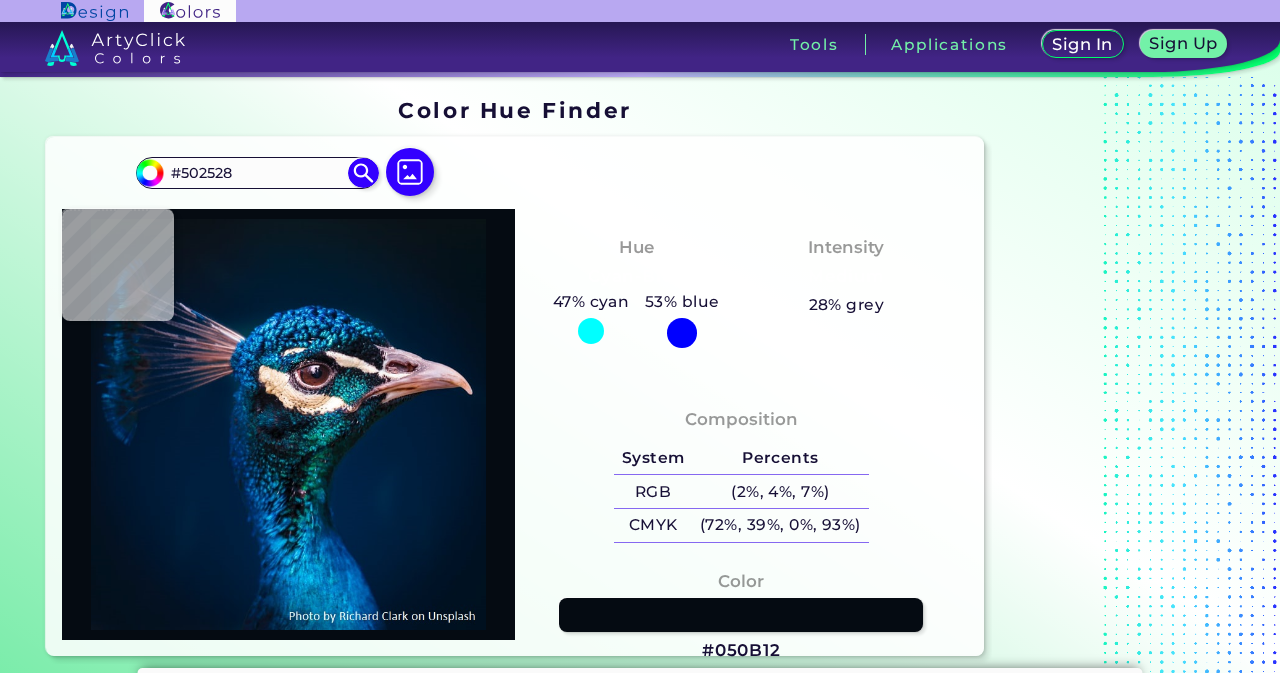 type on "#56272A" 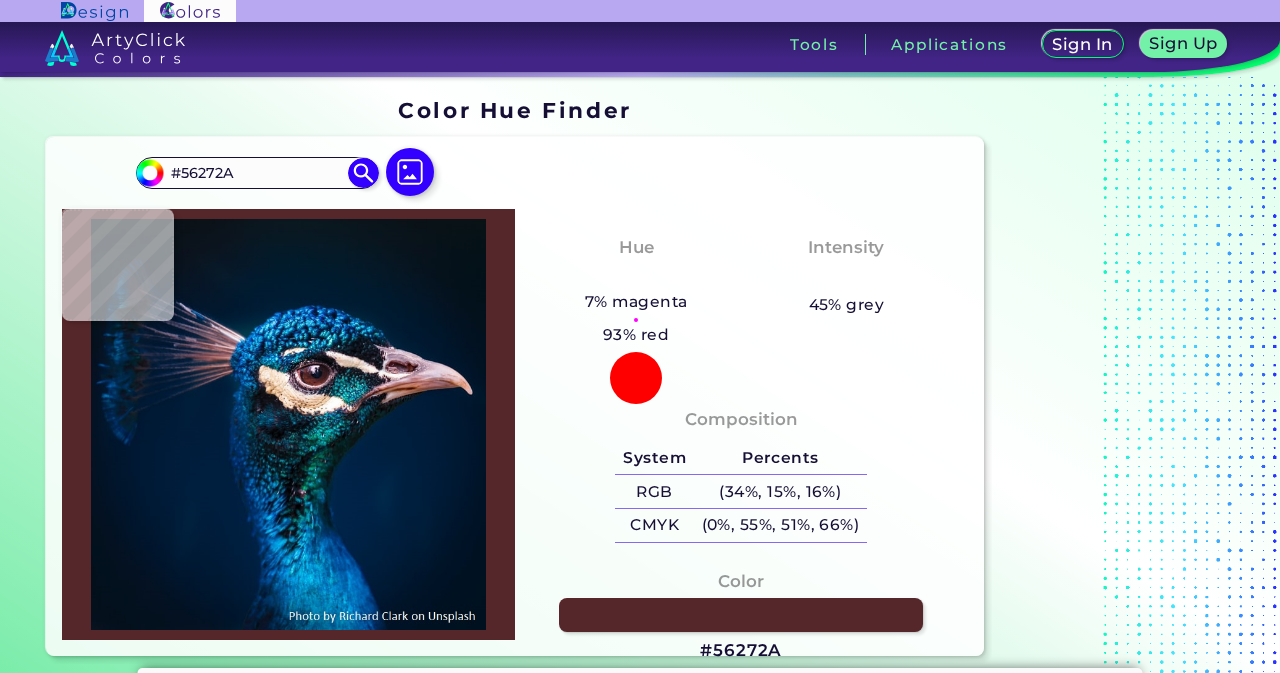 type on "#5b2829" 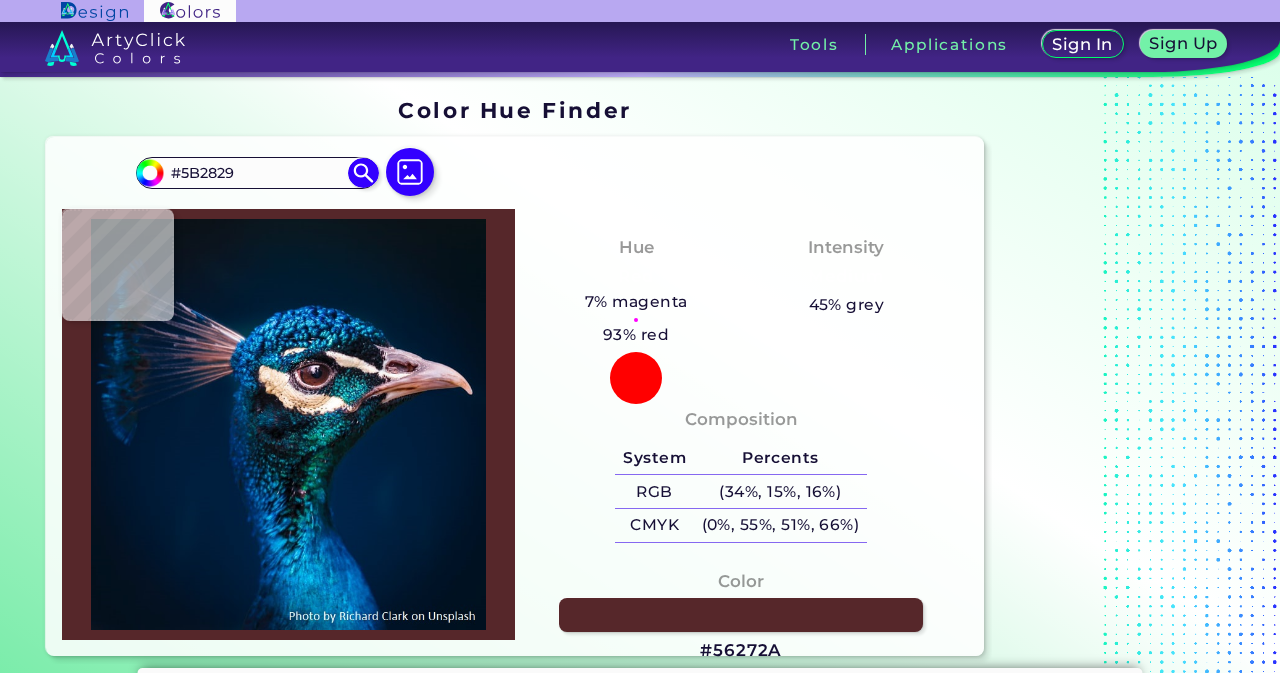type on "#6d302b" 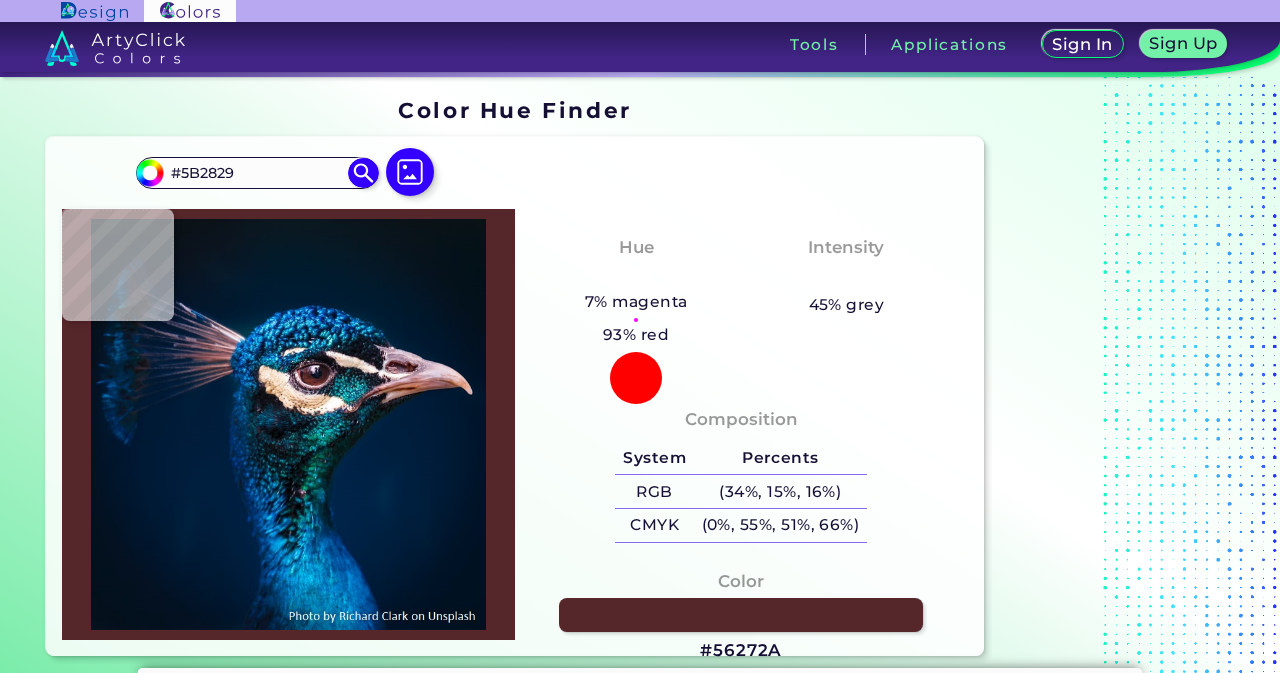 type on "#6D302B" 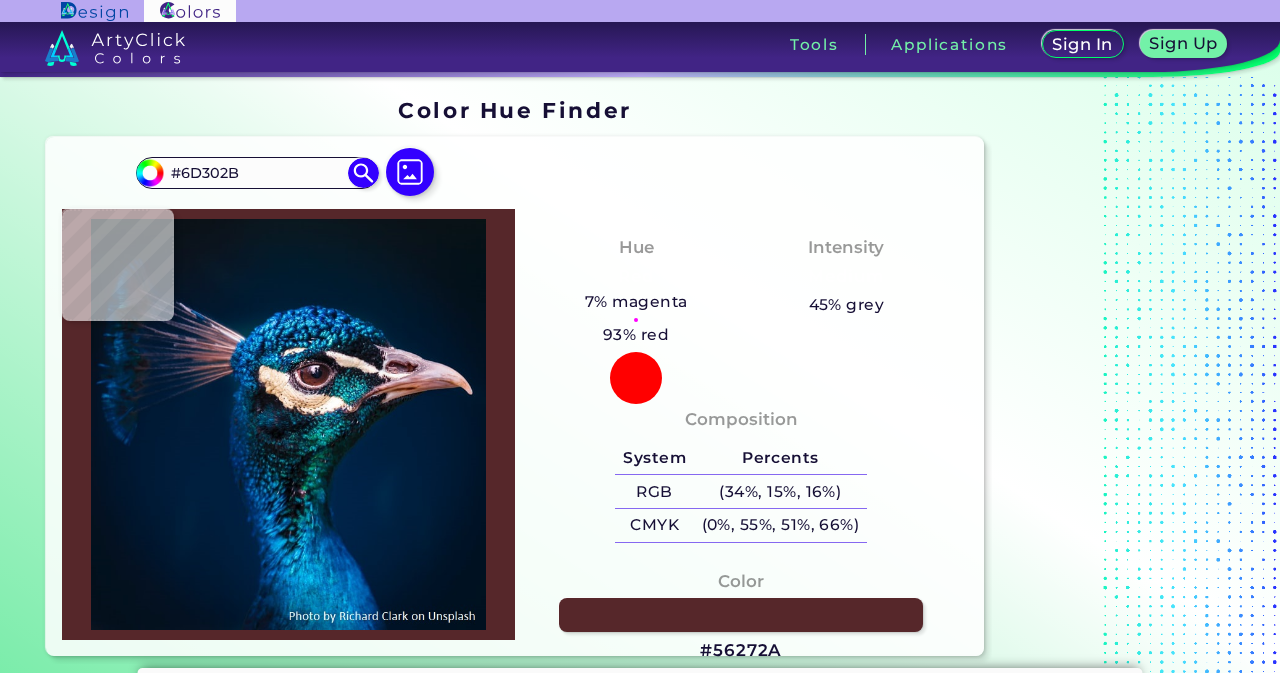 type on "#823b31" 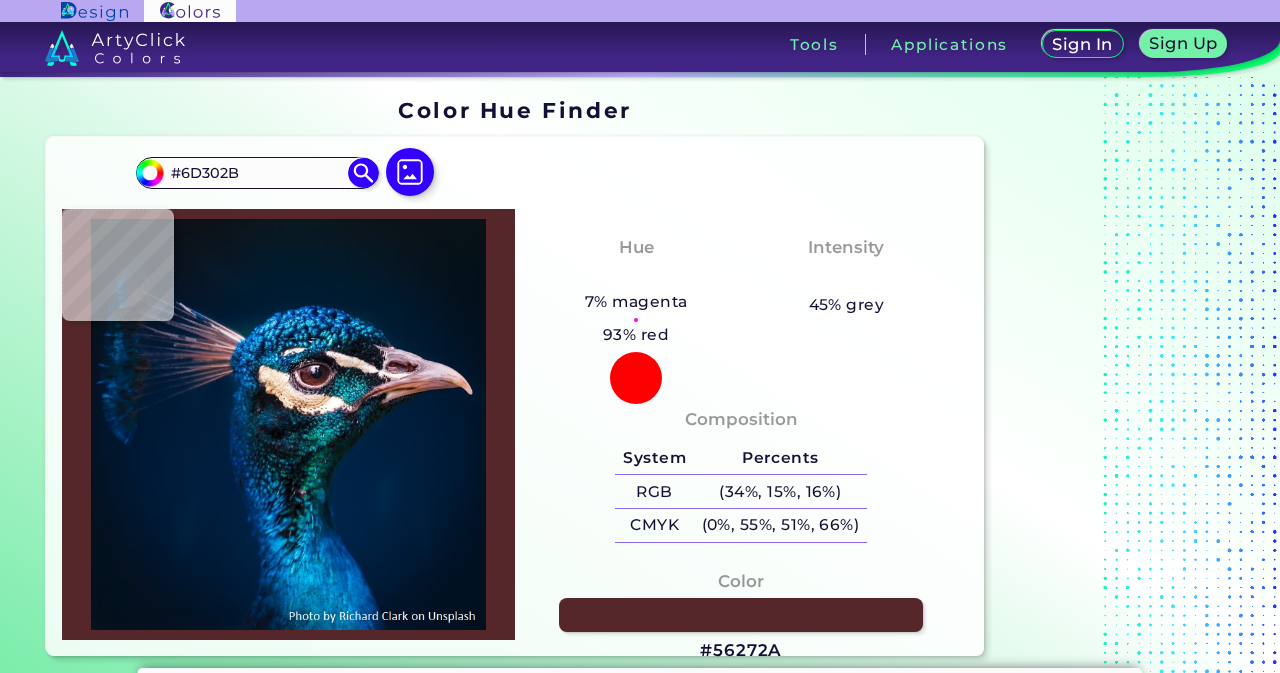type on "#823B31" 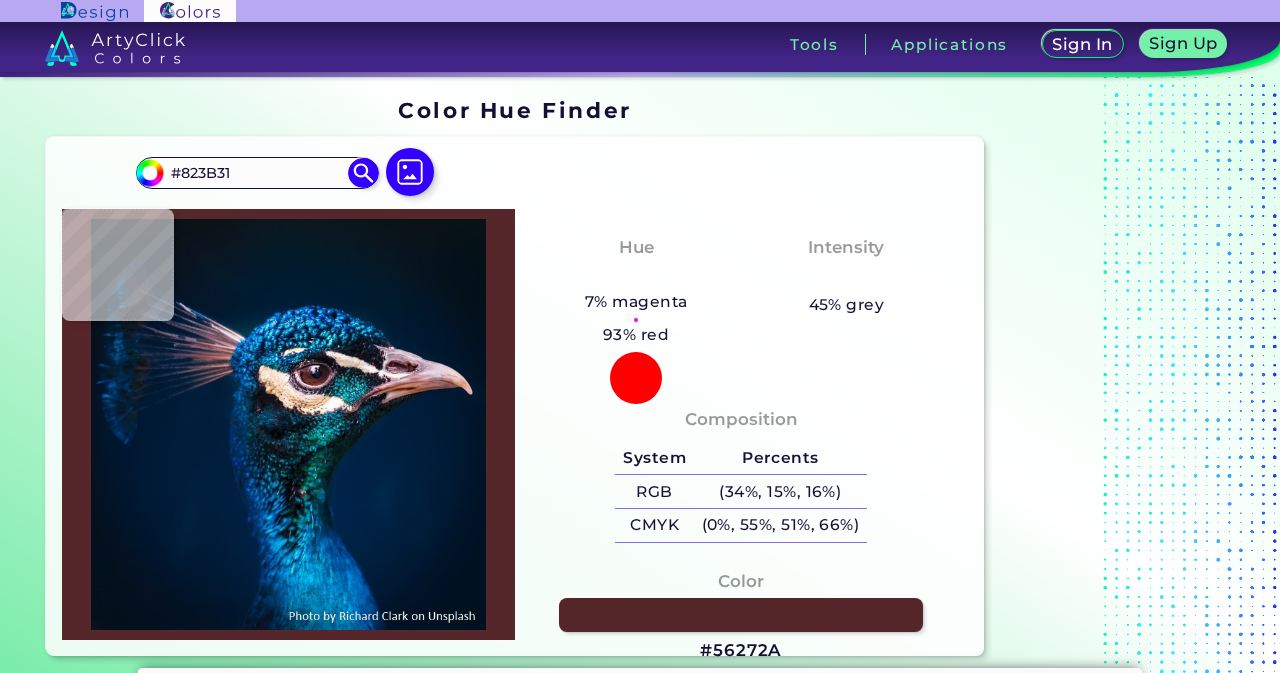 type on "#8a4743" 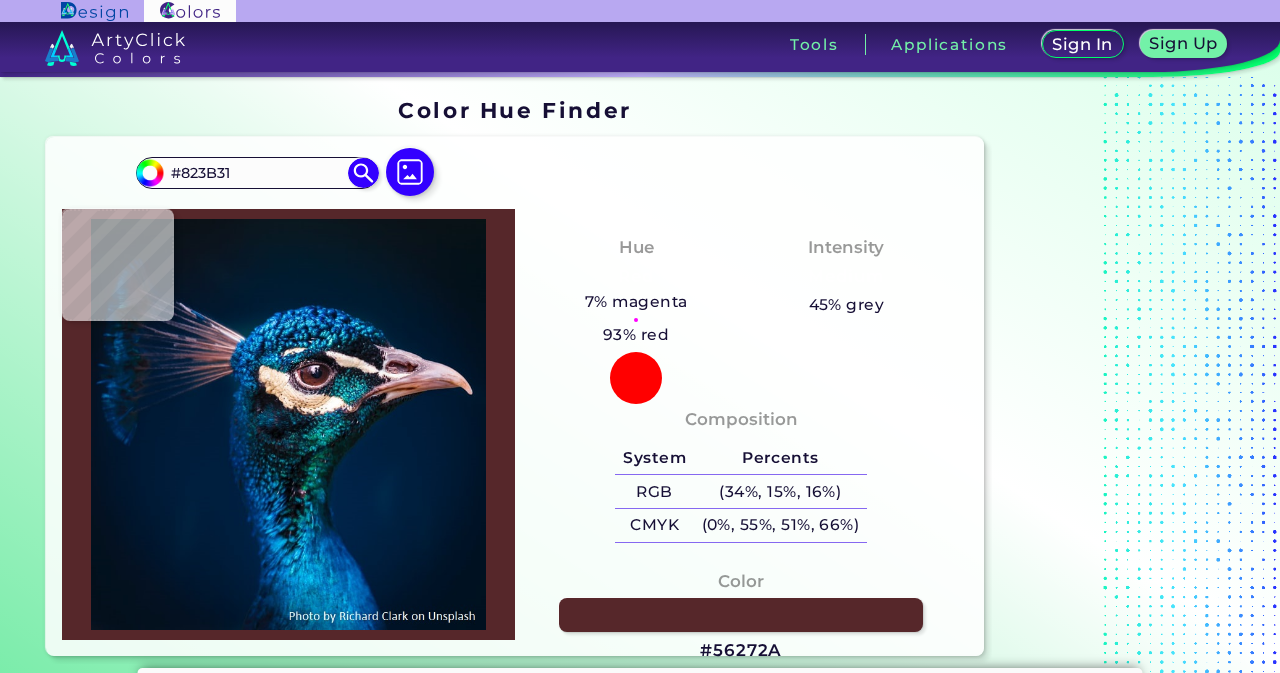 type on "#8A4743" 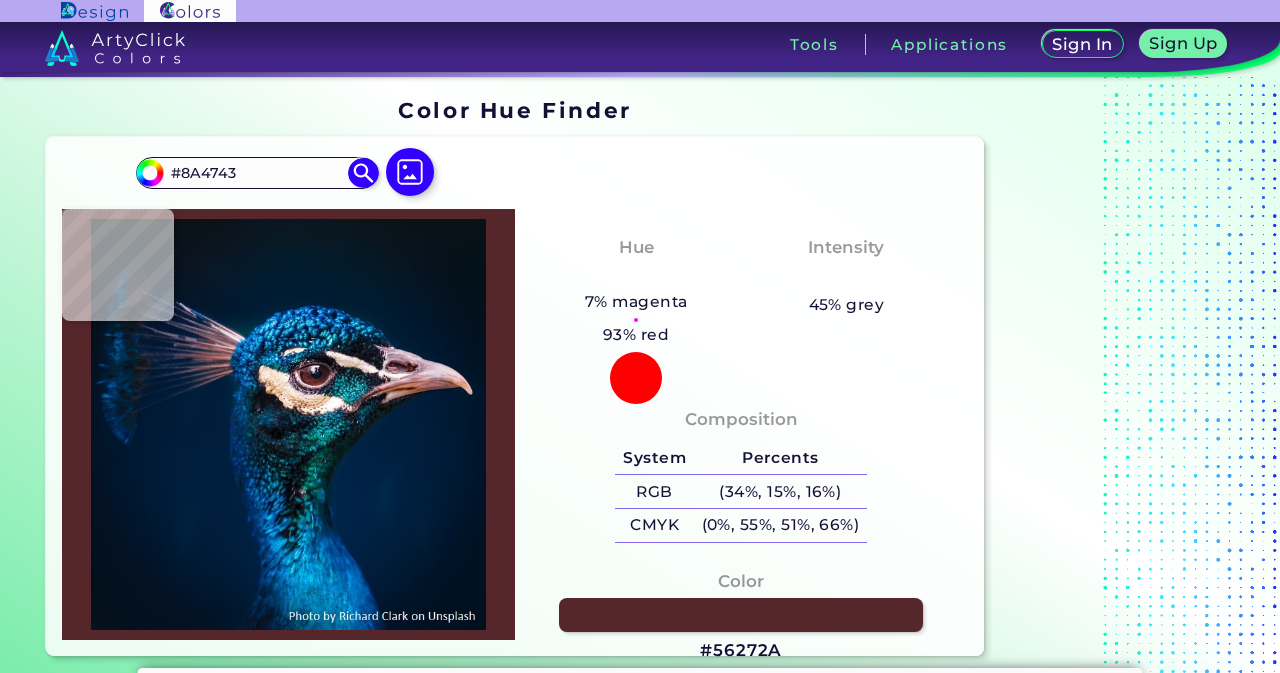 type on "#f0bfc7" 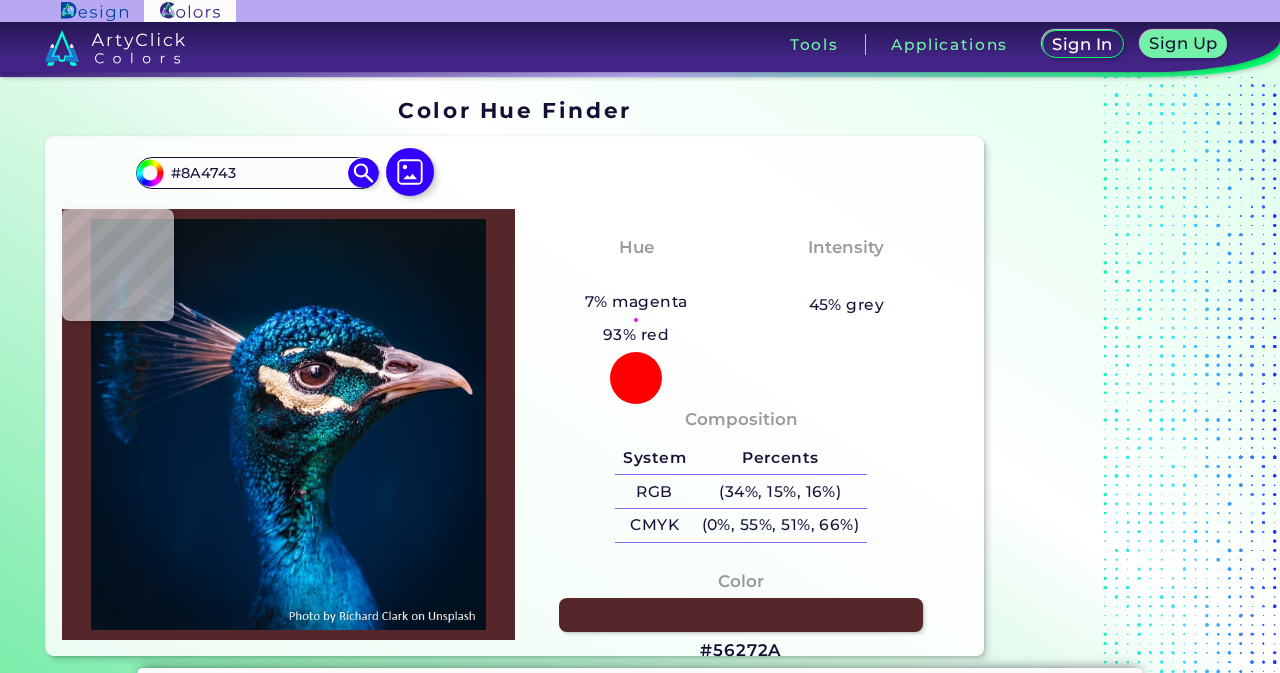 type on "#F0BFC7" 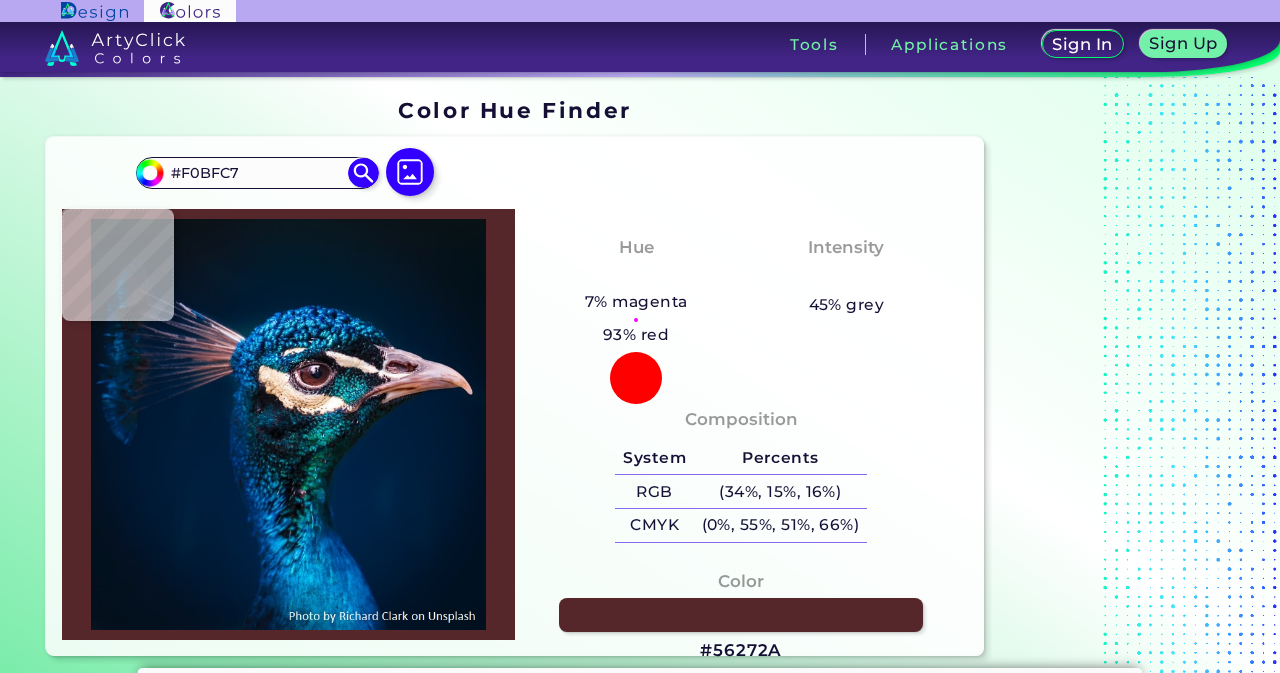 type on "#492f3f" 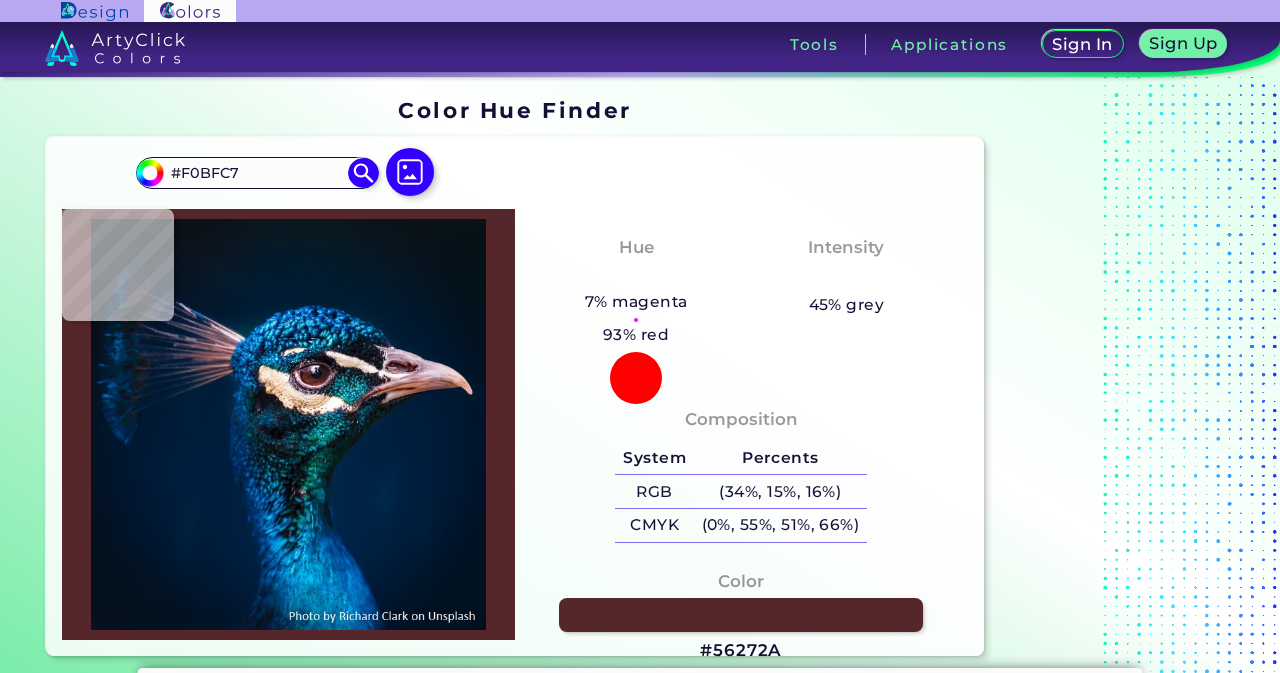type on "#492F3F" 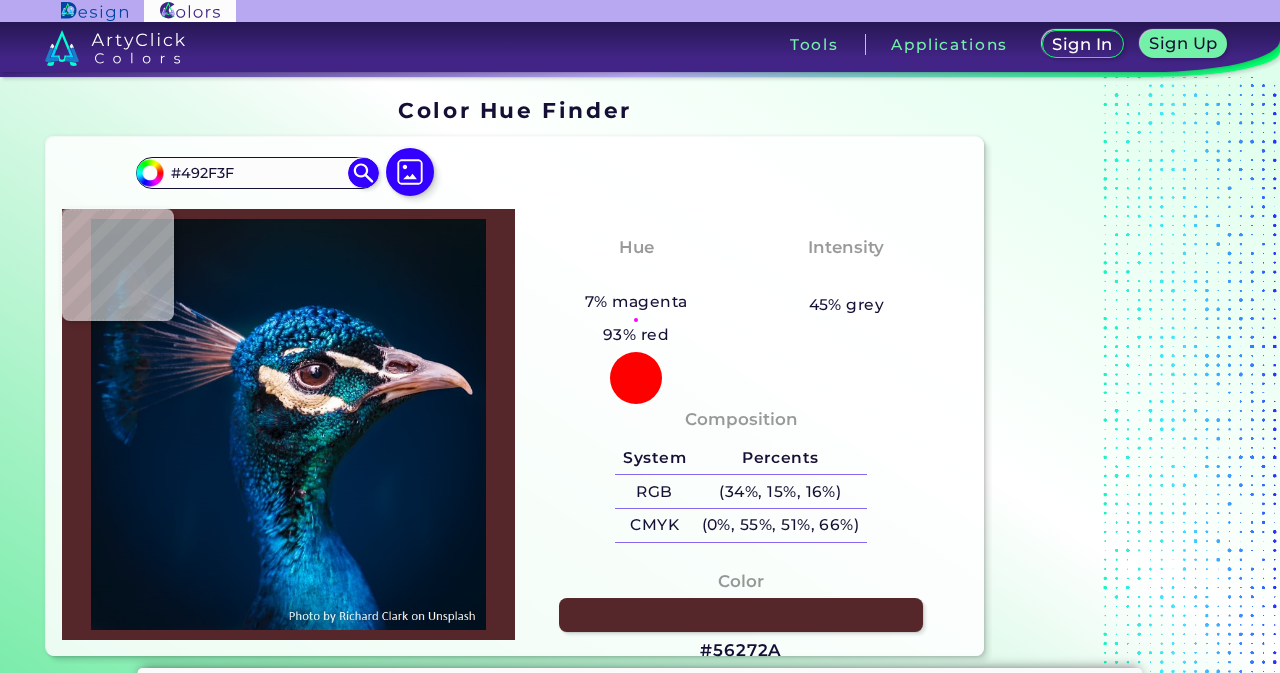 type on "#322334" 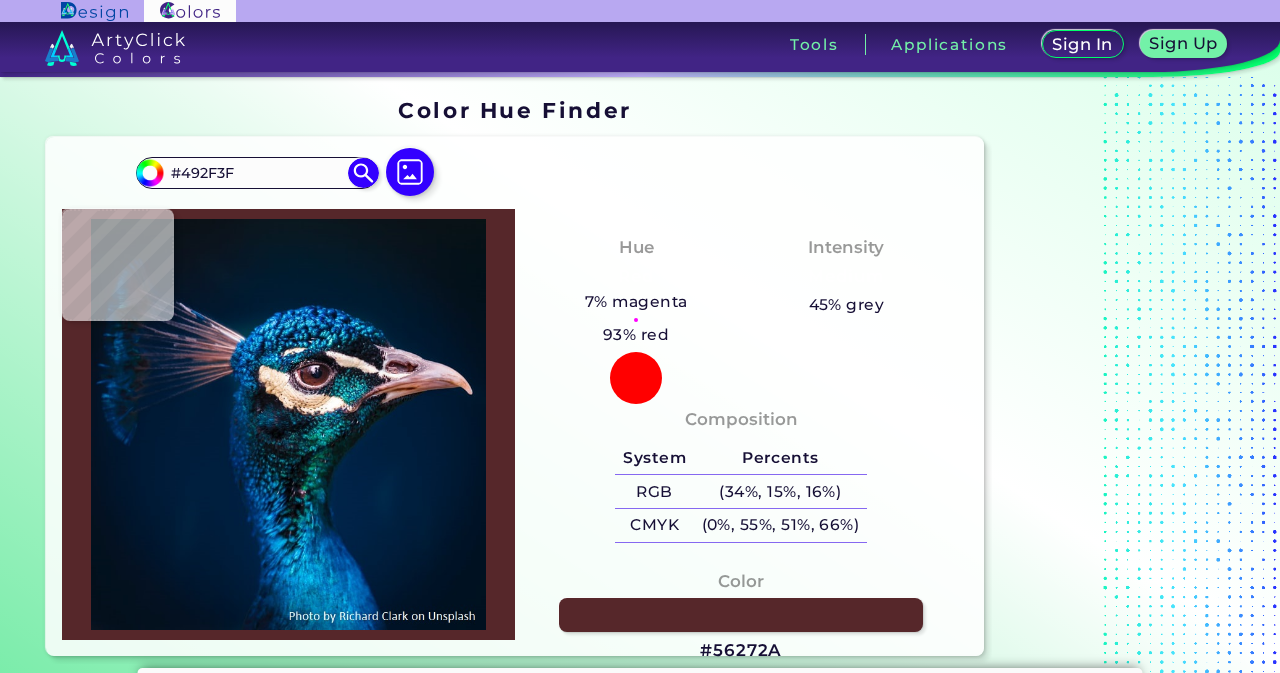 type on "#322334" 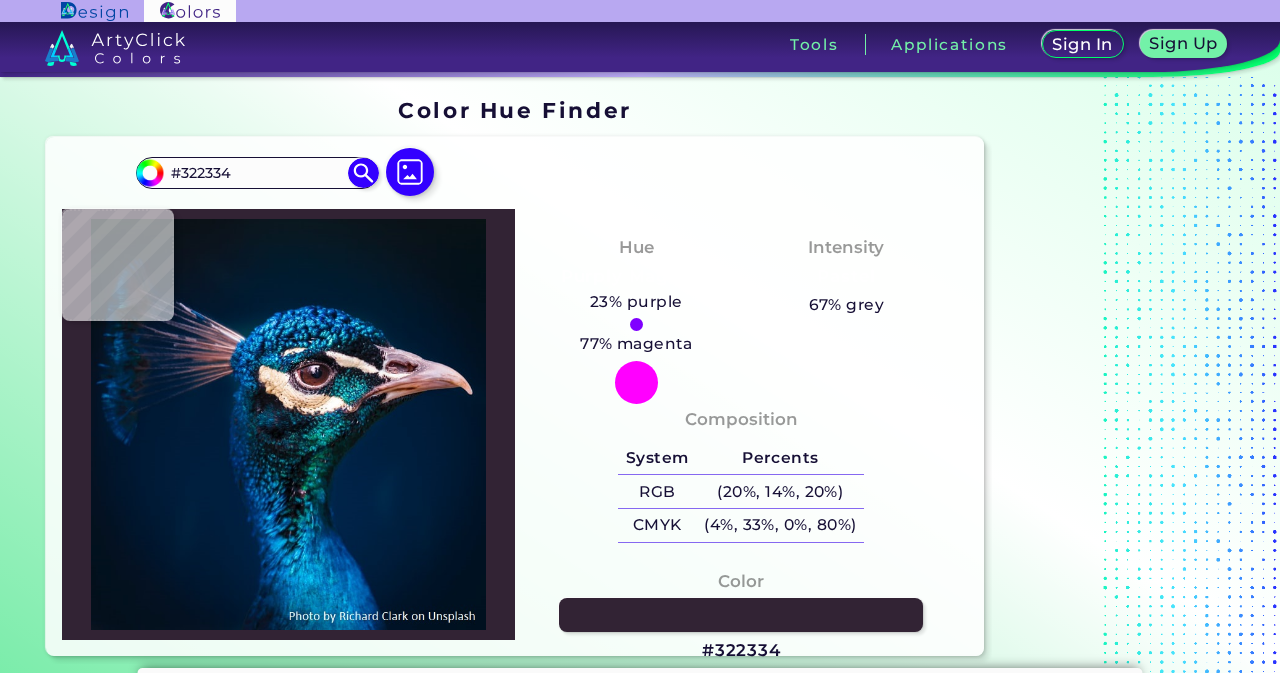 type on "#834b48" 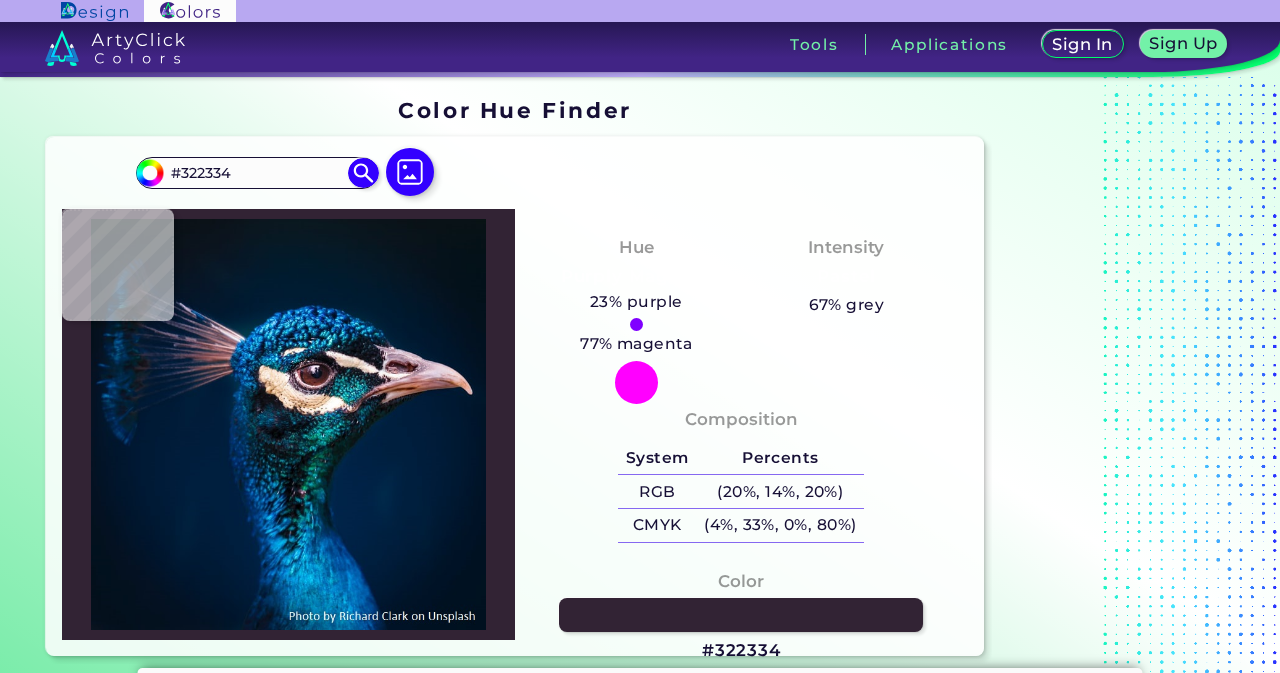 type on "#834B48" 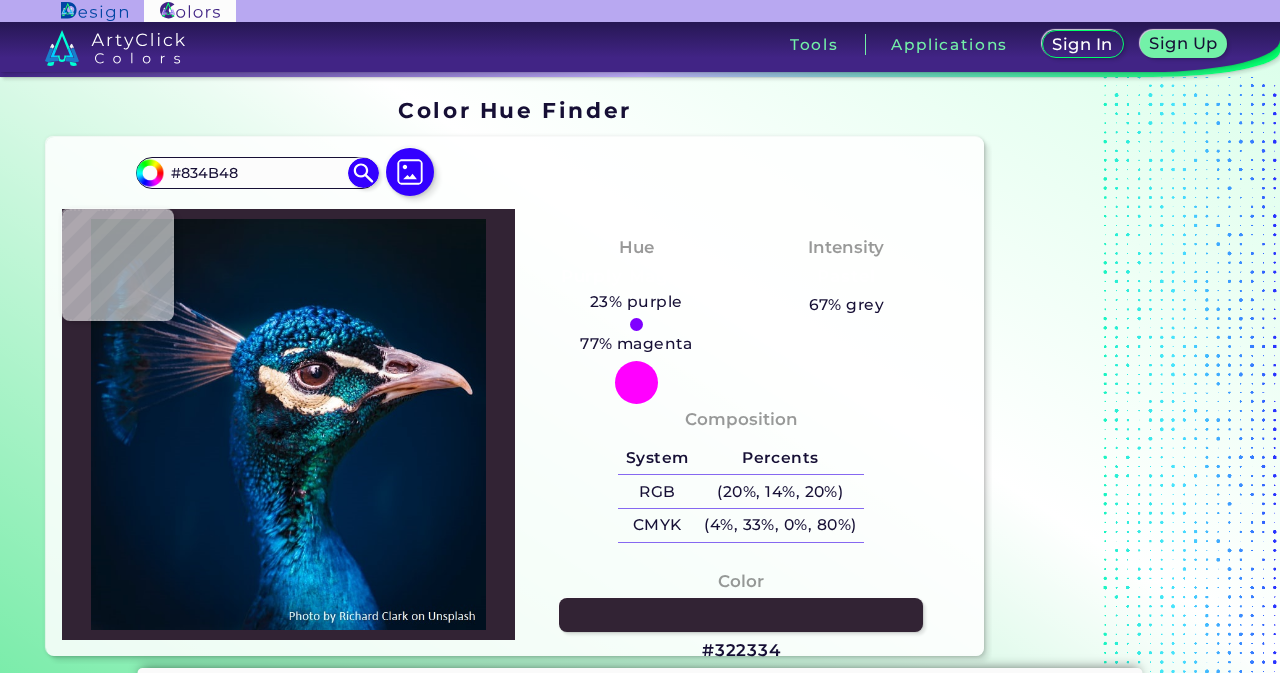 type on "#6b2b28" 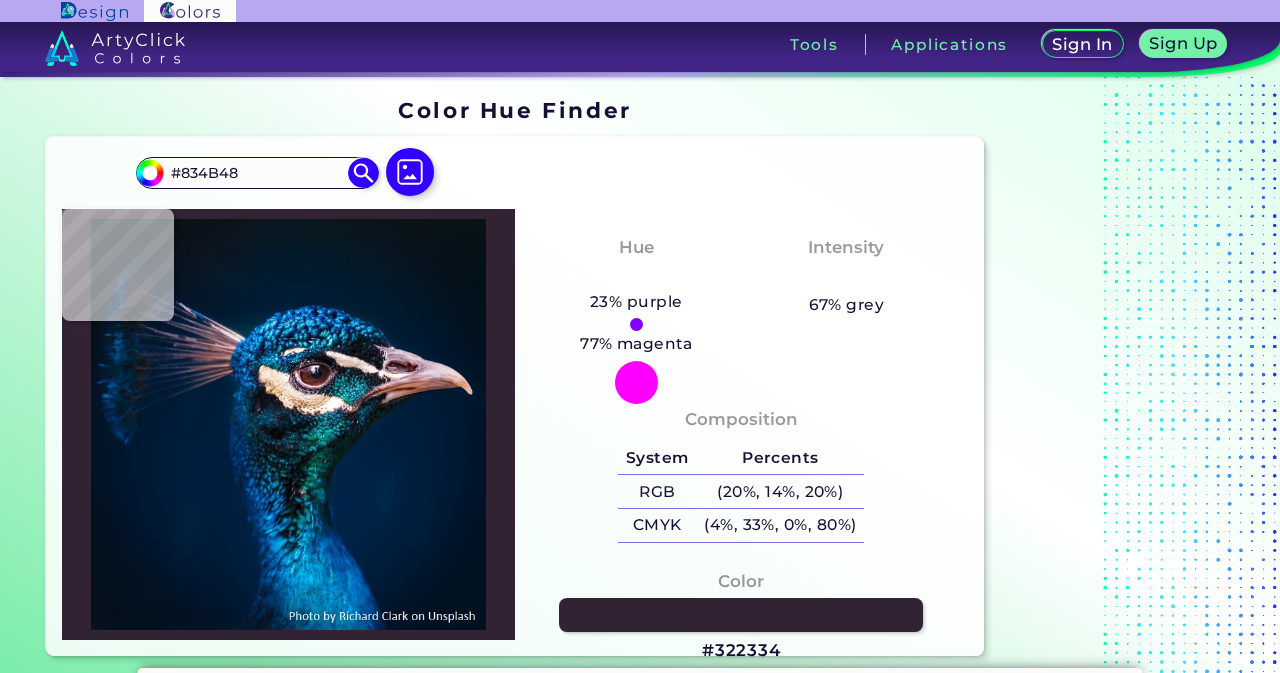 type on "#6B2B28" 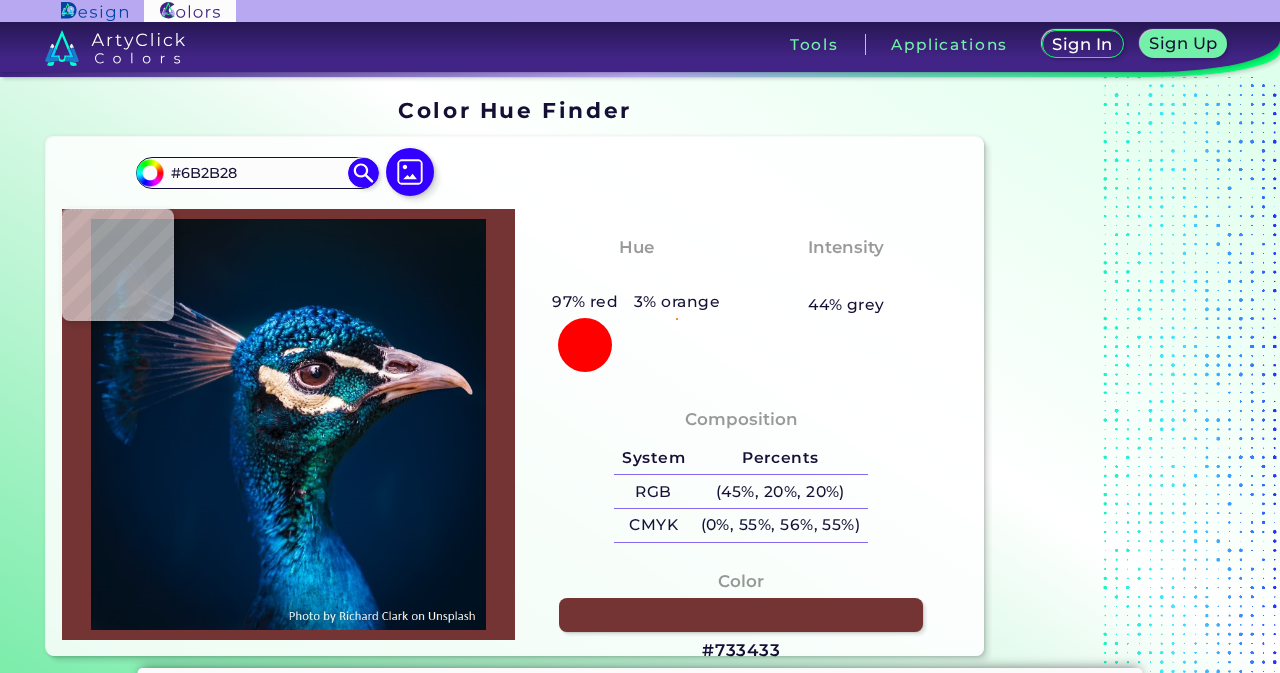 type on "#733433" 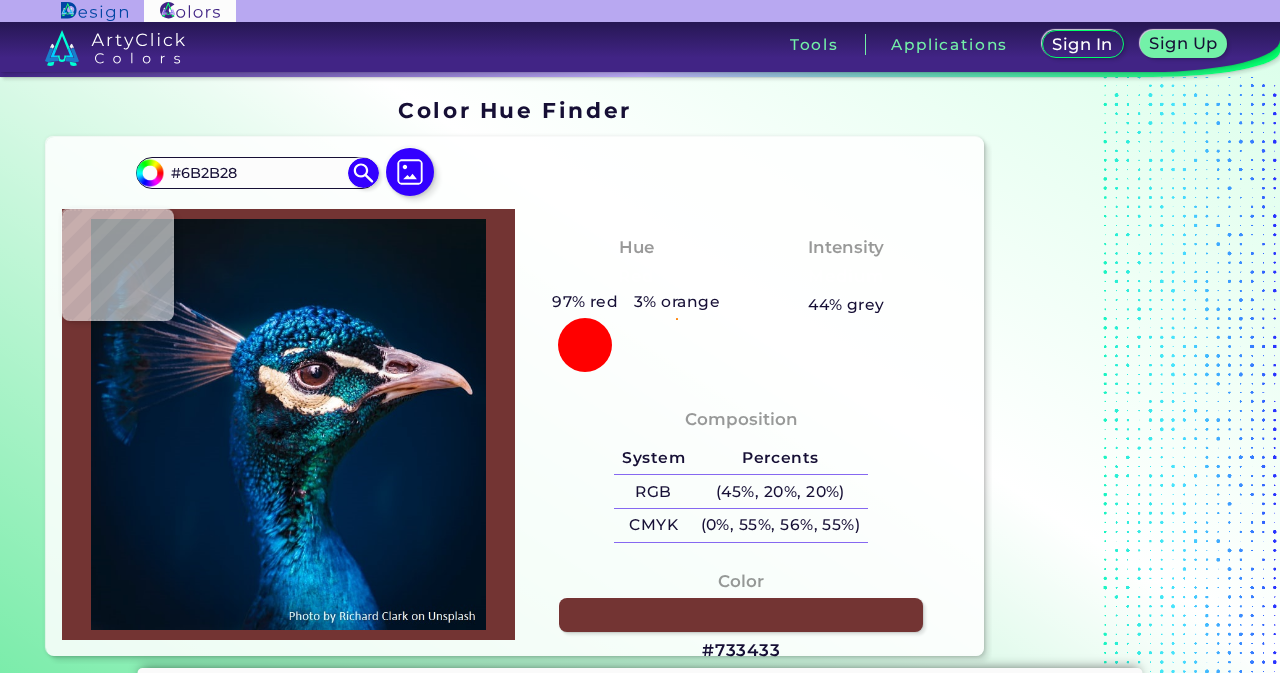 type on "#733433" 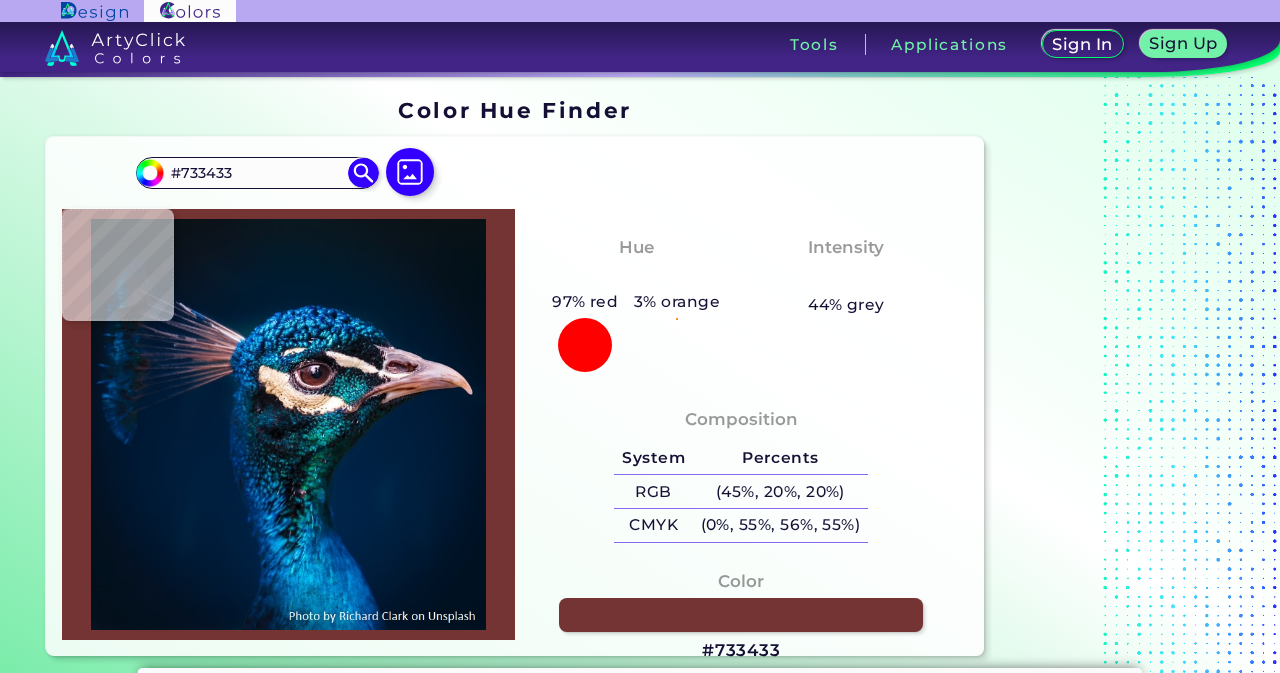type on "#6d322e" 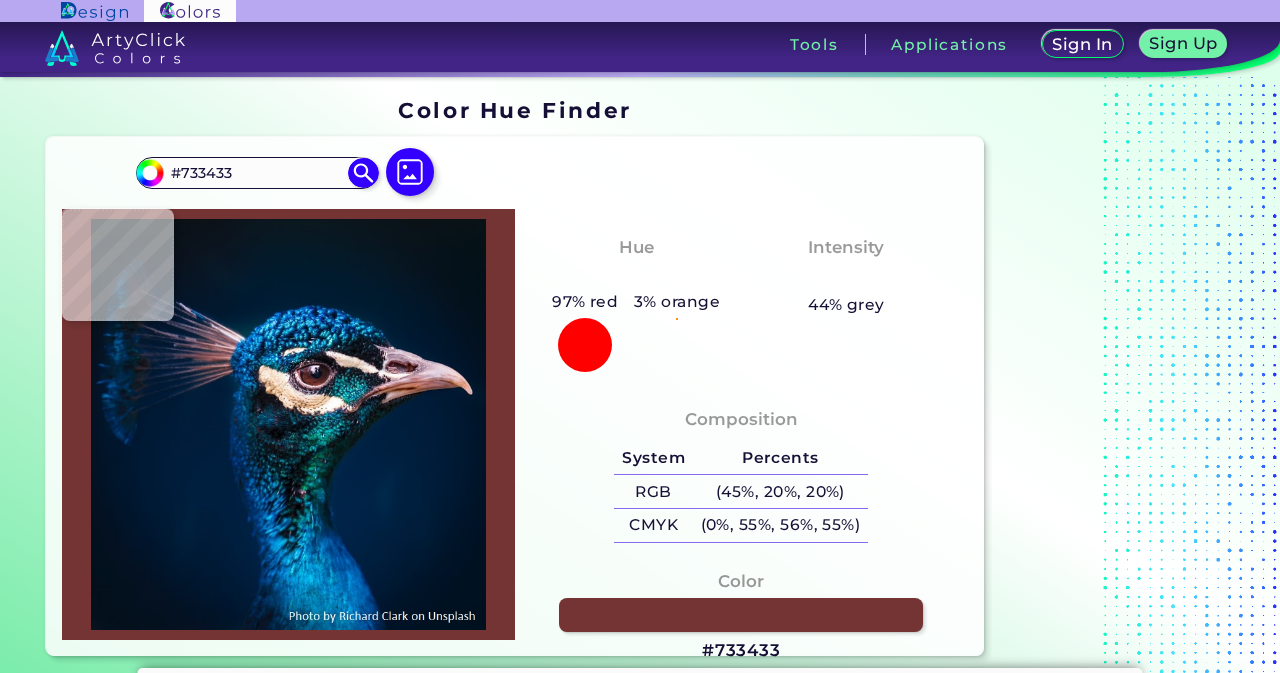 type on "#6D322E" 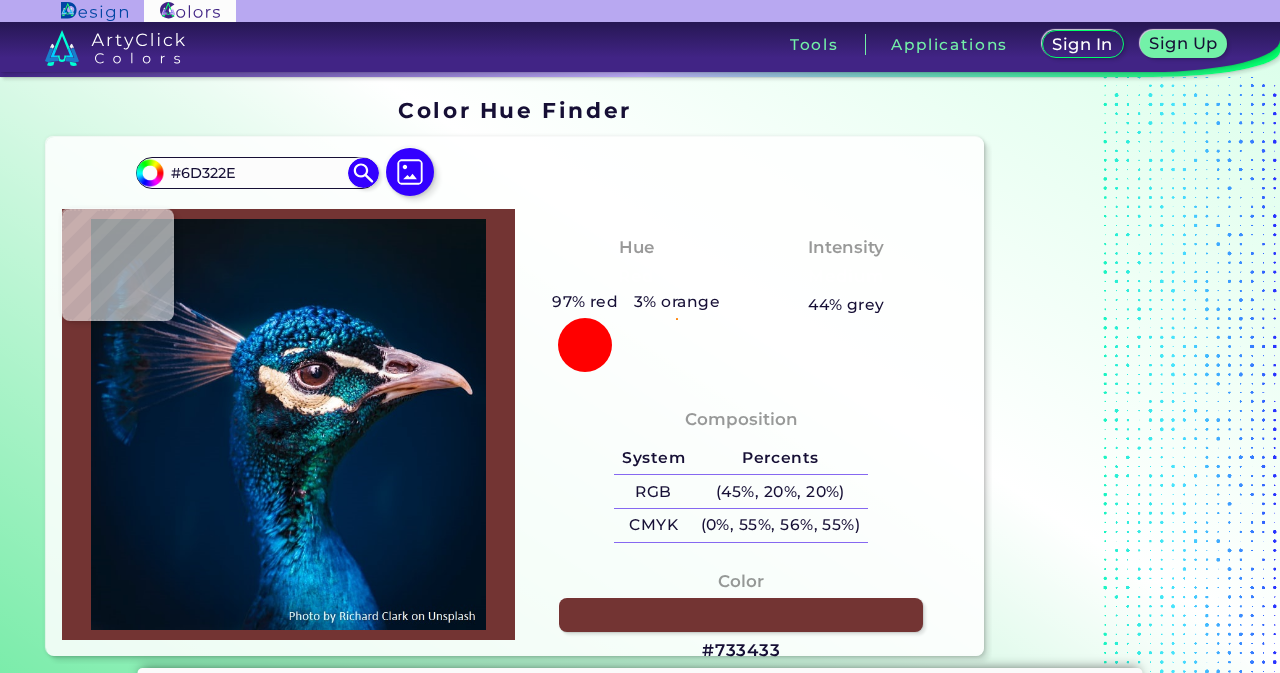 type on "#662f2b" 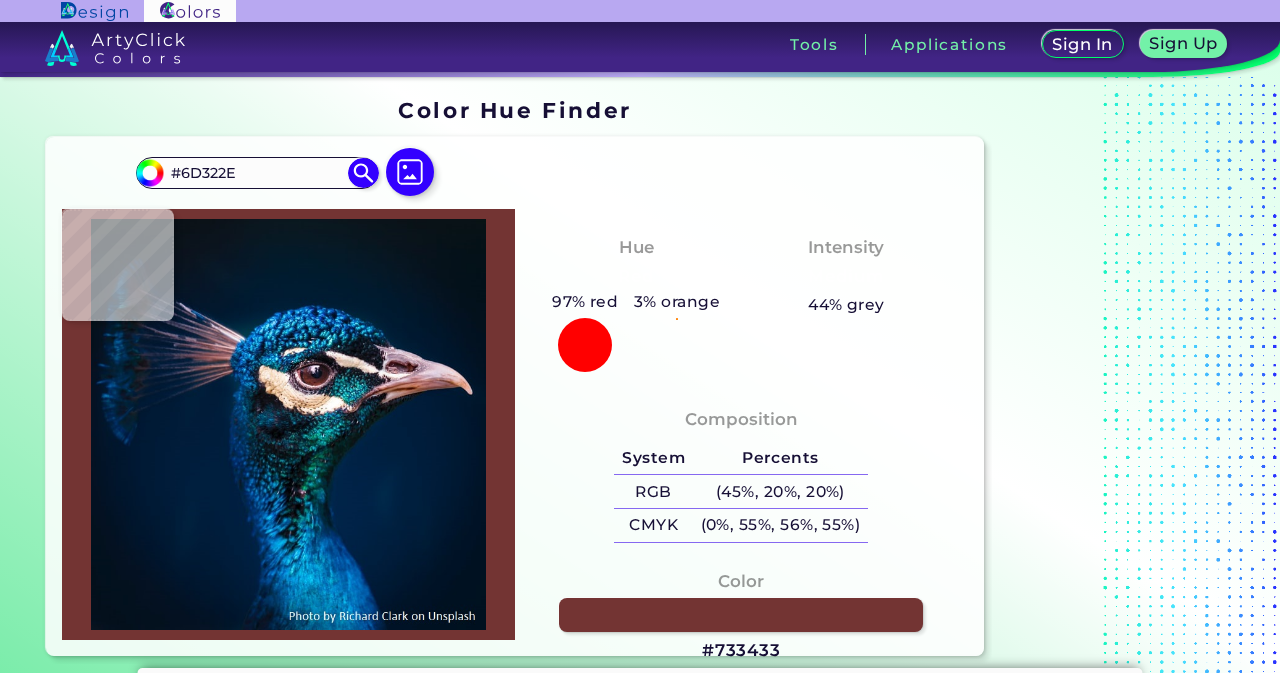 type on "#662F2B" 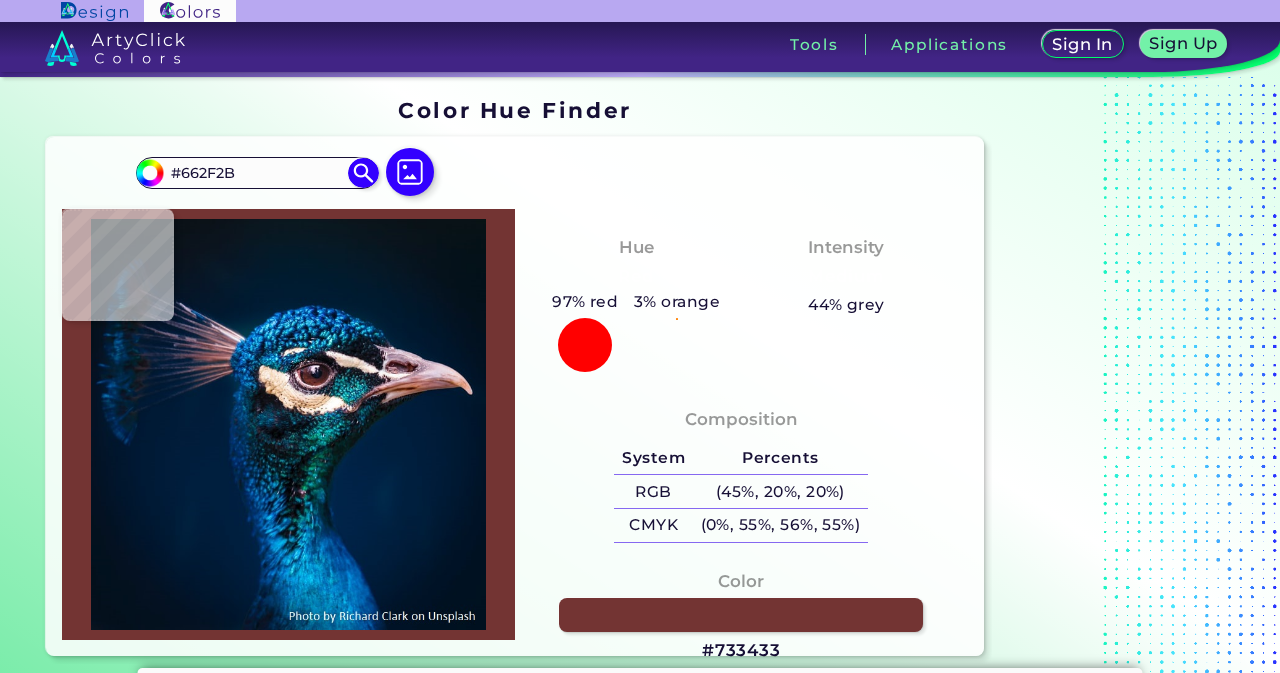 type on "#693330" 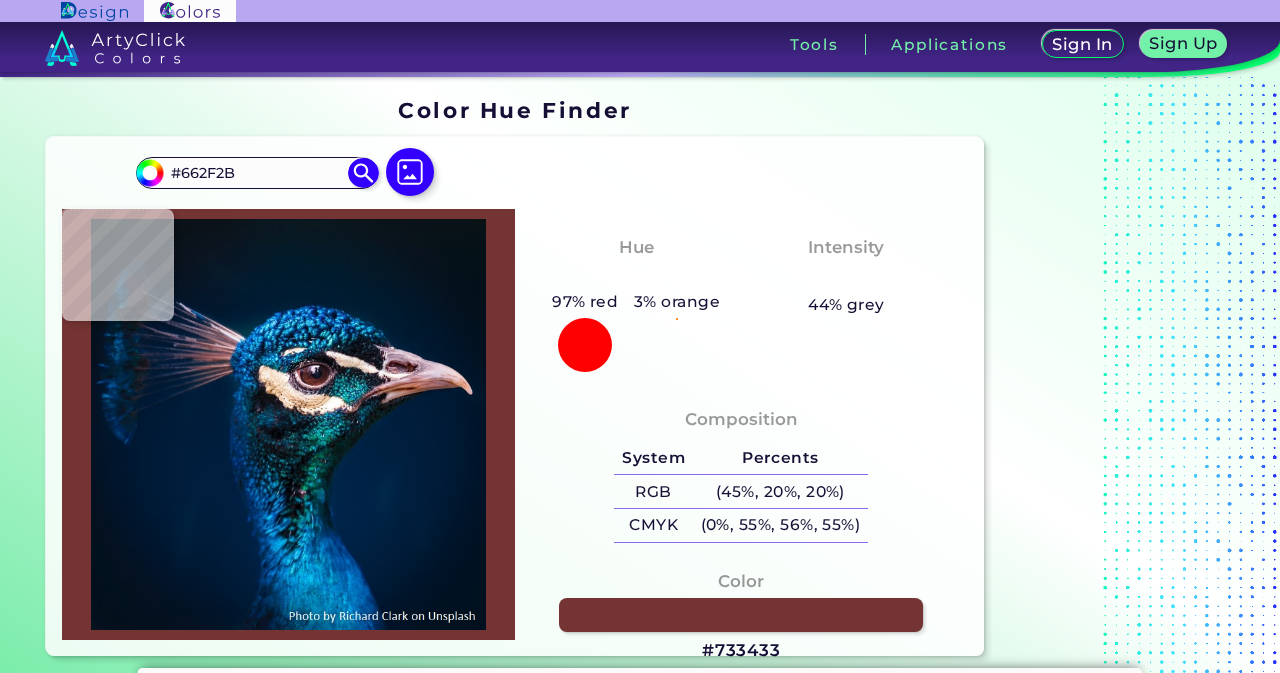 type on "#693330" 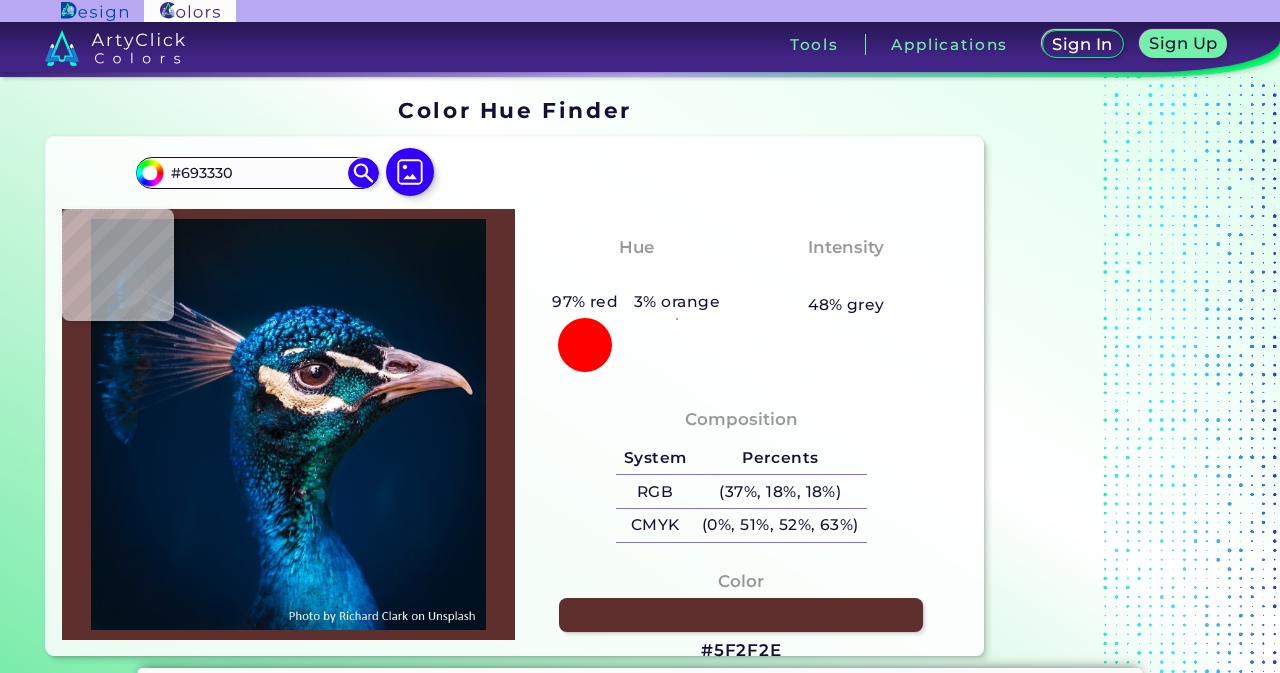 type on "#5f2f2e" 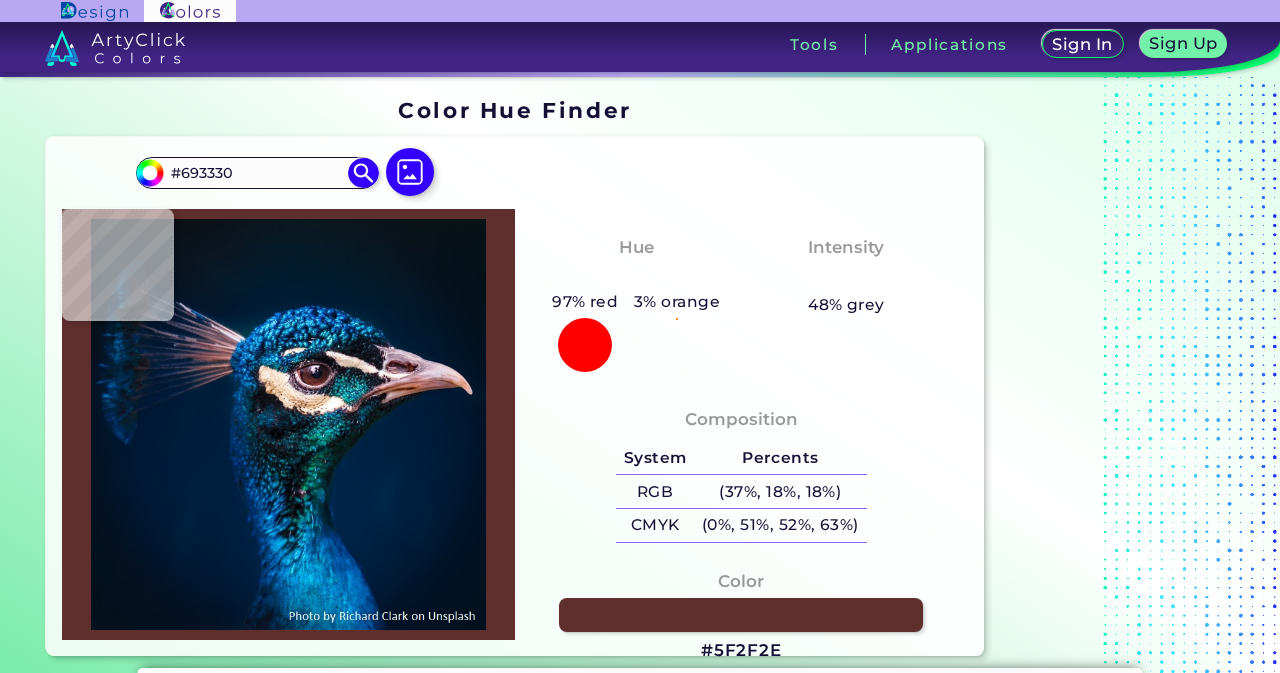 type on "#5F2F2E" 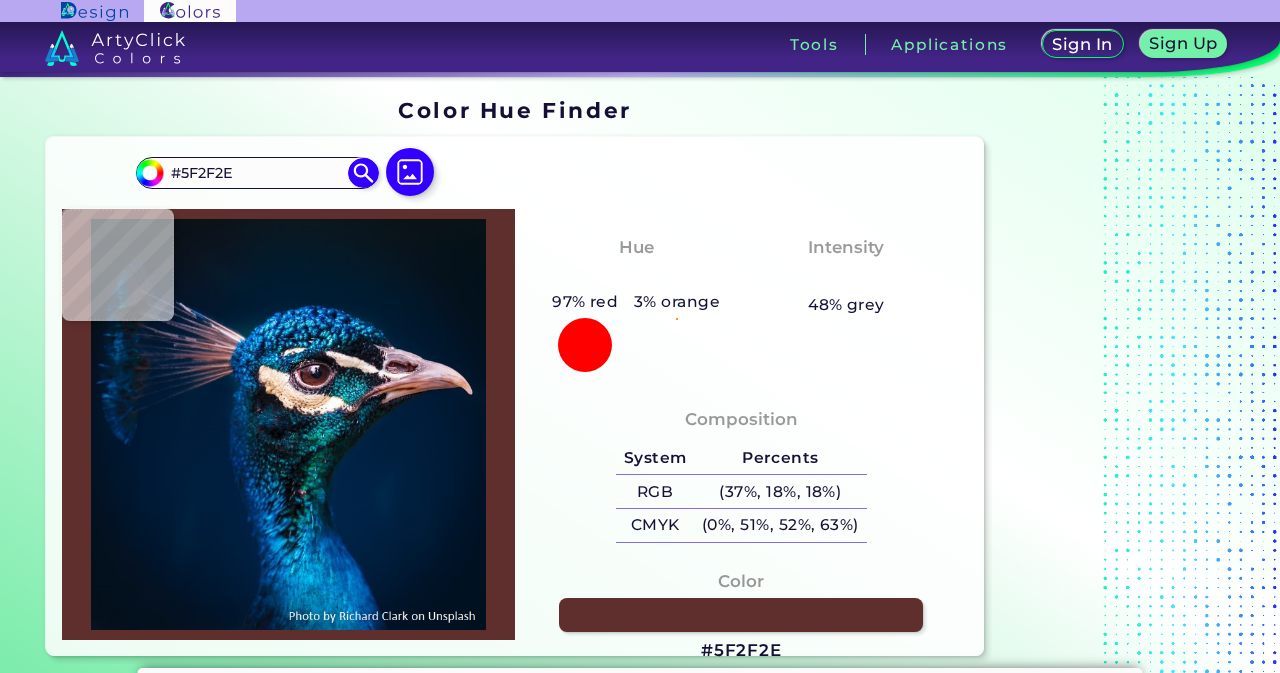 type 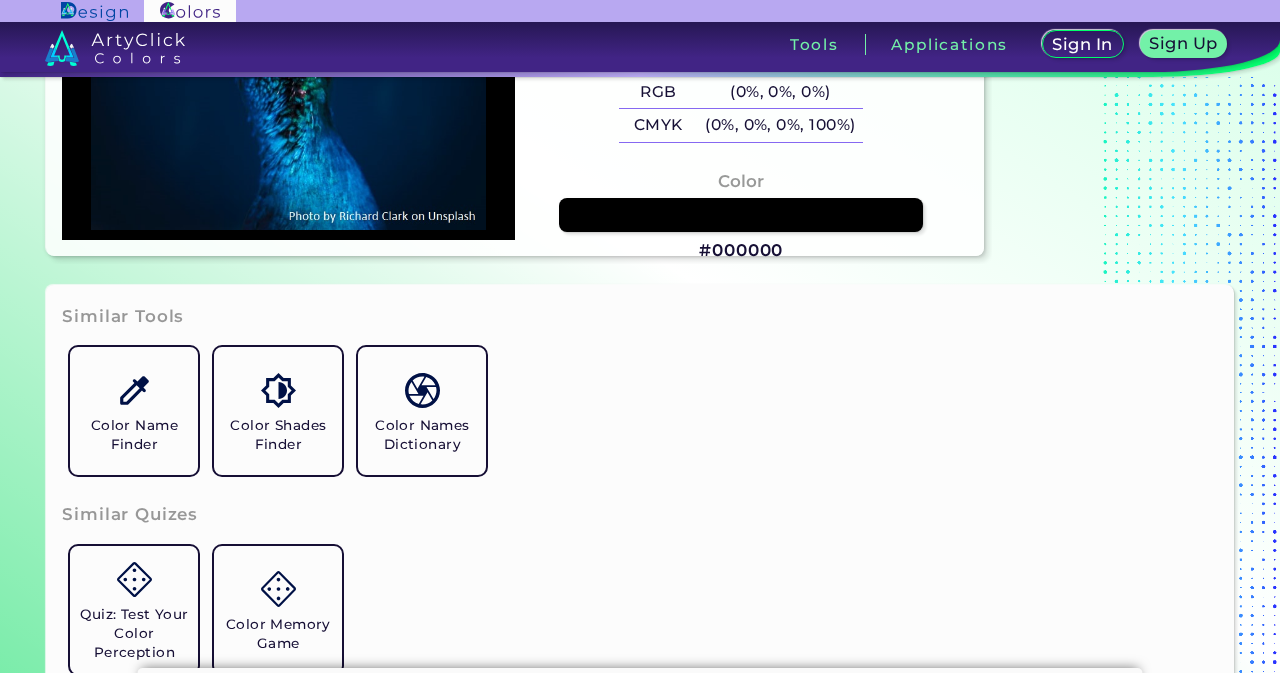 scroll, scrollTop: 500, scrollLeft: 0, axis: vertical 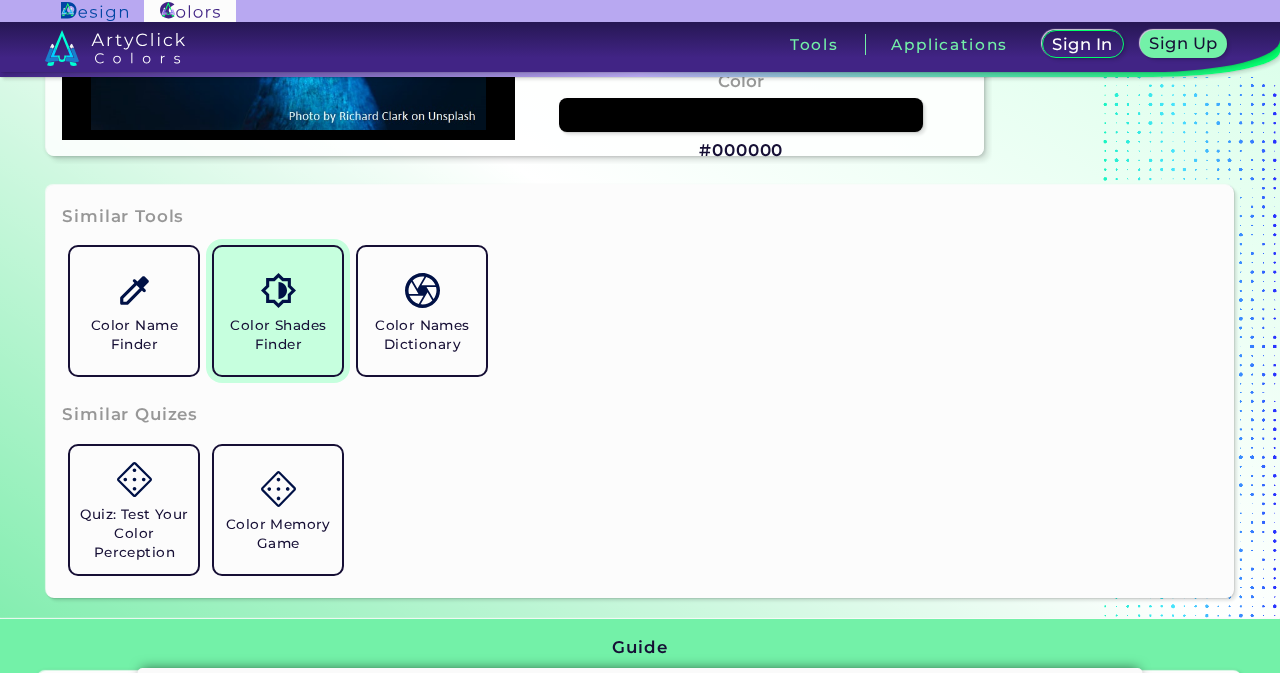 click on "Color Shades Finder" at bounding box center [278, 311] 